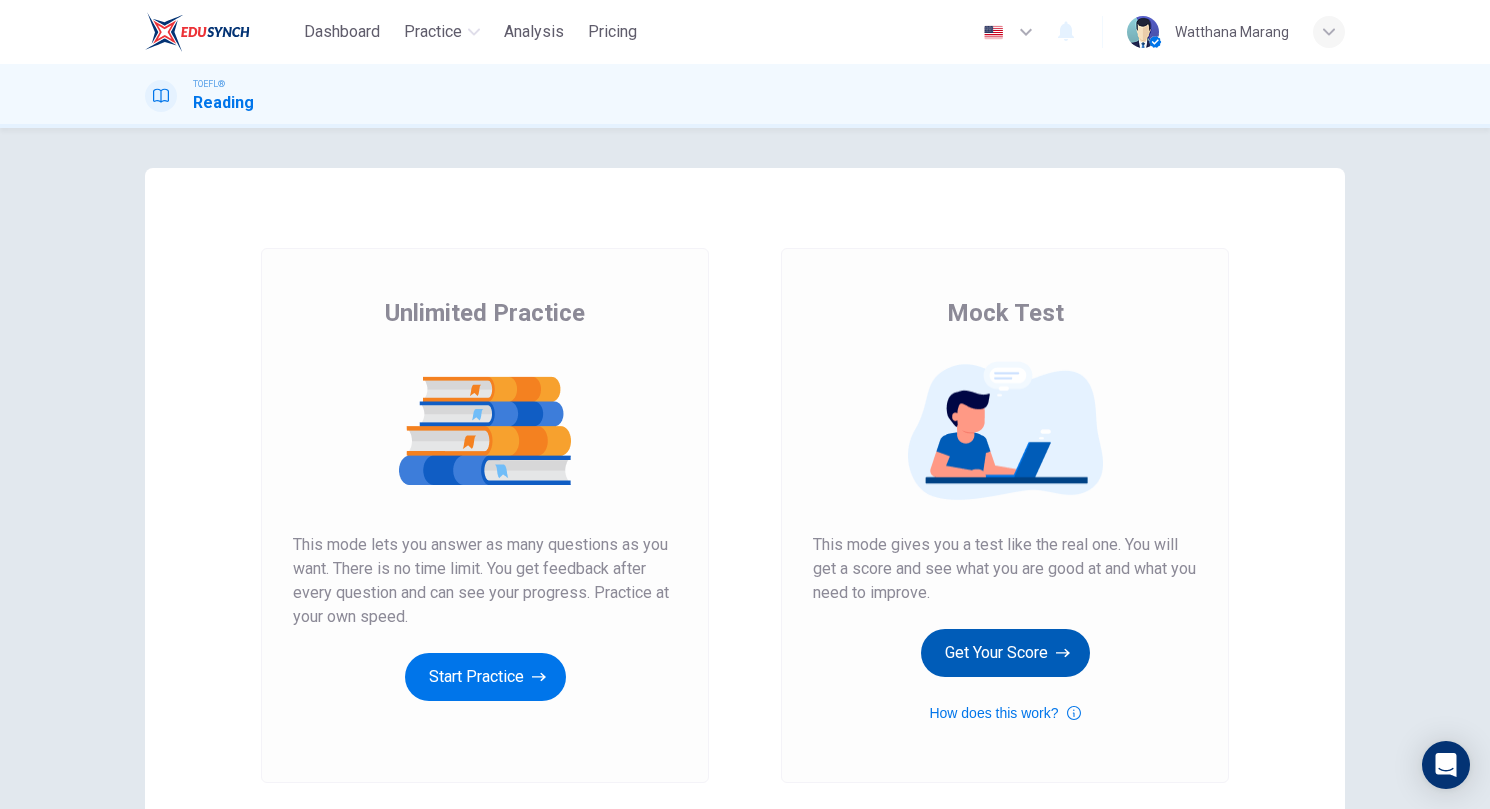 scroll, scrollTop: 0, scrollLeft: 0, axis: both 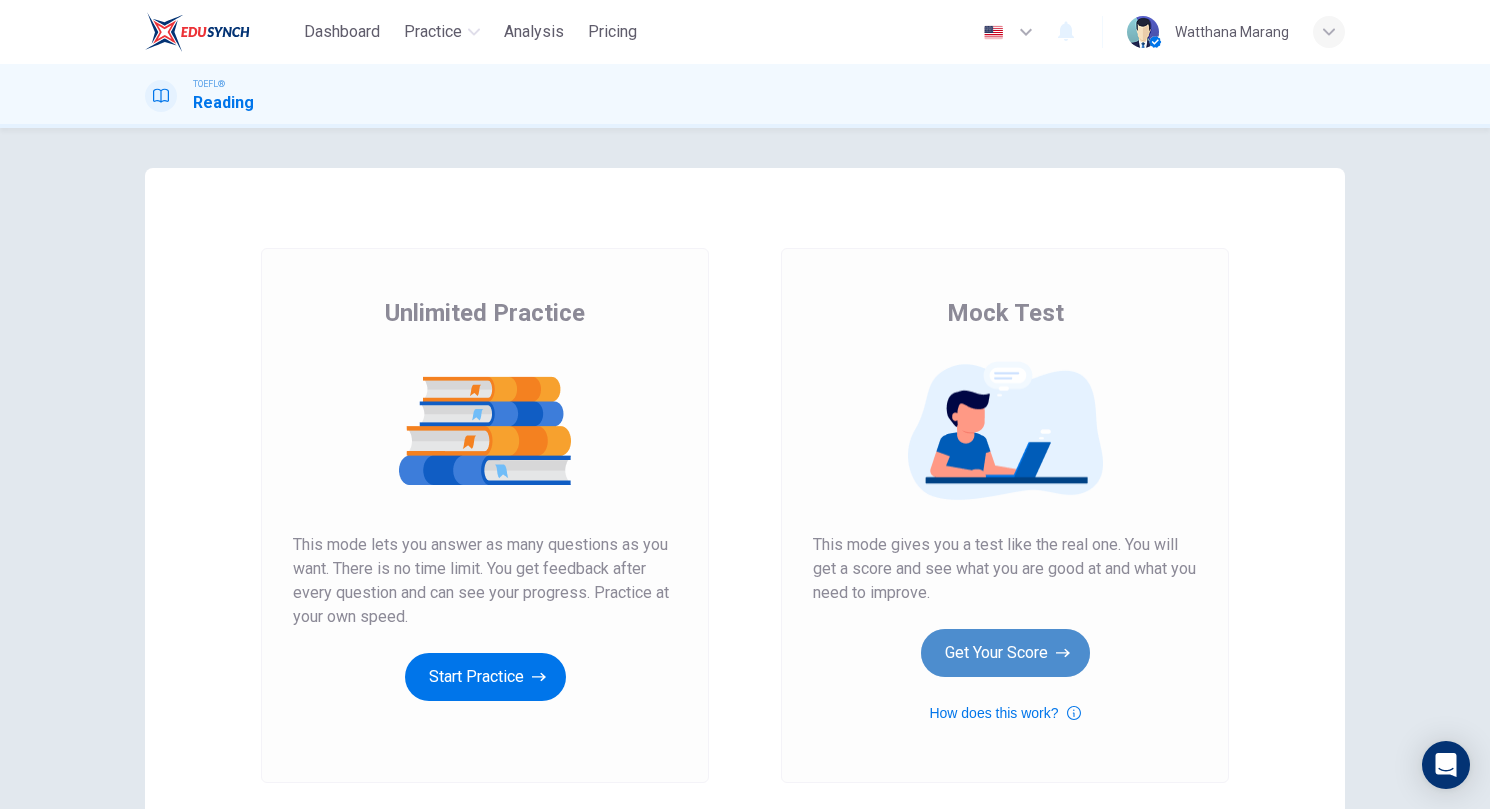 click on "Get Your Score" at bounding box center (485, 677) 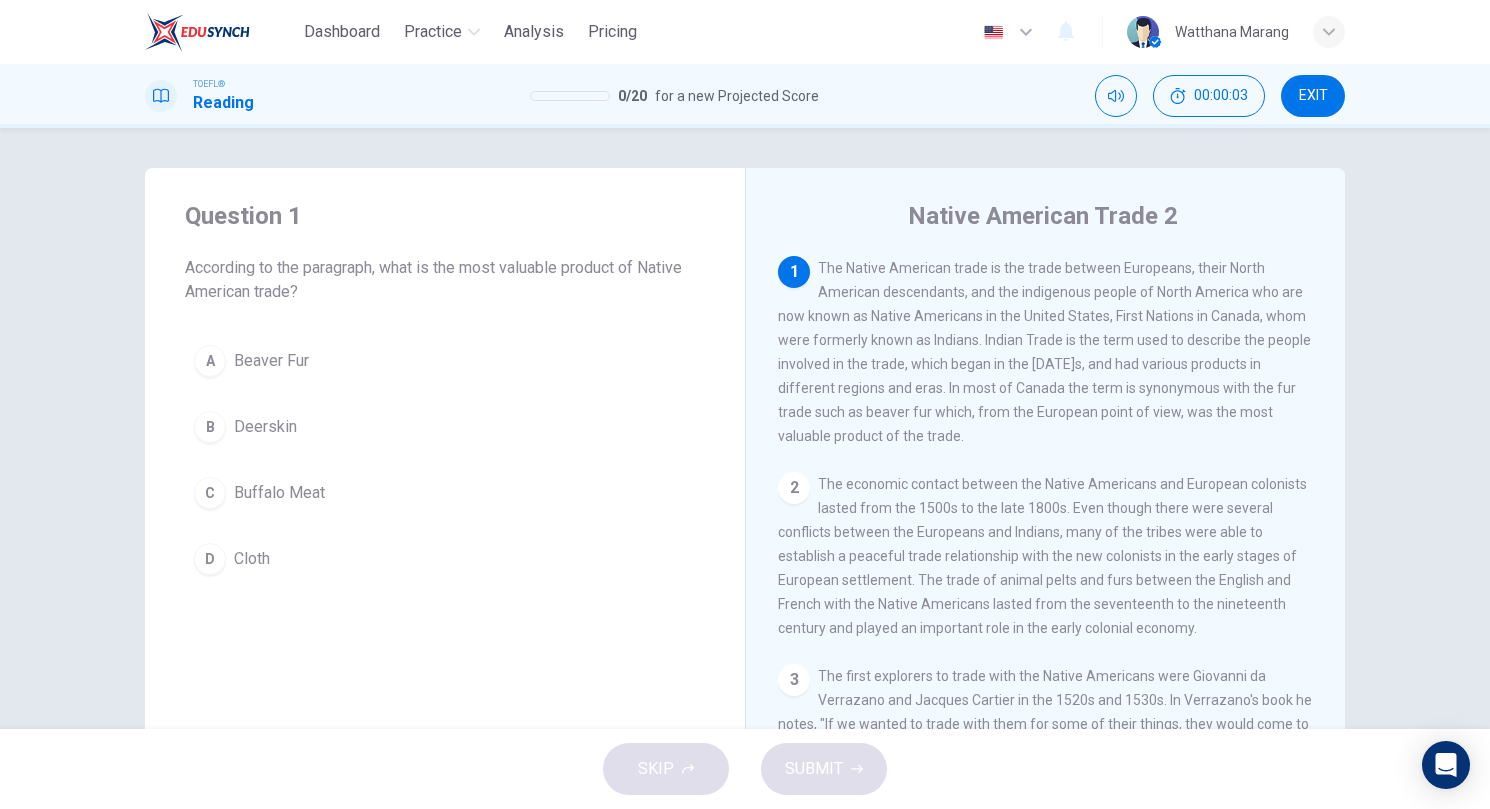 scroll, scrollTop: 769, scrollLeft: 0, axis: vertical 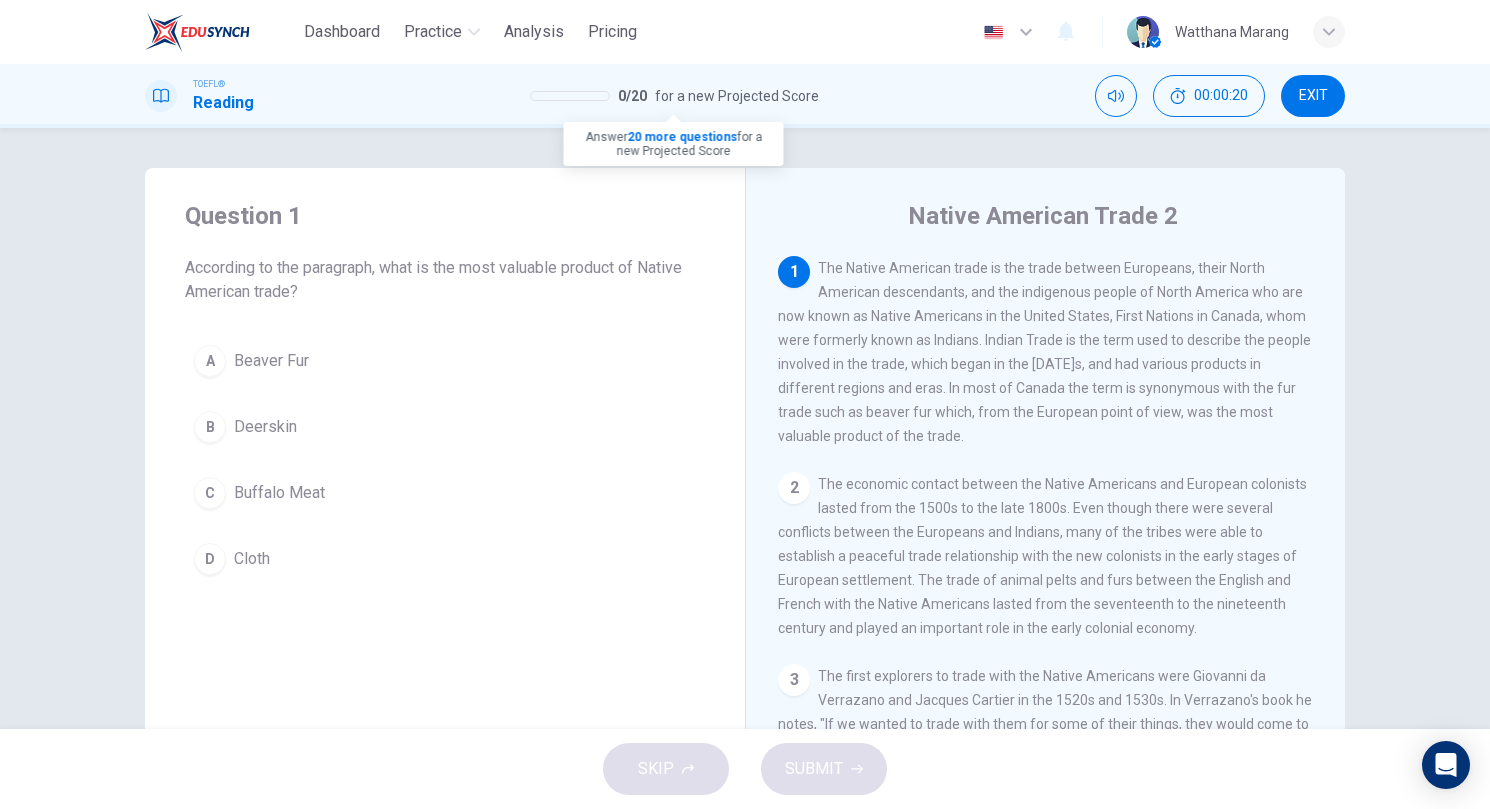 click on "0 / 20" at bounding box center [632, 96] 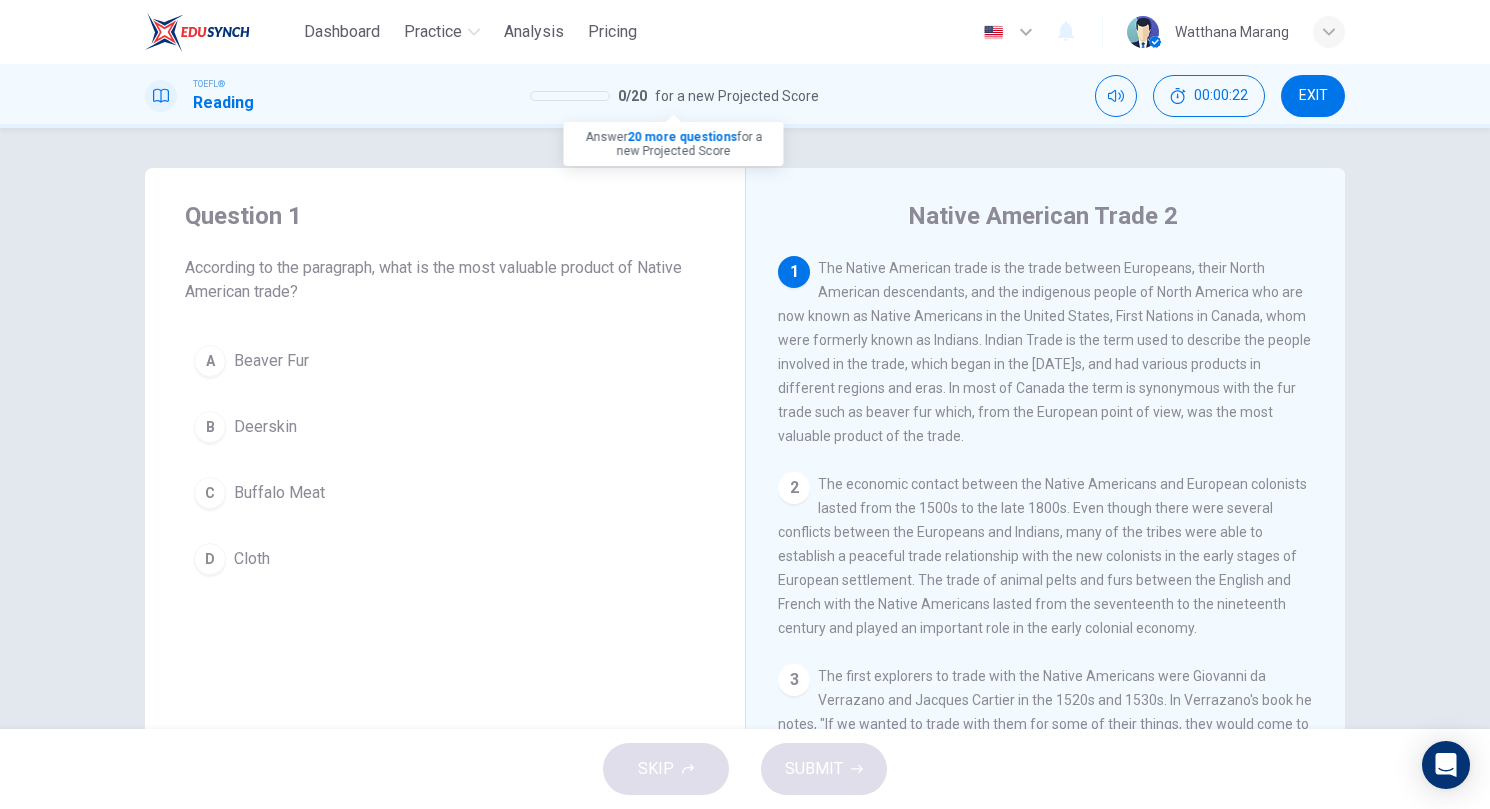 drag, startPoint x: 638, startPoint y: 137, endPoint x: 725, endPoint y: 138, distance: 87.005745 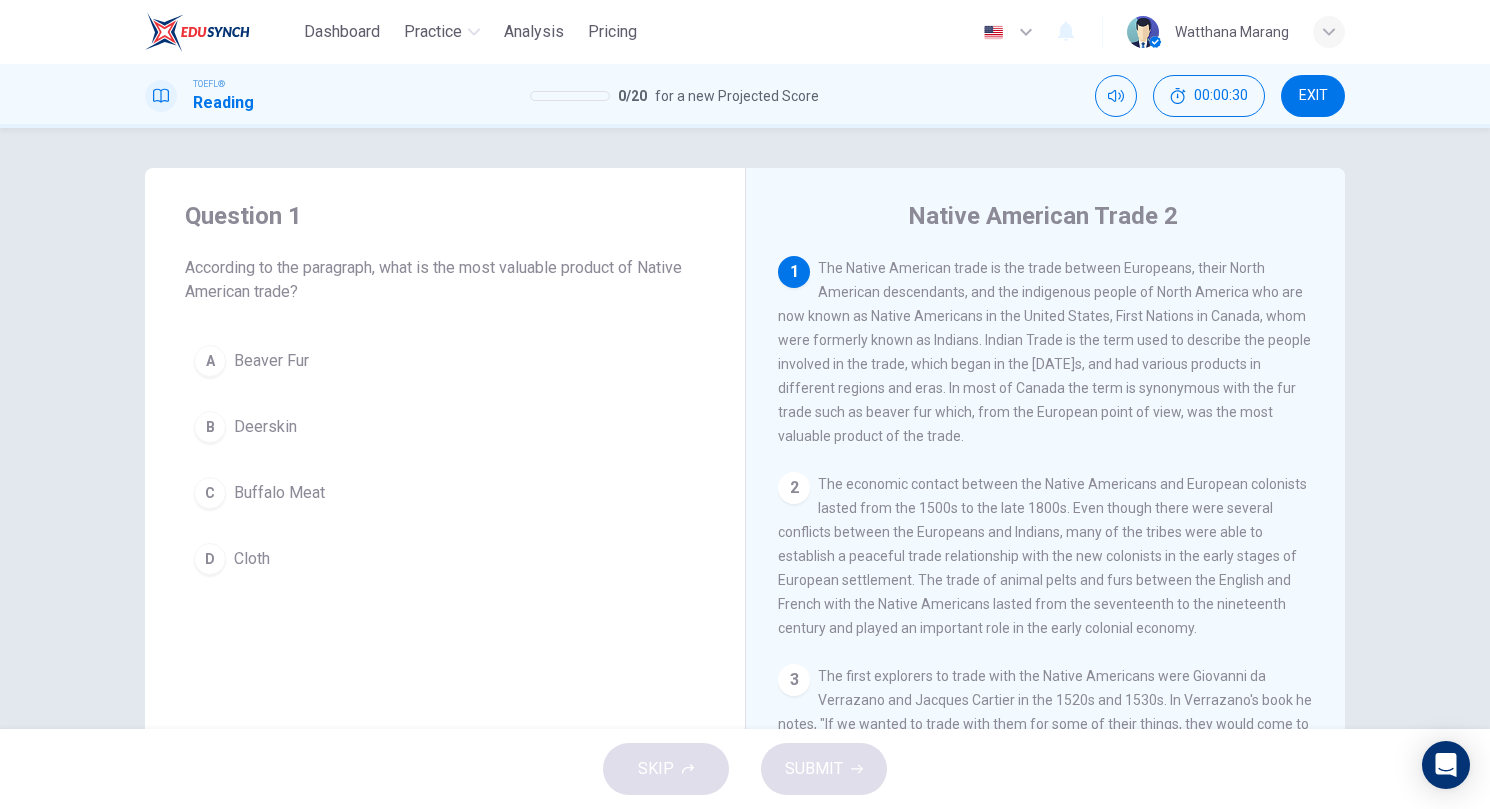 drag, startPoint x: 200, startPoint y: 269, endPoint x: 369, endPoint y: 273, distance: 169.04733 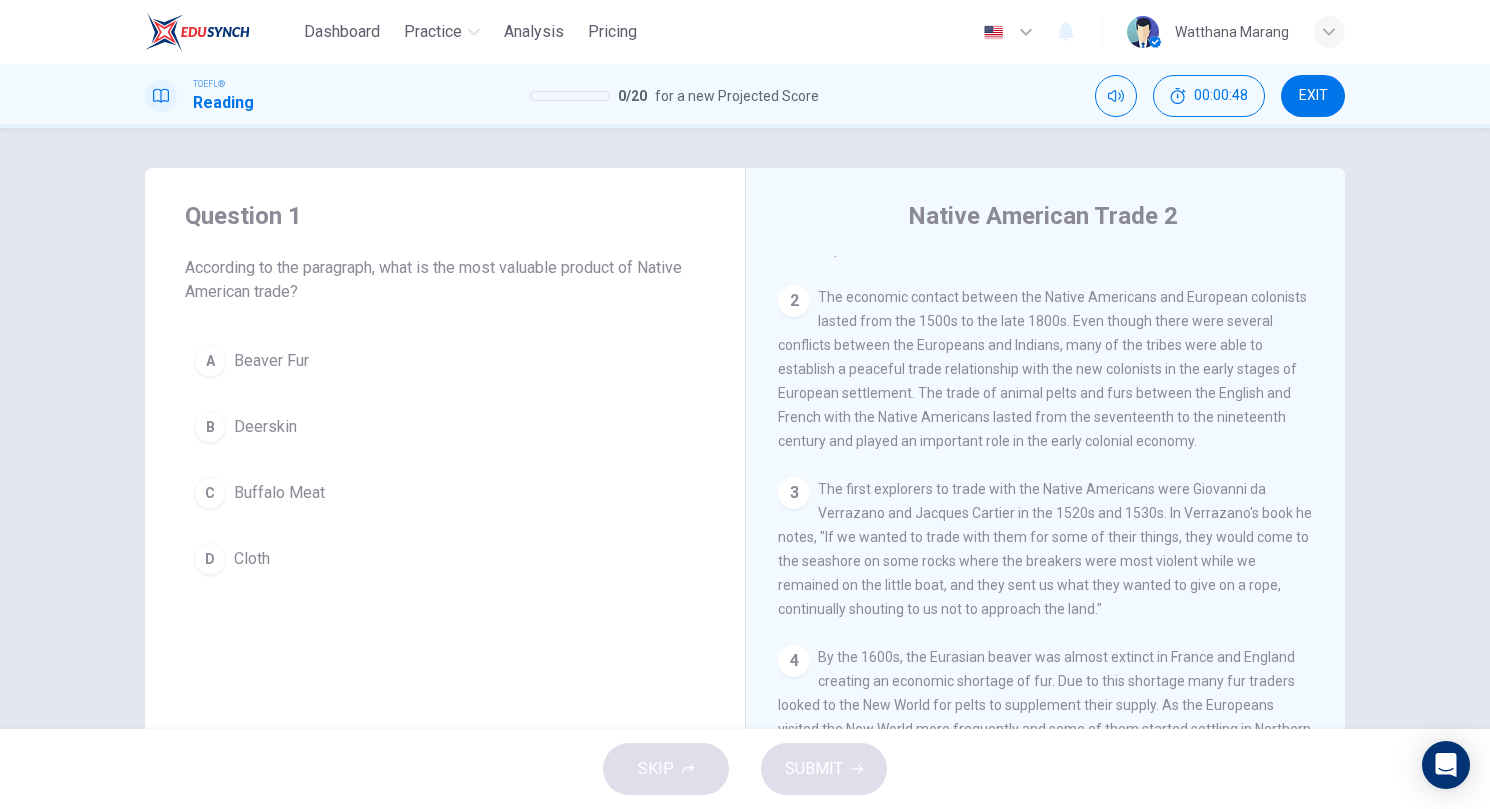 scroll, scrollTop: 0, scrollLeft: 0, axis: both 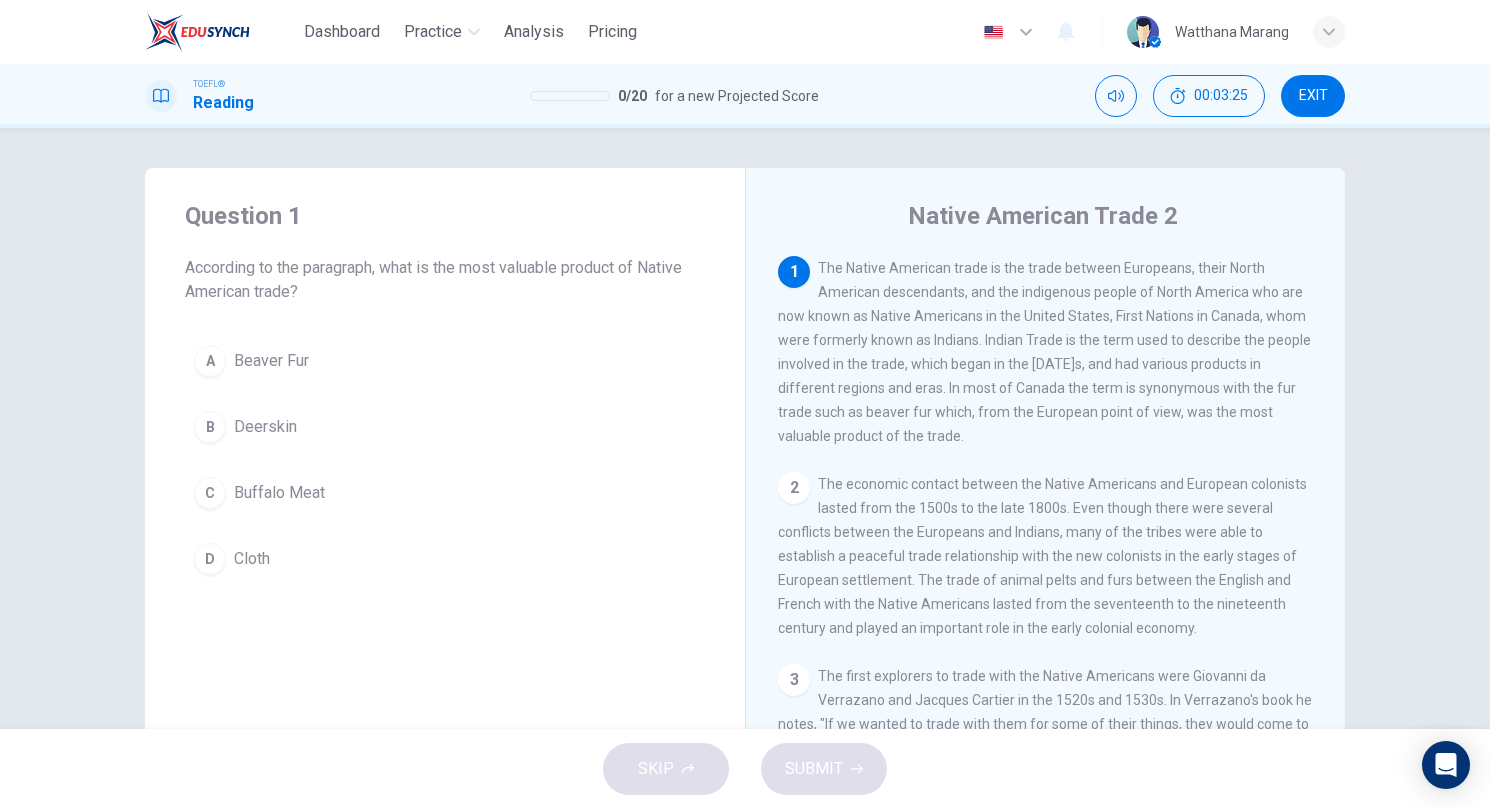 click on "Beaver Fur" at bounding box center (271, 361) 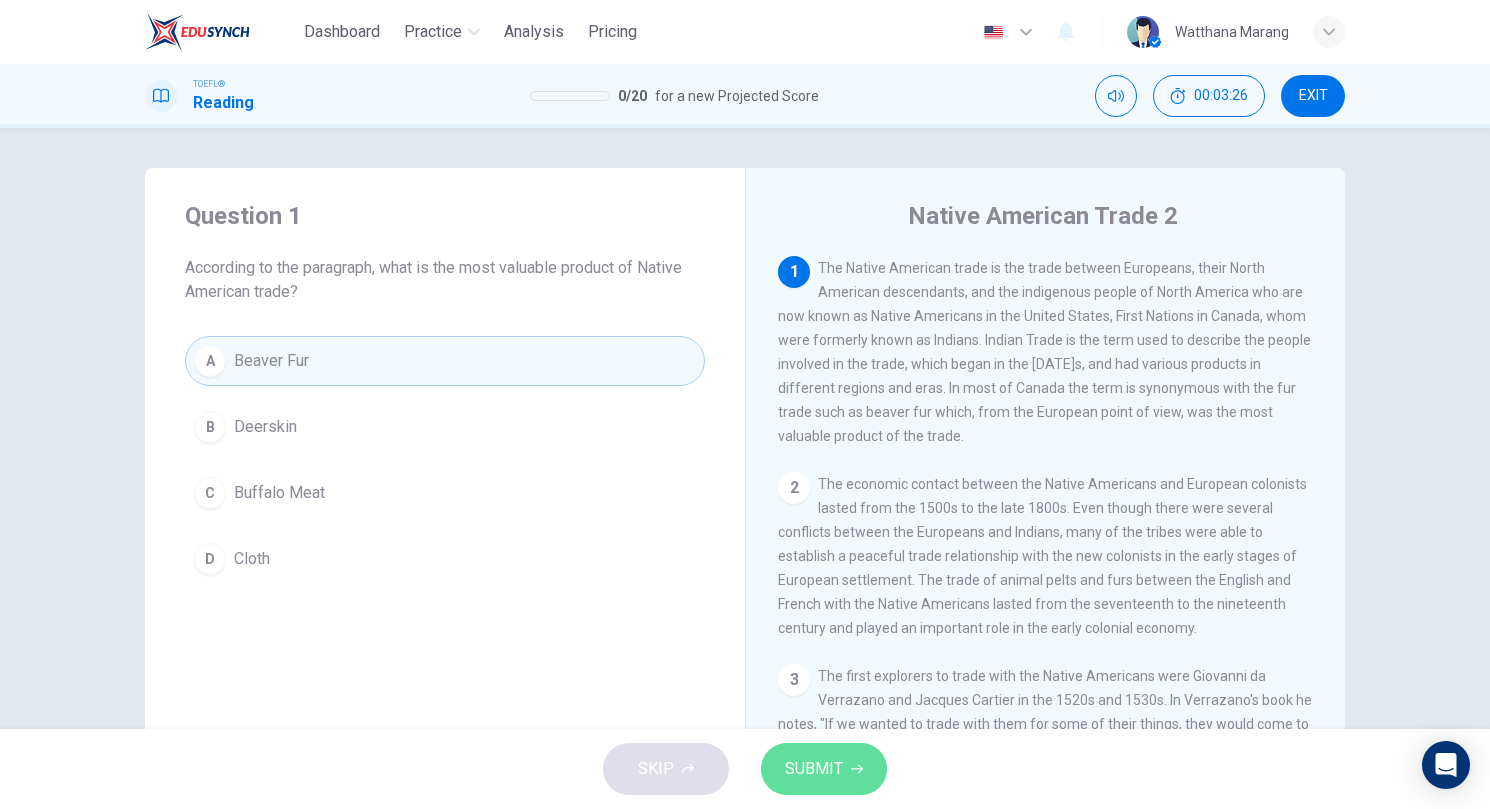 click on "SUBMIT" at bounding box center (814, 769) 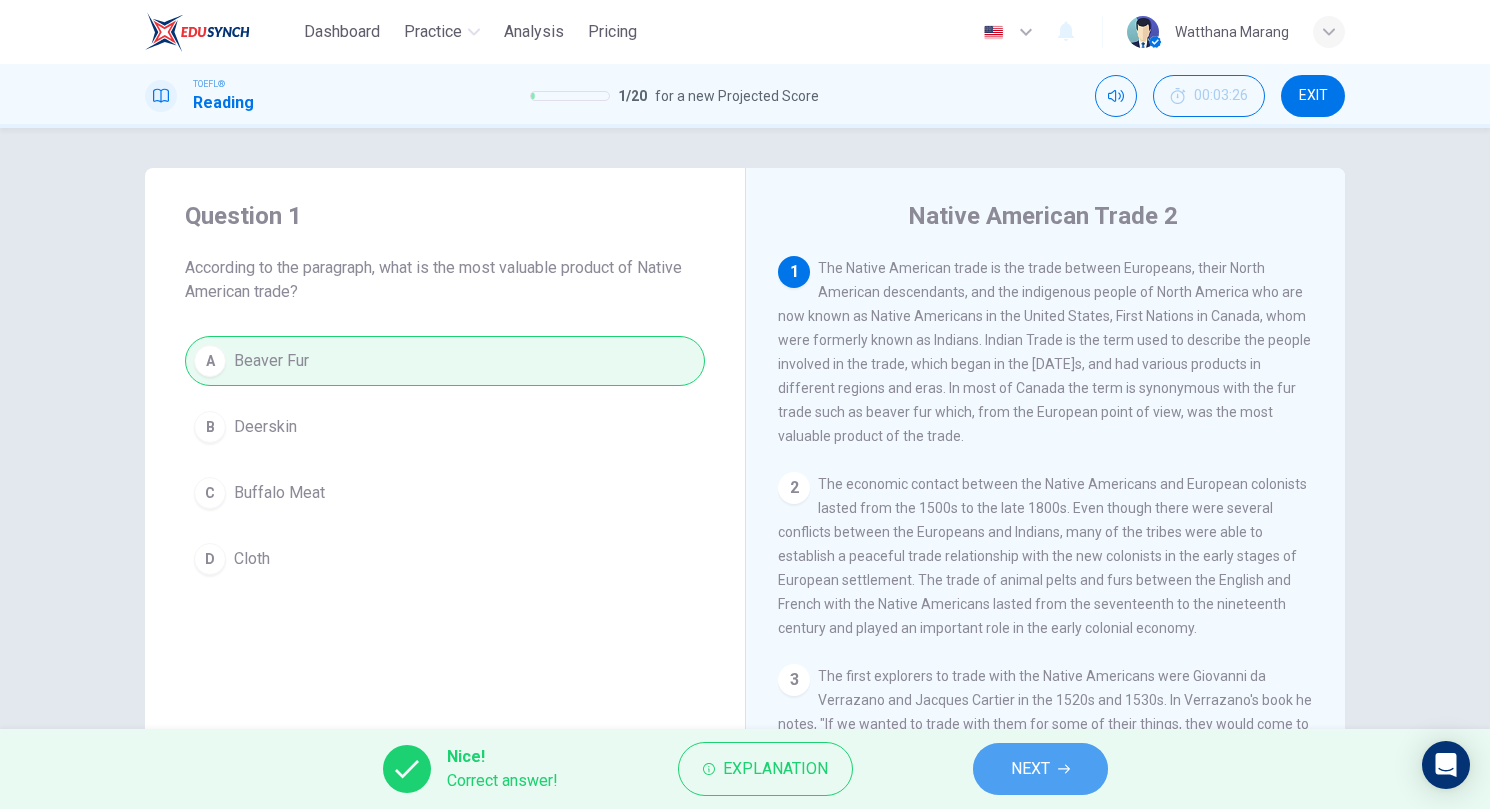 click on "NEXT" at bounding box center (1030, 769) 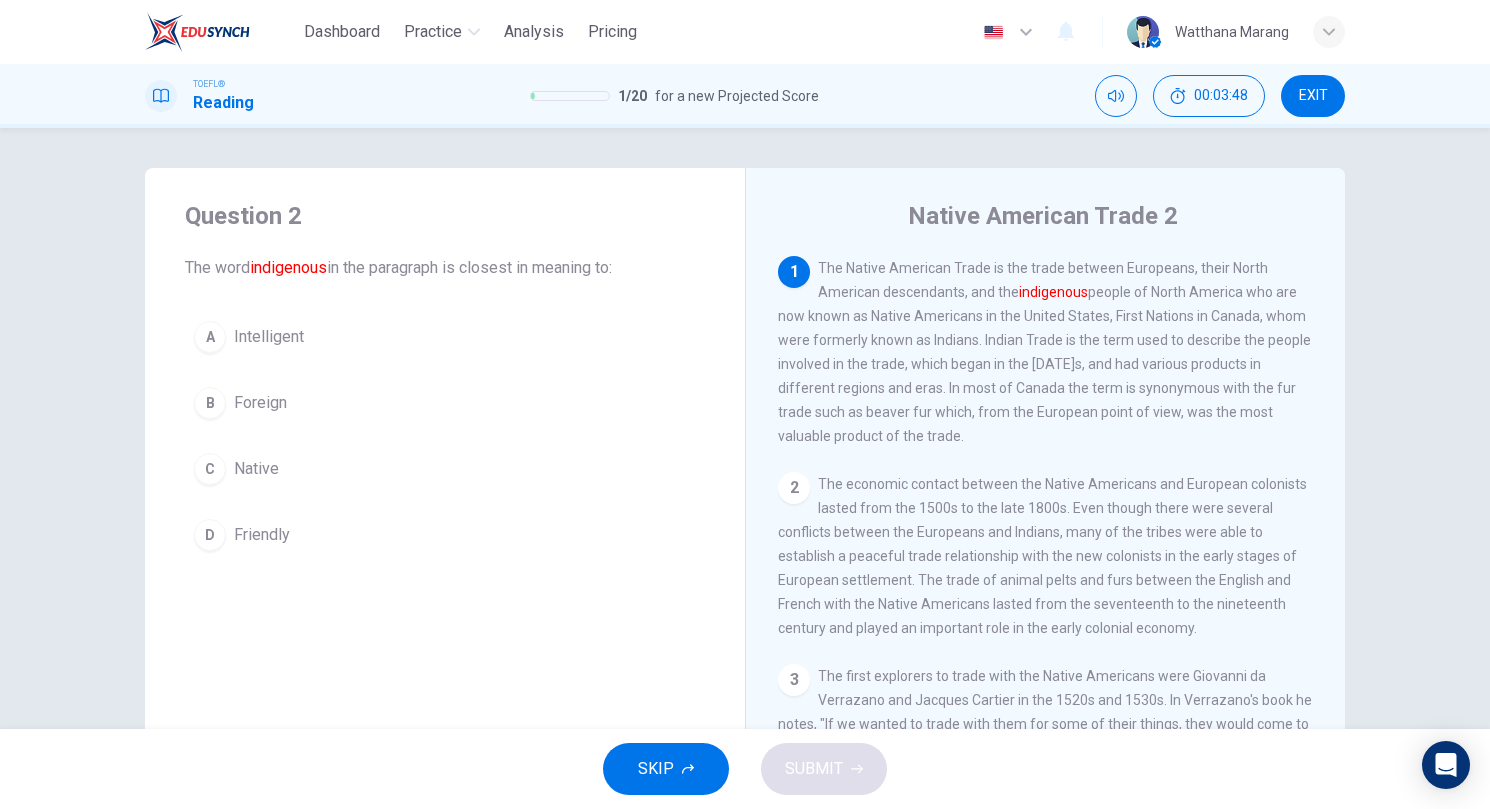 drag, startPoint x: 973, startPoint y: 294, endPoint x: 887, endPoint y: 321, distance: 90.13878 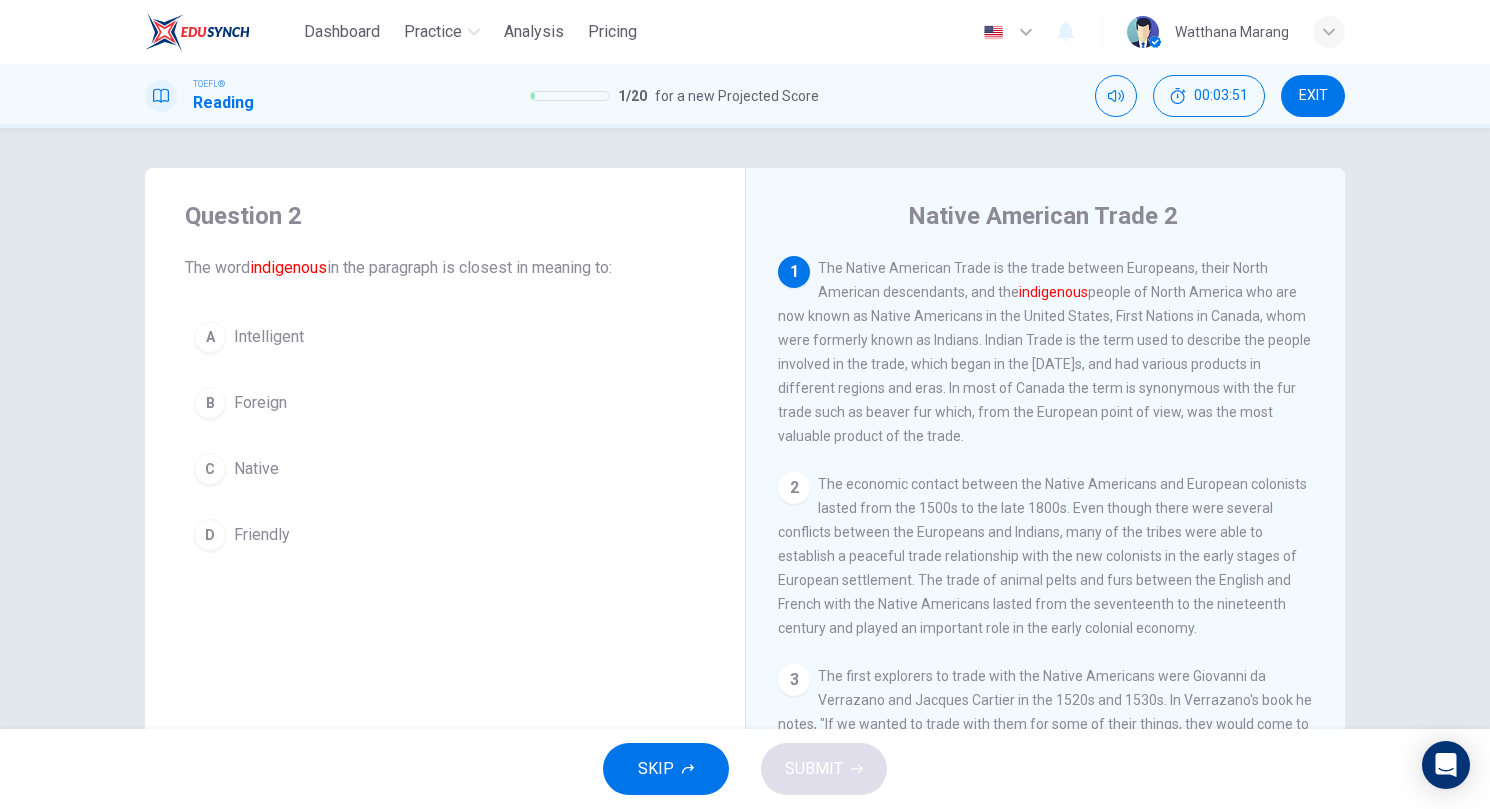 click on "Native" at bounding box center (269, 337) 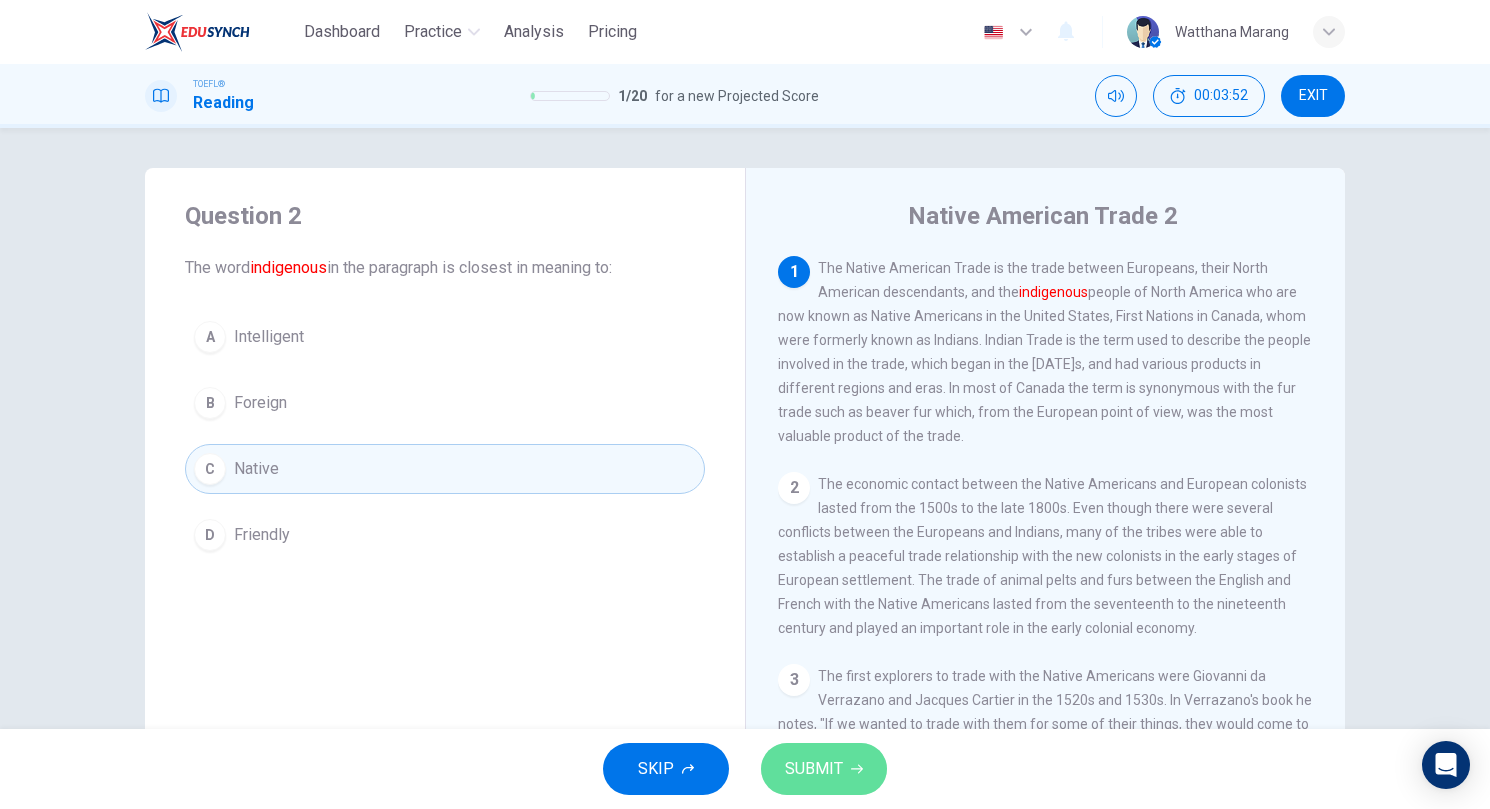 click on "SUBMIT" at bounding box center [814, 769] 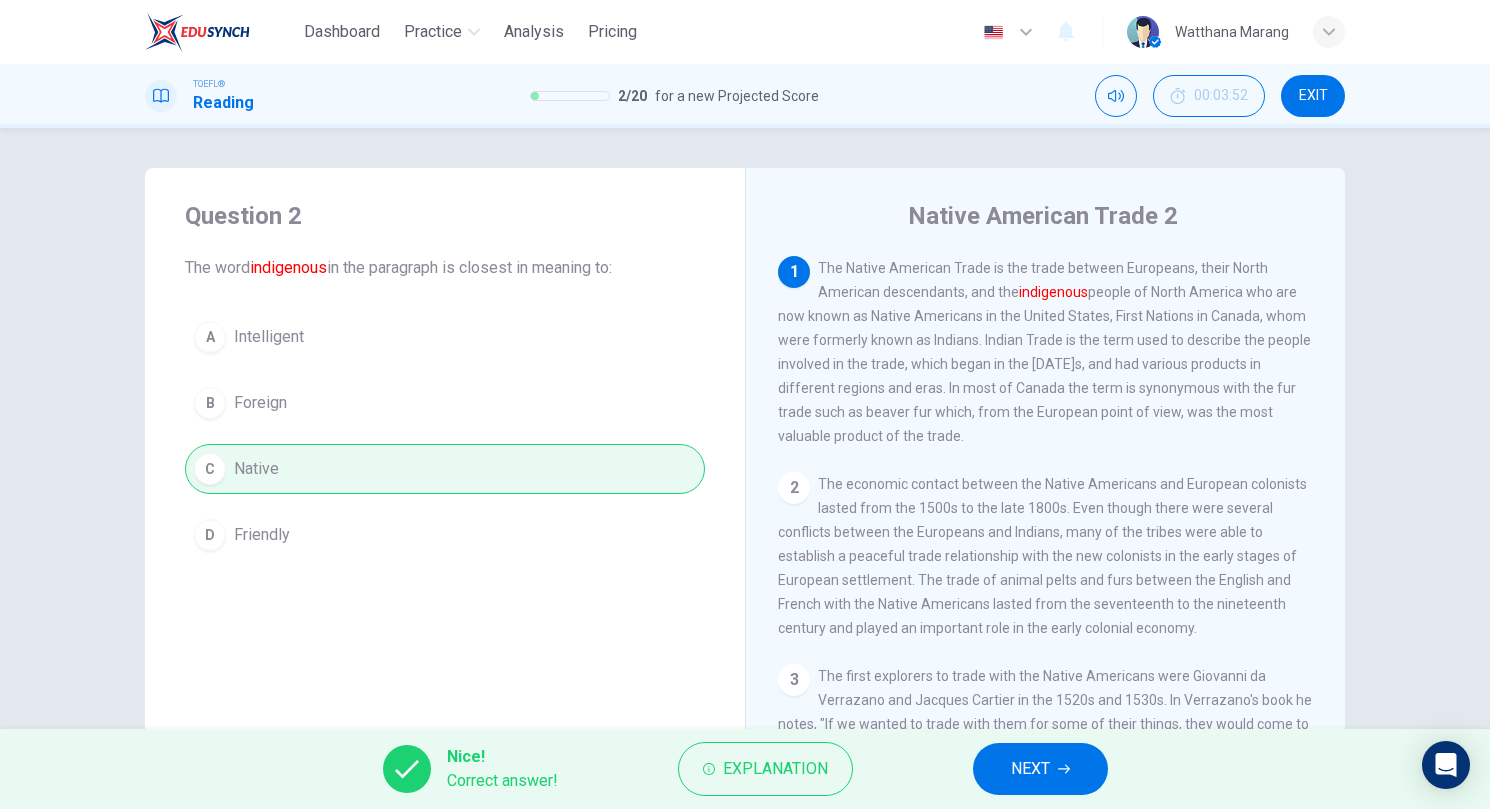 click on "NEXT" at bounding box center [1030, 769] 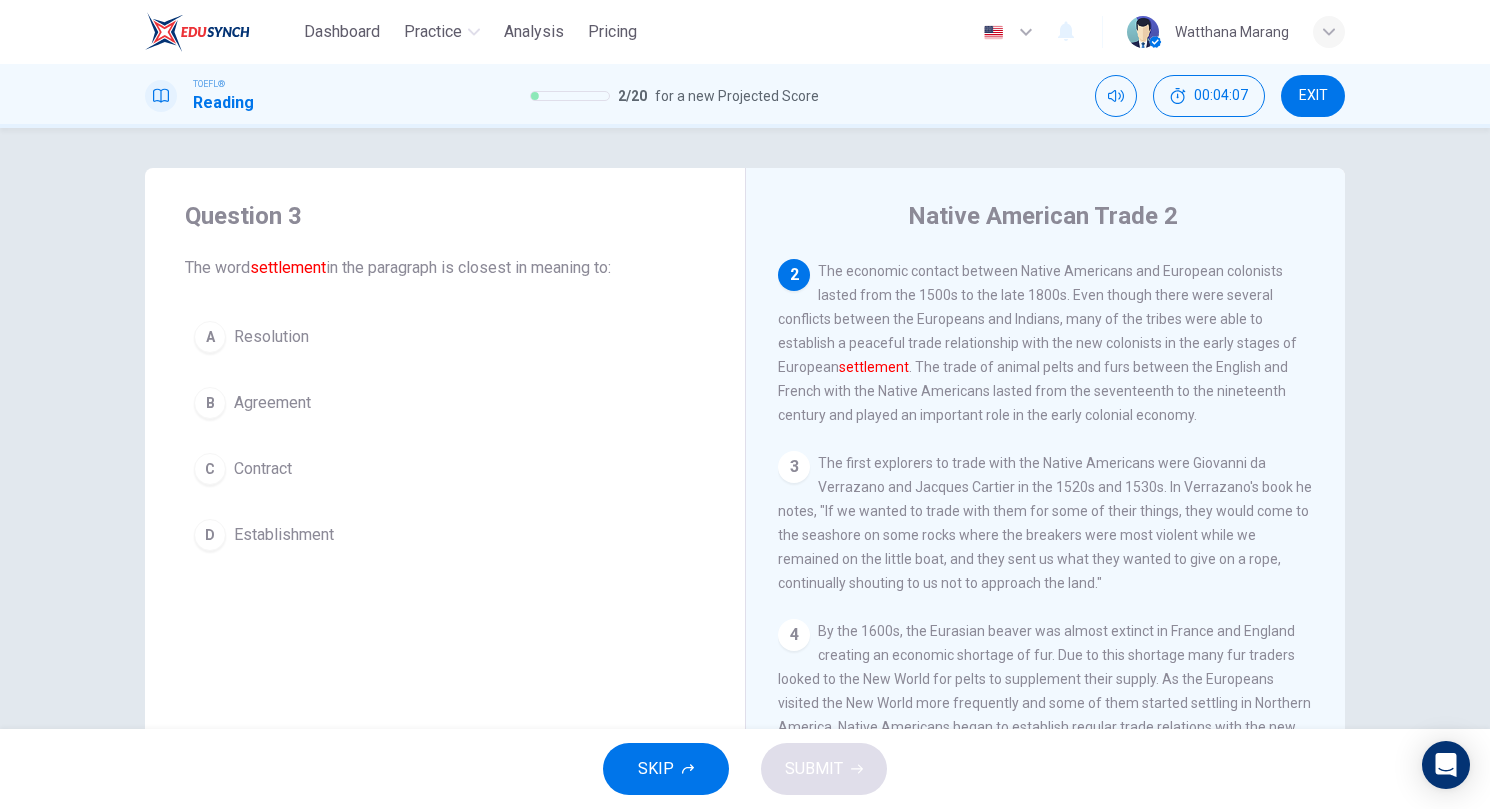 scroll, scrollTop: 88, scrollLeft: 0, axis: vertical 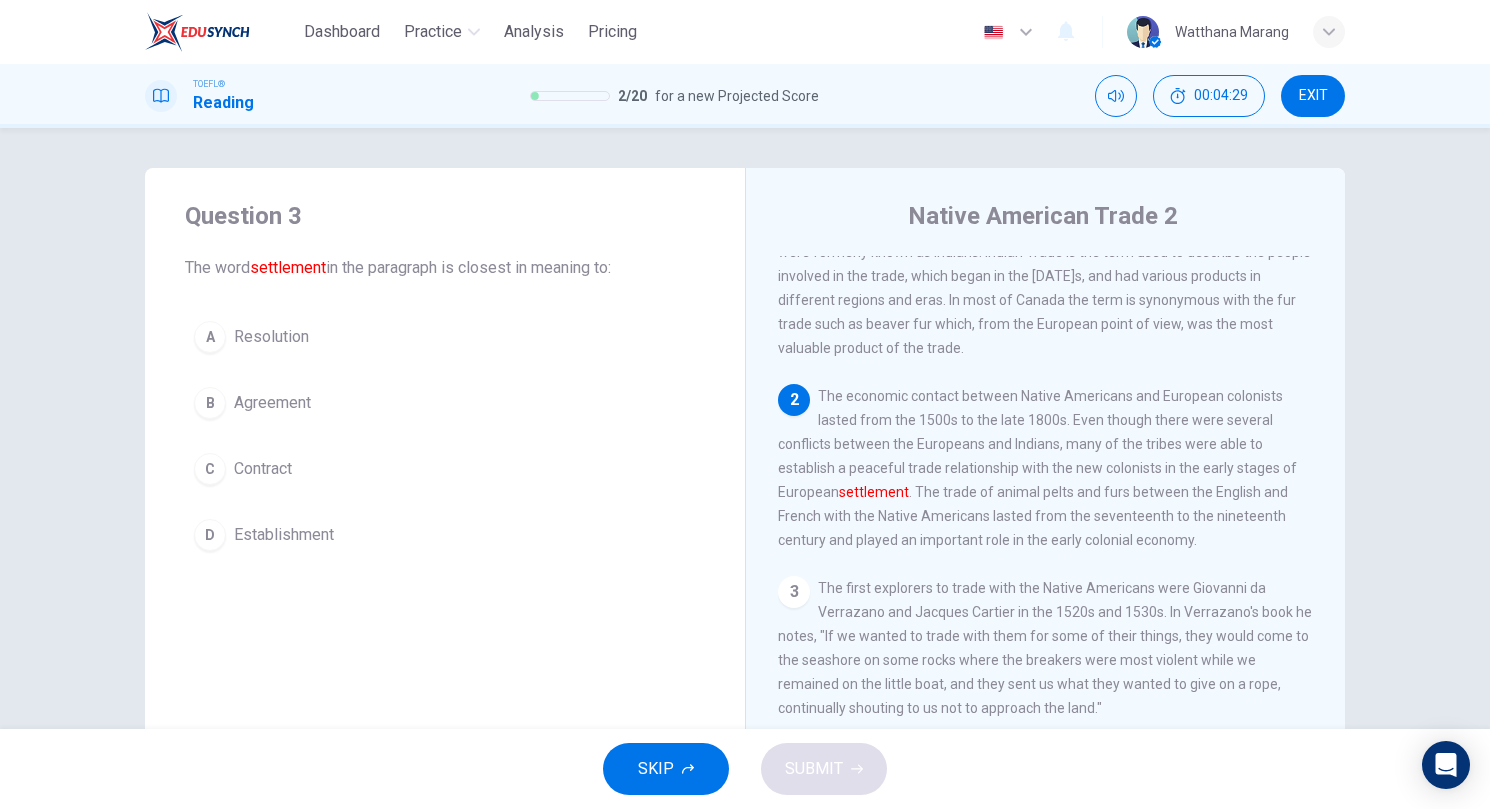 drag, startPoint x: 825, startPoint y: 472, endPoint x: 768, endPoint y: 468, distance: 57.14018 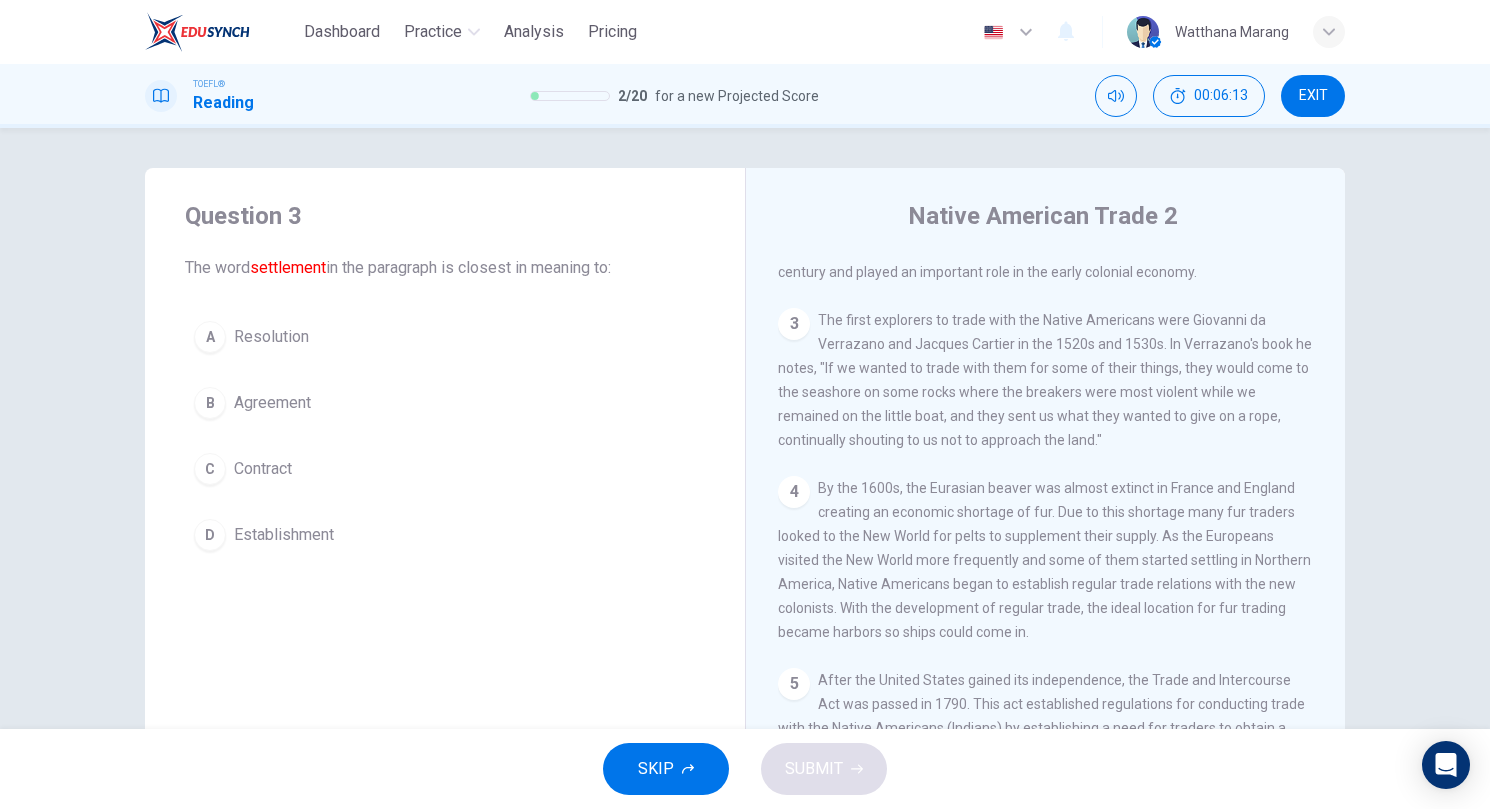scroll, scrollTop: 170, scrollLeft: 0, axis: vertical 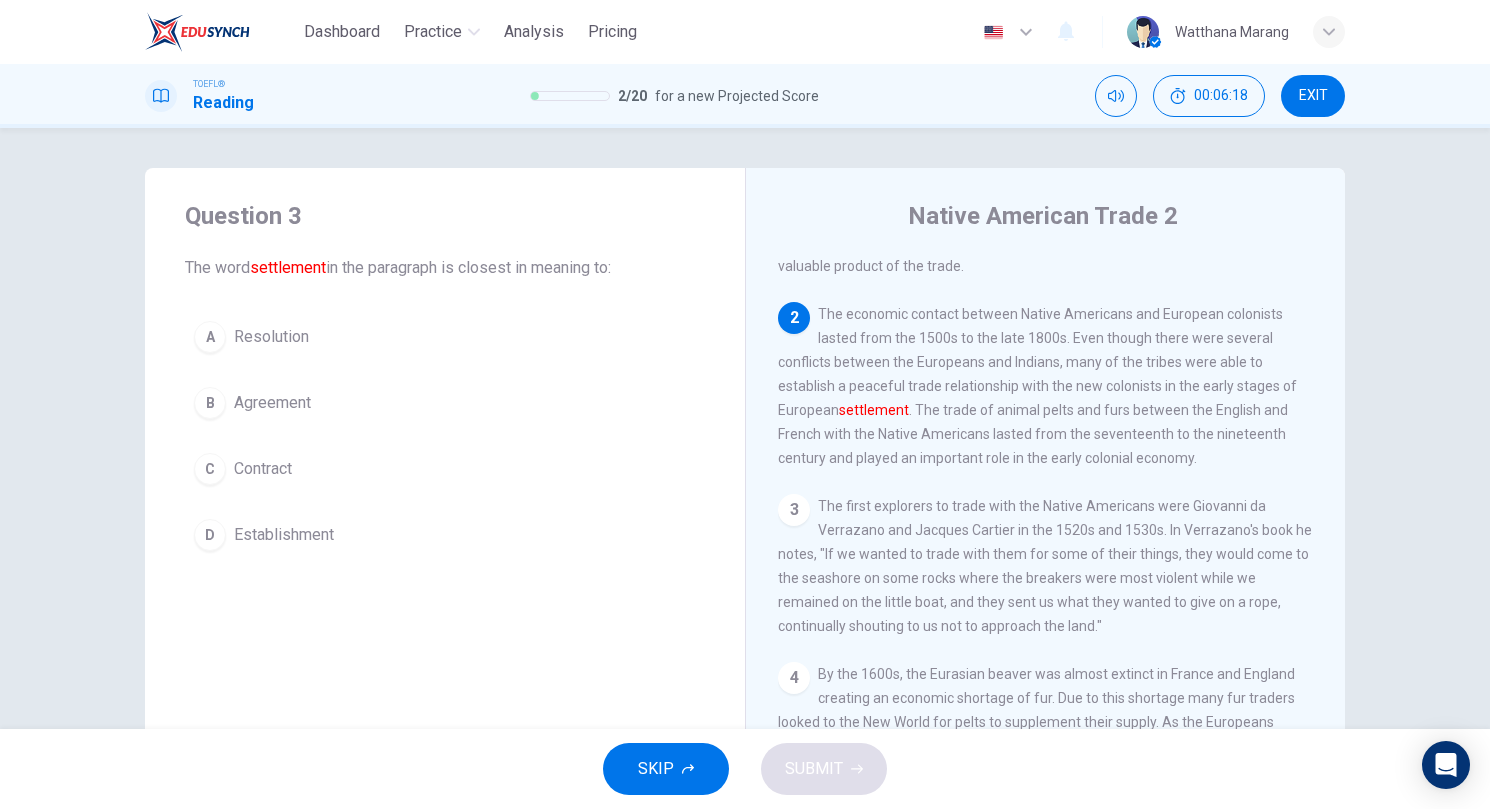 drag, startPoint x: 892, startPoint y: 425, endPoint x: 837, endPoint y: 419, distance: 55.326305 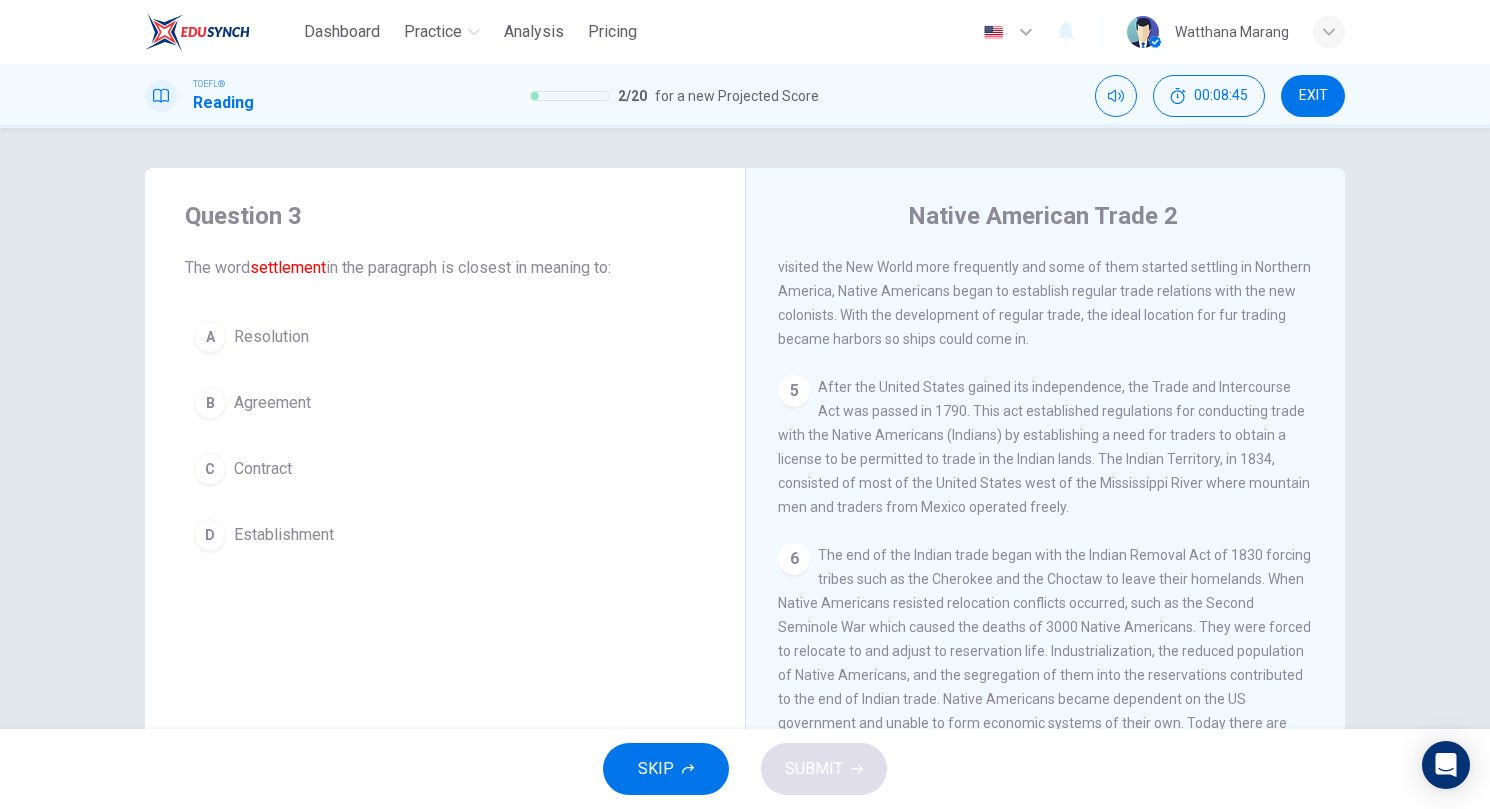 scroll, scrollTop: 769, scrollLeft: 0, axis: vertical 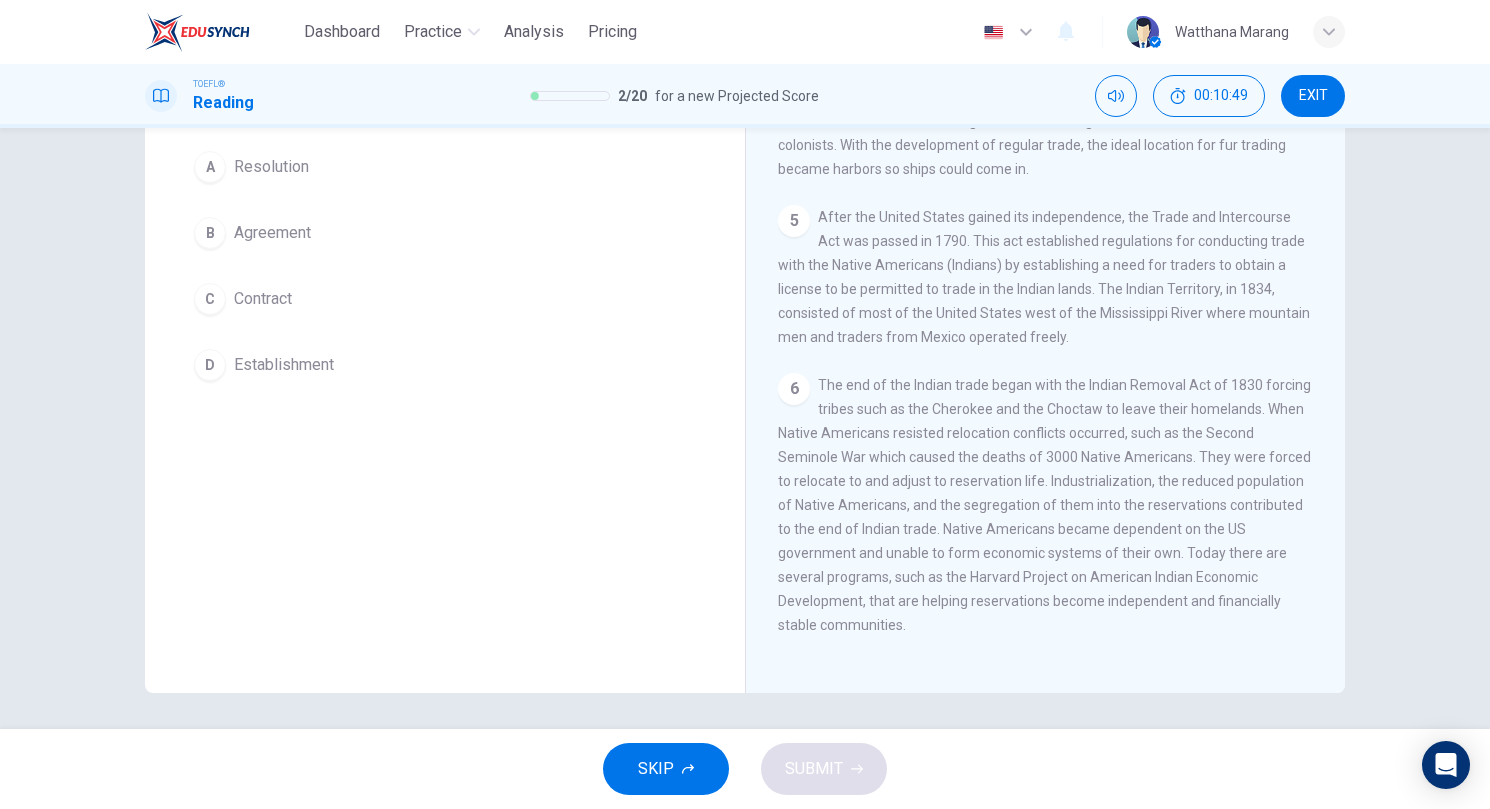 click on "D Establishment" at bounding box center [445, 365] 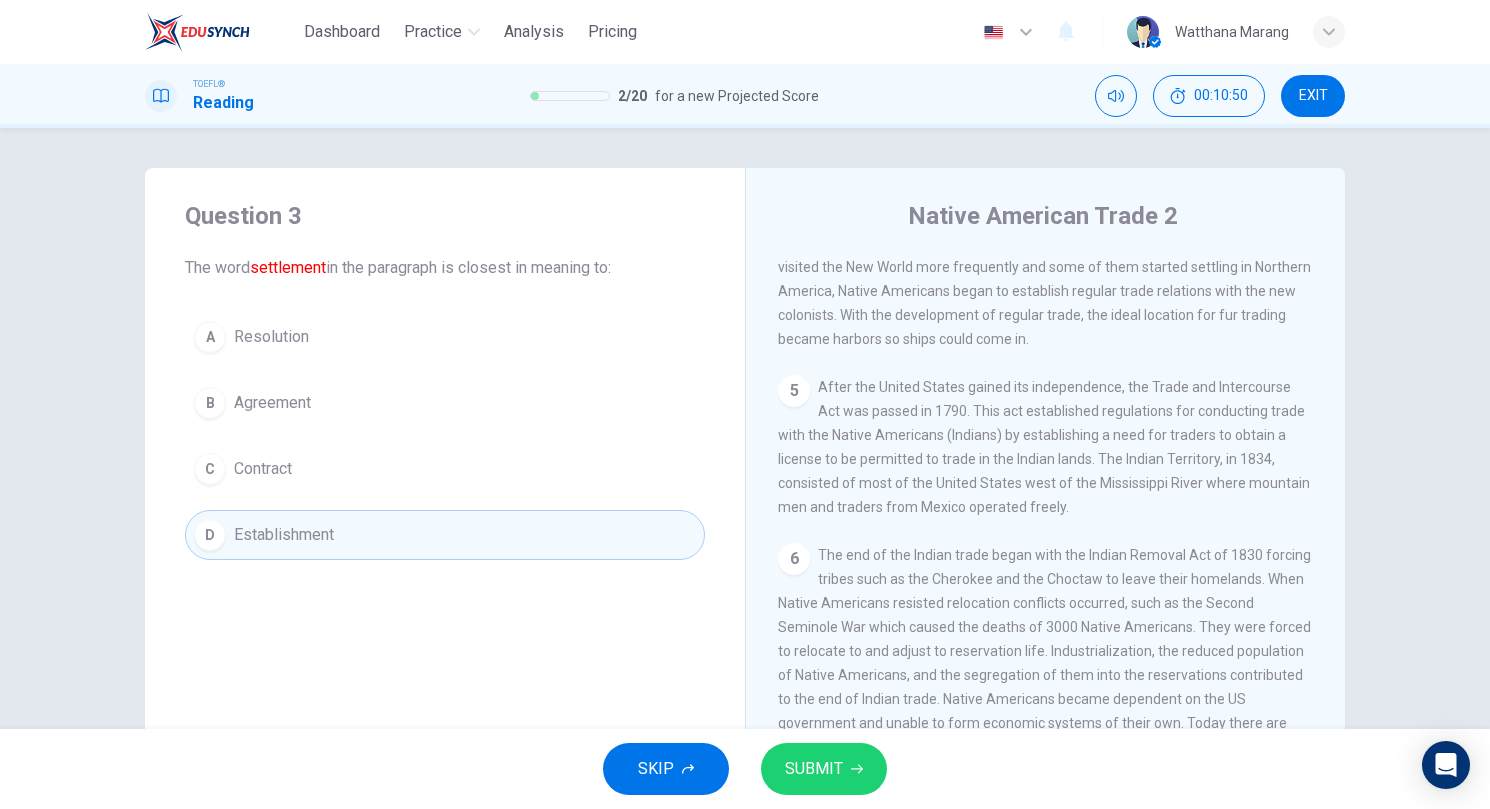 scroll, scrollTop: 0, scrollLeft: 0, axis: both 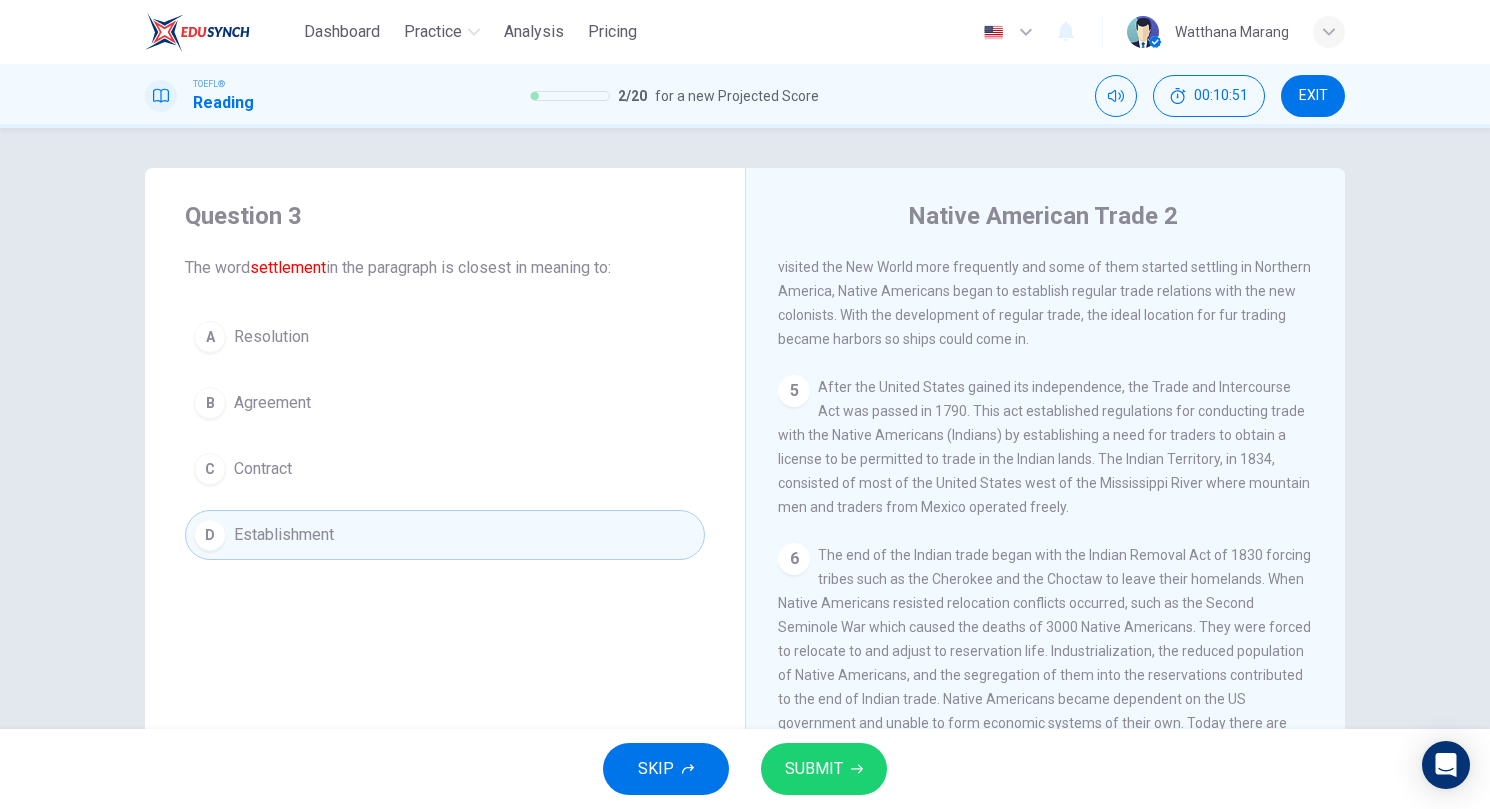 click on "SUBMIT" at bounding box center [814, 769] 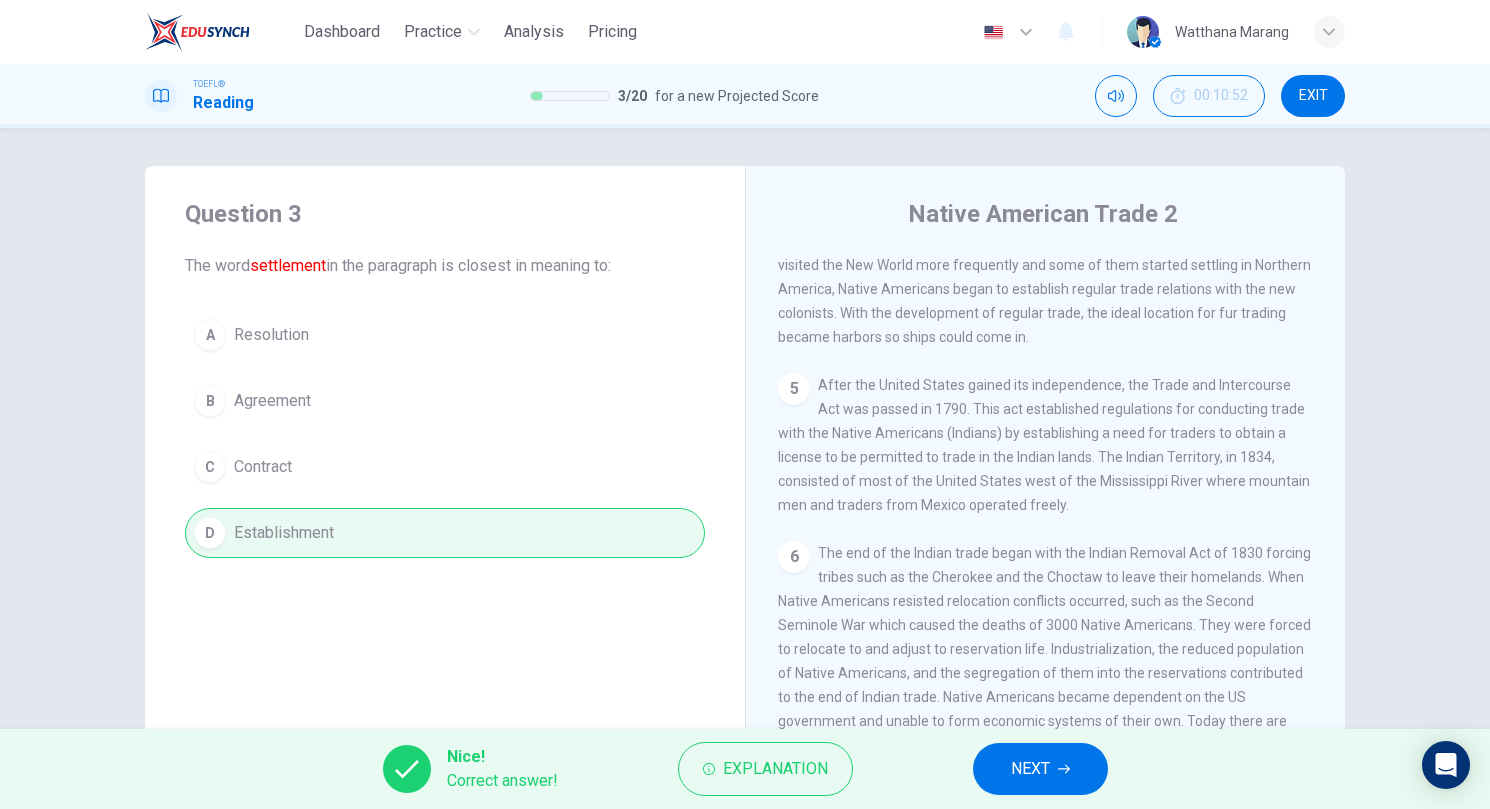 scroll, scrollTop: 0, scrollLeft: 0, axis: both 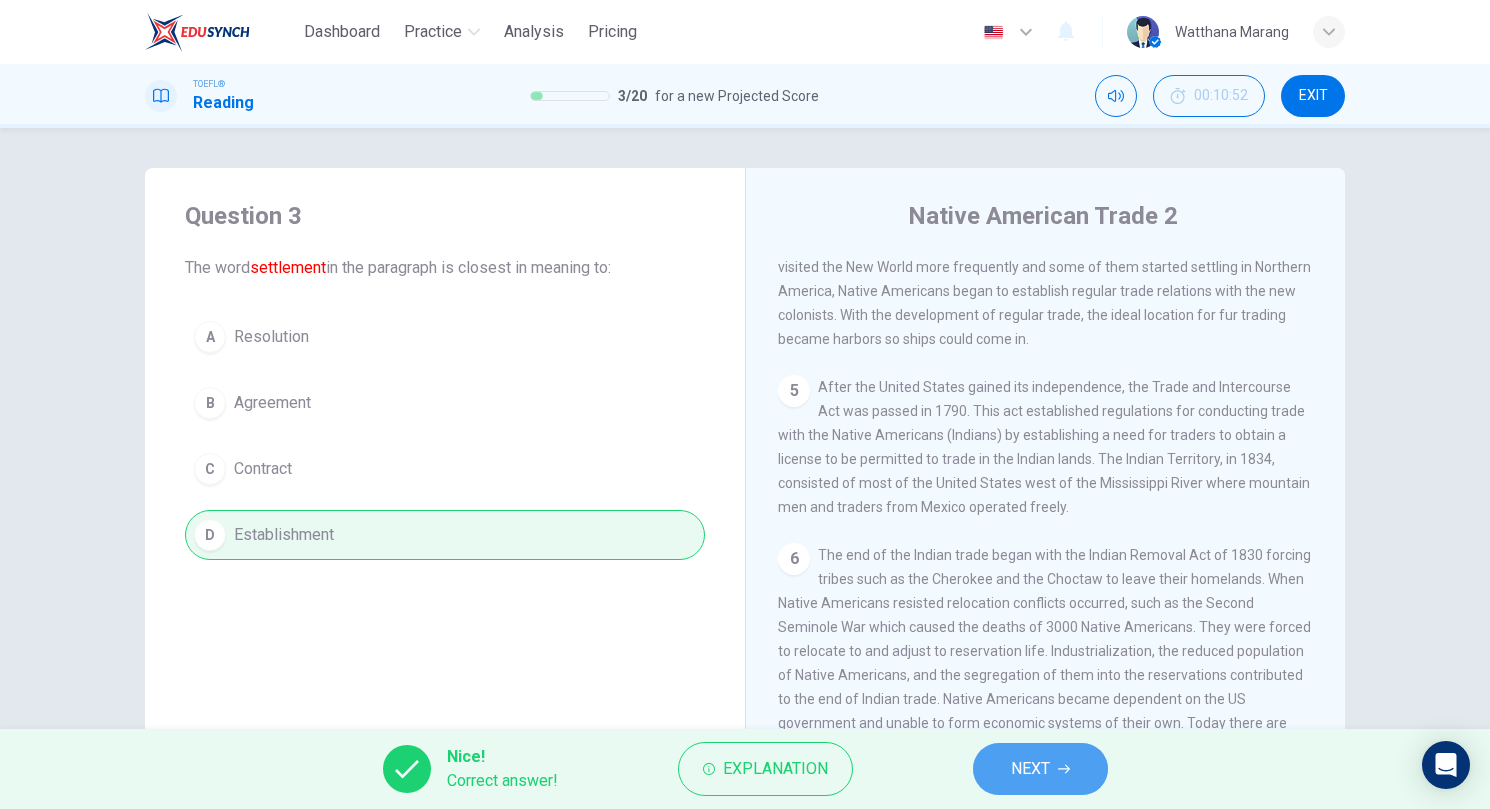 click at bounding box center [1064, 769] 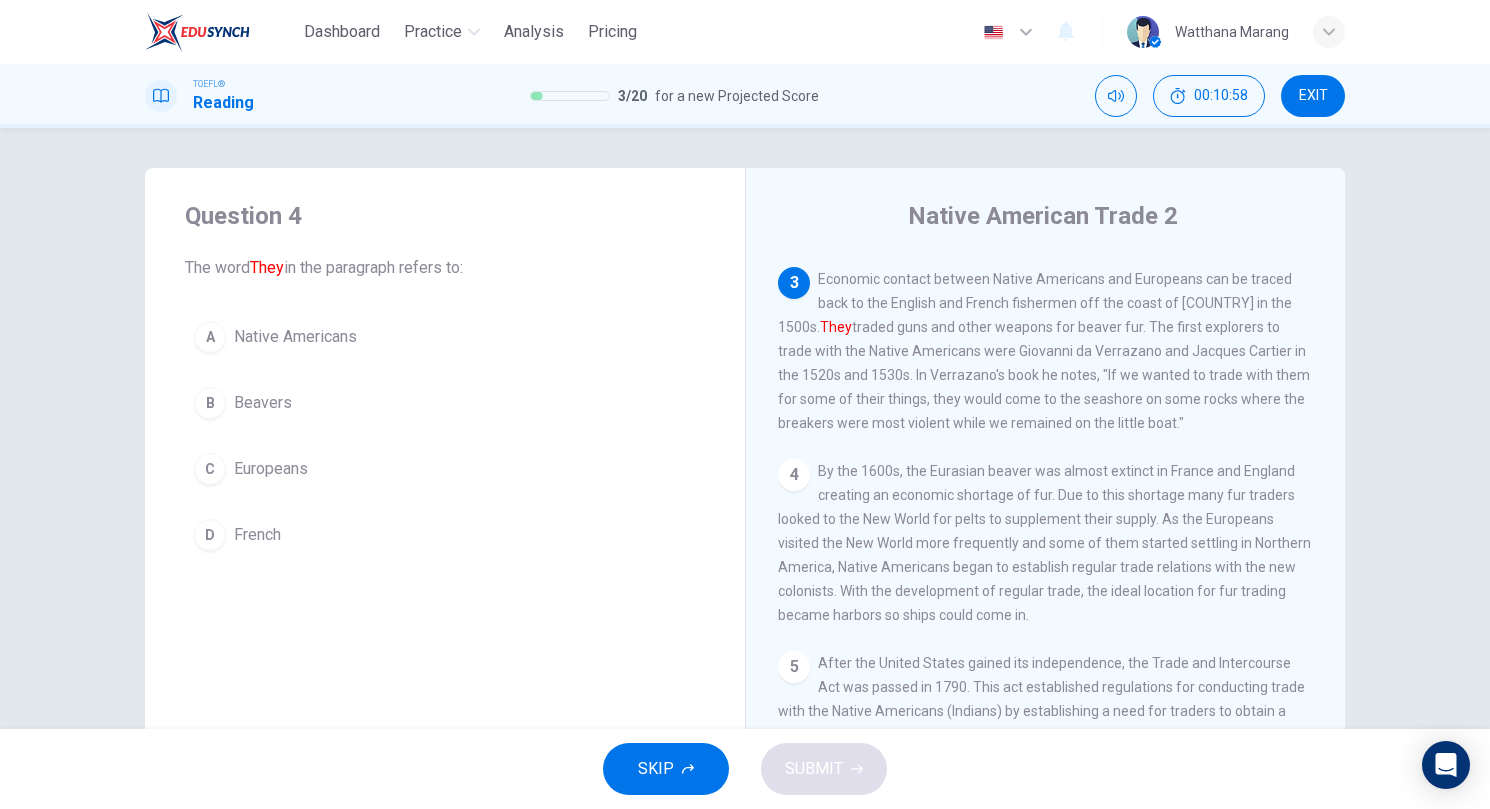 scroll, scrollTop: 391, scrollLeft: 0, axis: vertical 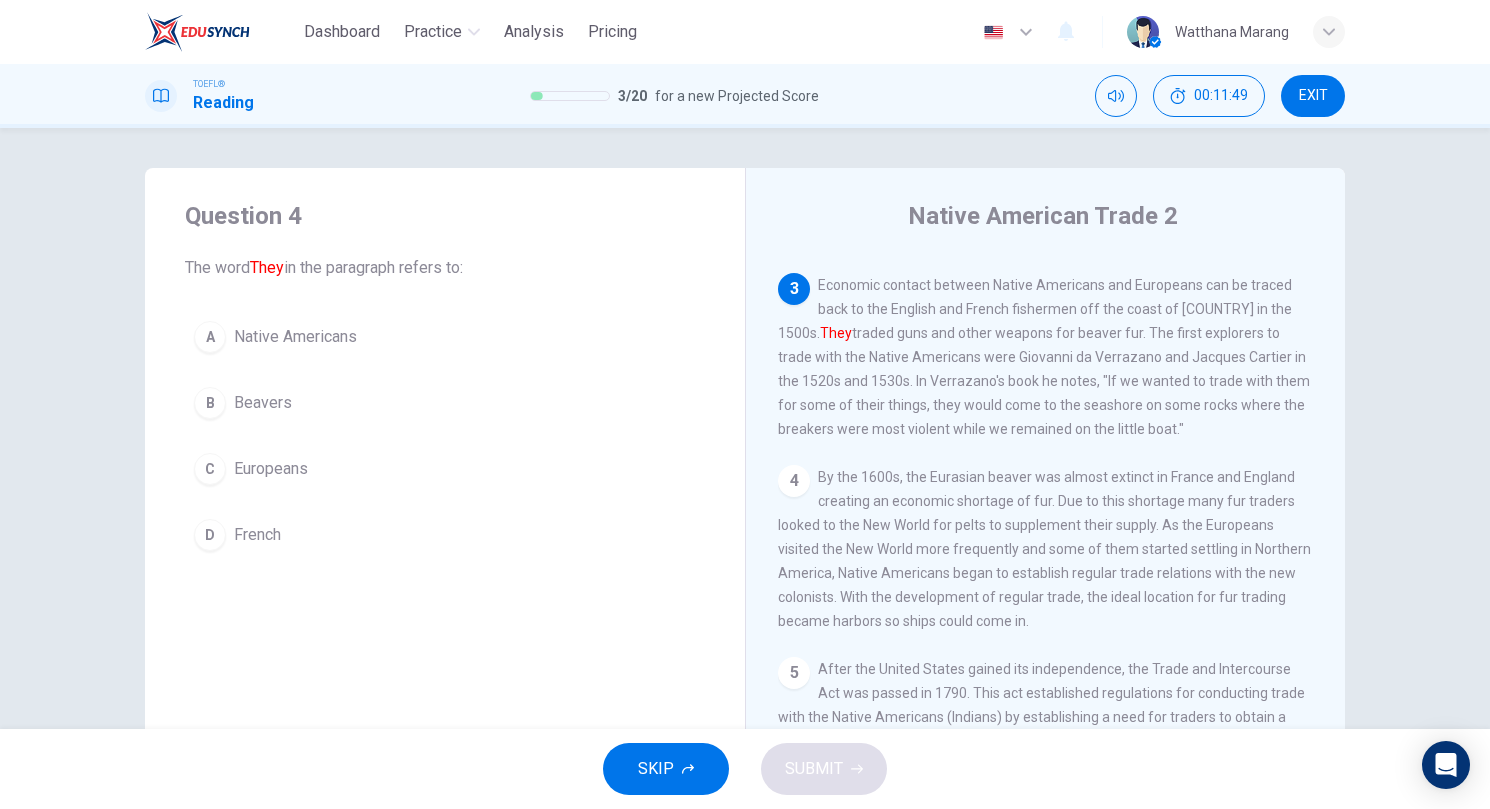 click on "A Native Americans" at bounding box center (445, 337) 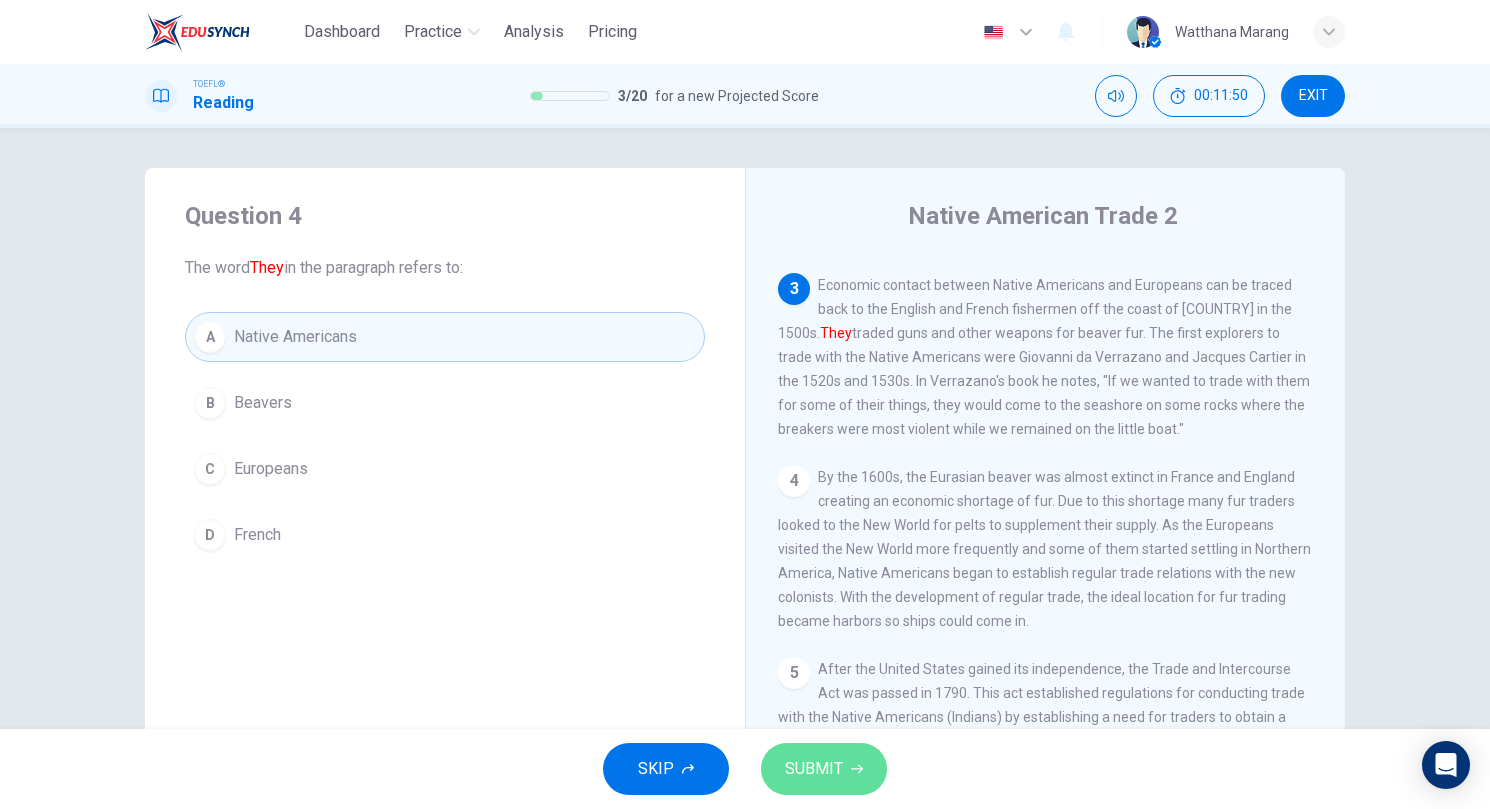 click on "SUBMIT" at bounding box center [814, 769] 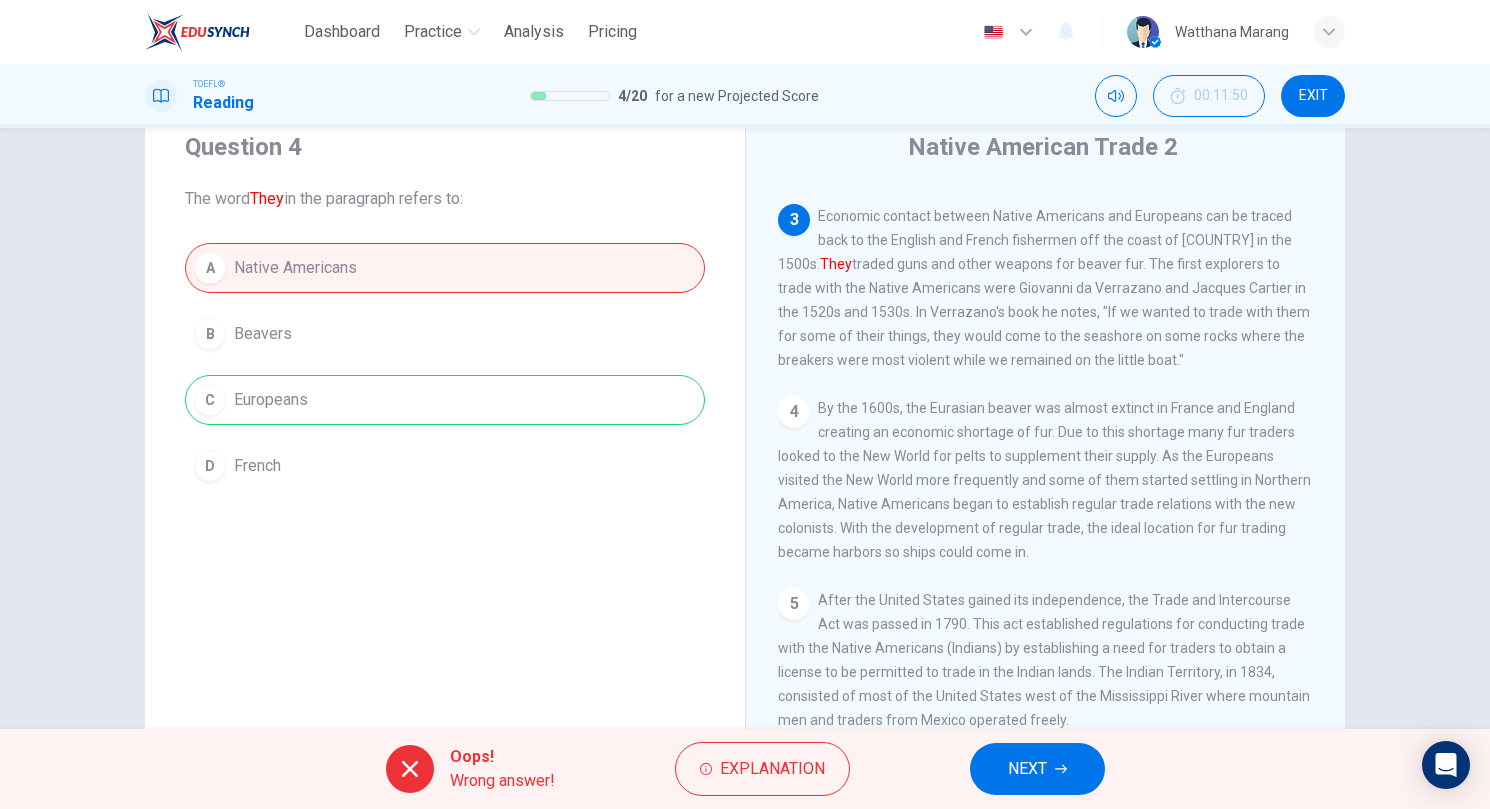 scroll, scrollTop: 0, scrollLeft: 0, axis: both 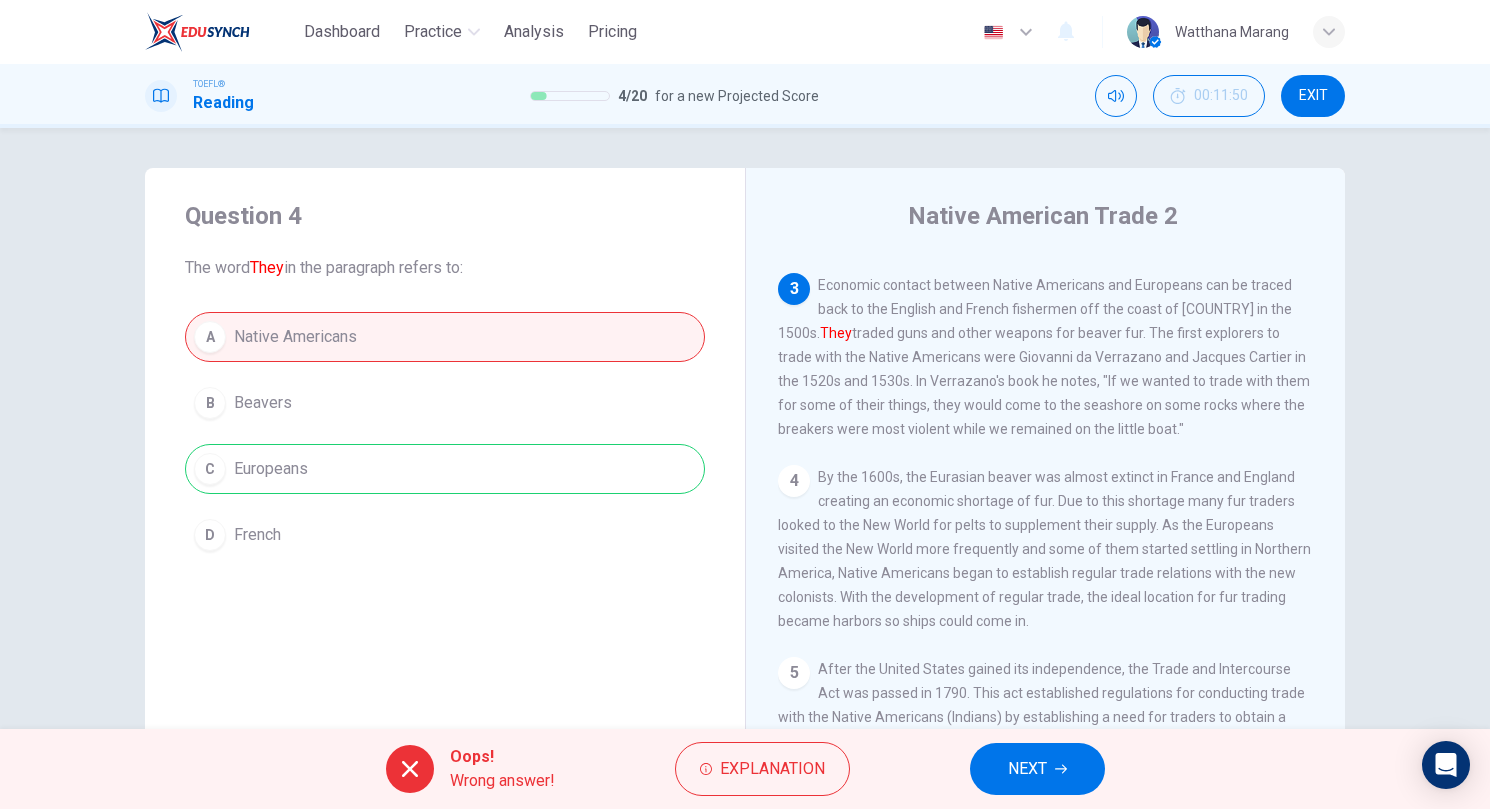 click on "NEXT" at bounding box center (1037, 769) 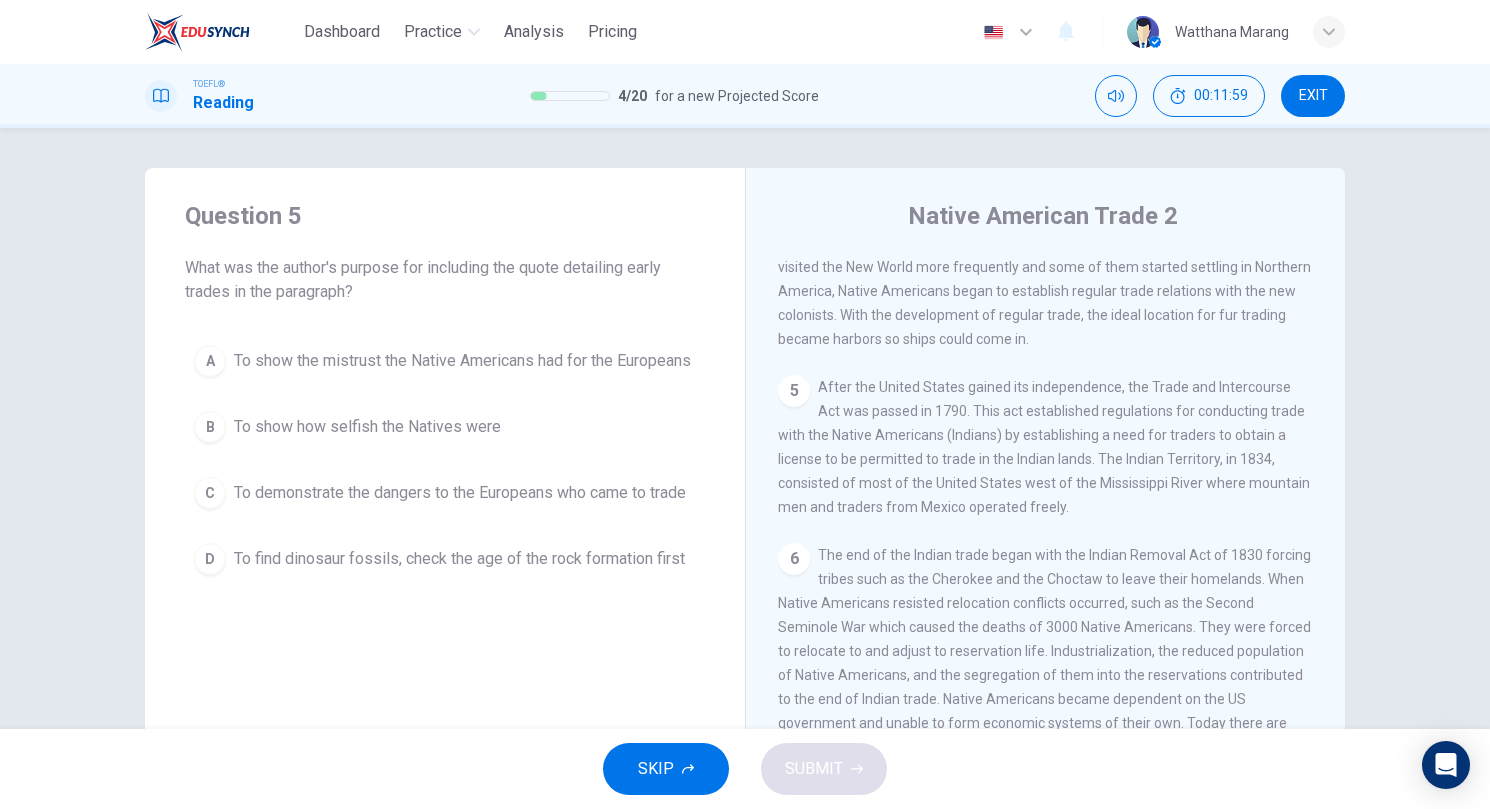 scroll, scrollTop: 769, scrollLeft: 0, axis: vertical 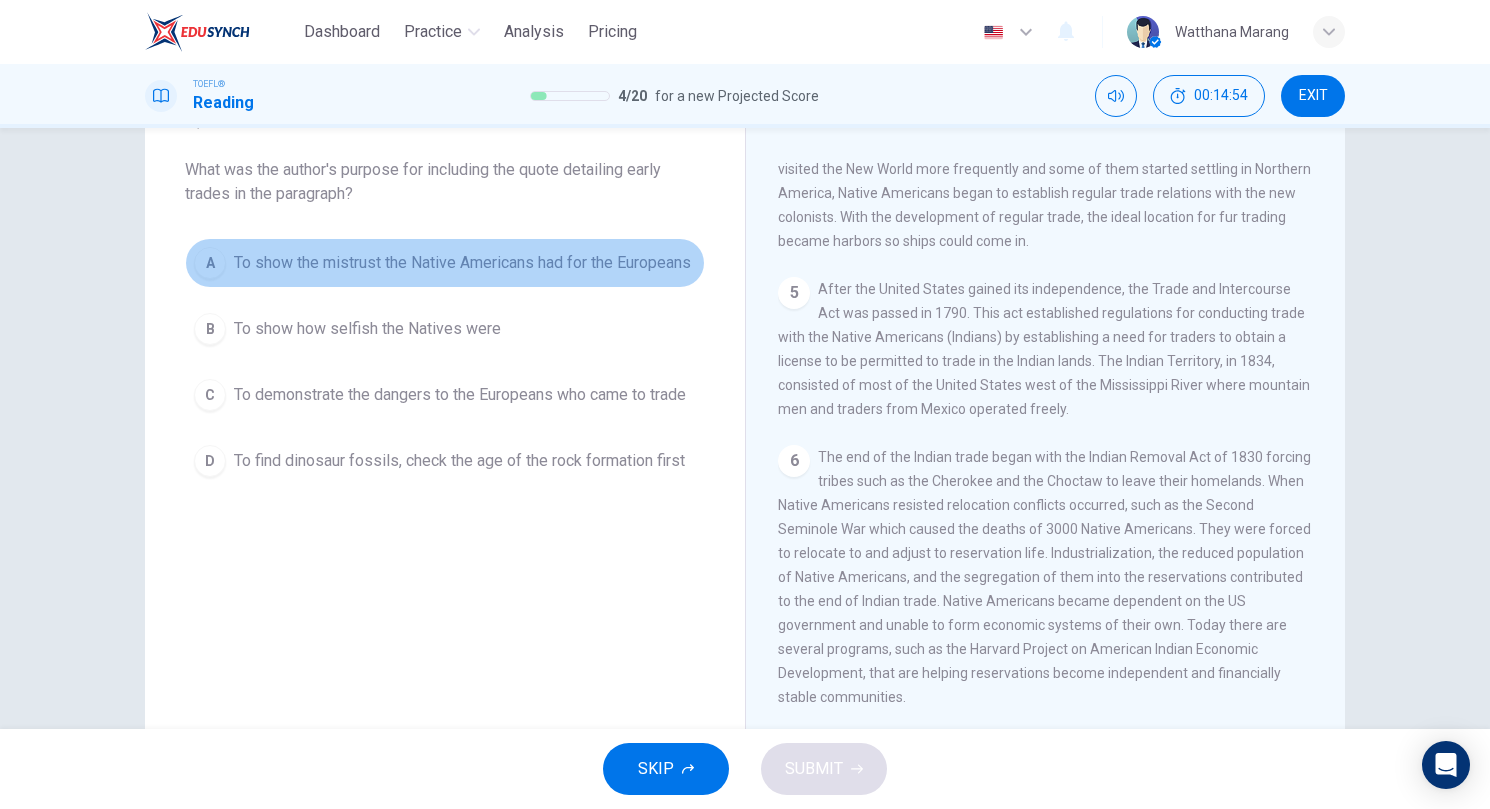 click on "To show the mistrust the Native Americans had for the Europeans" at bounding box center (462, 263) 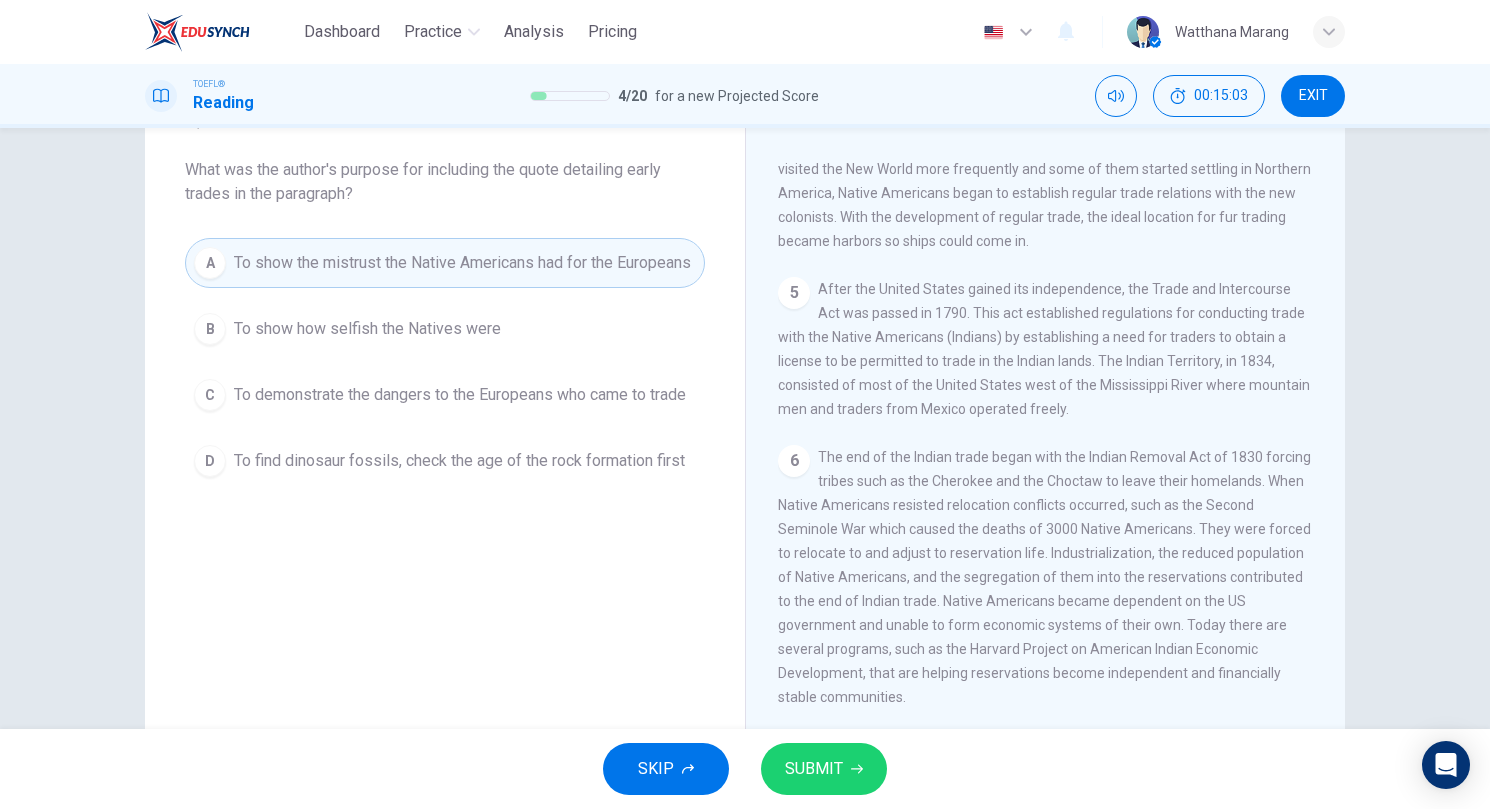 click on "To find dinosaur fossils, check the age of the rock formation first" at bounding box center (367, 329) 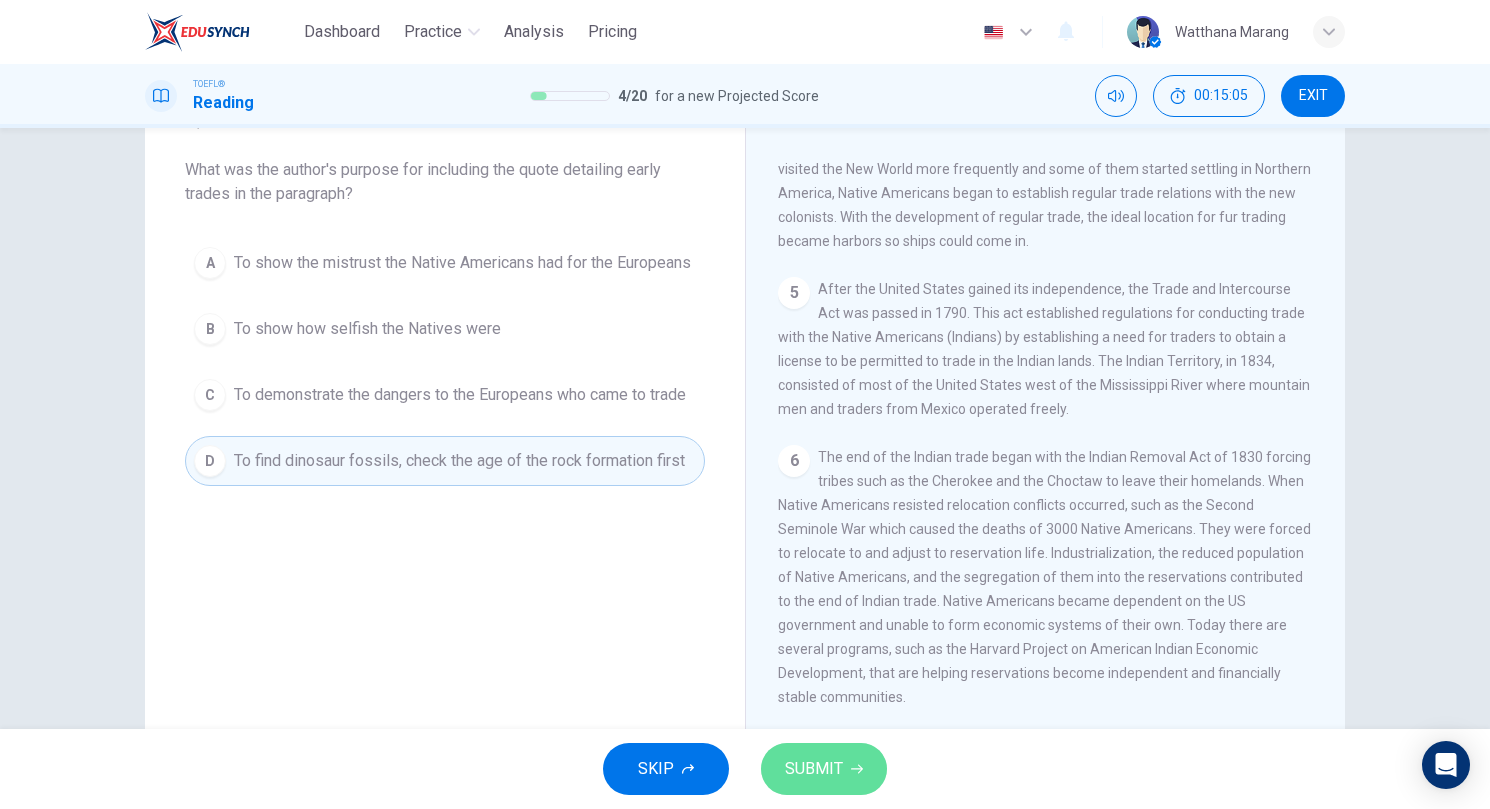 click on "SUBMIT" at bounding box center [824, 769] 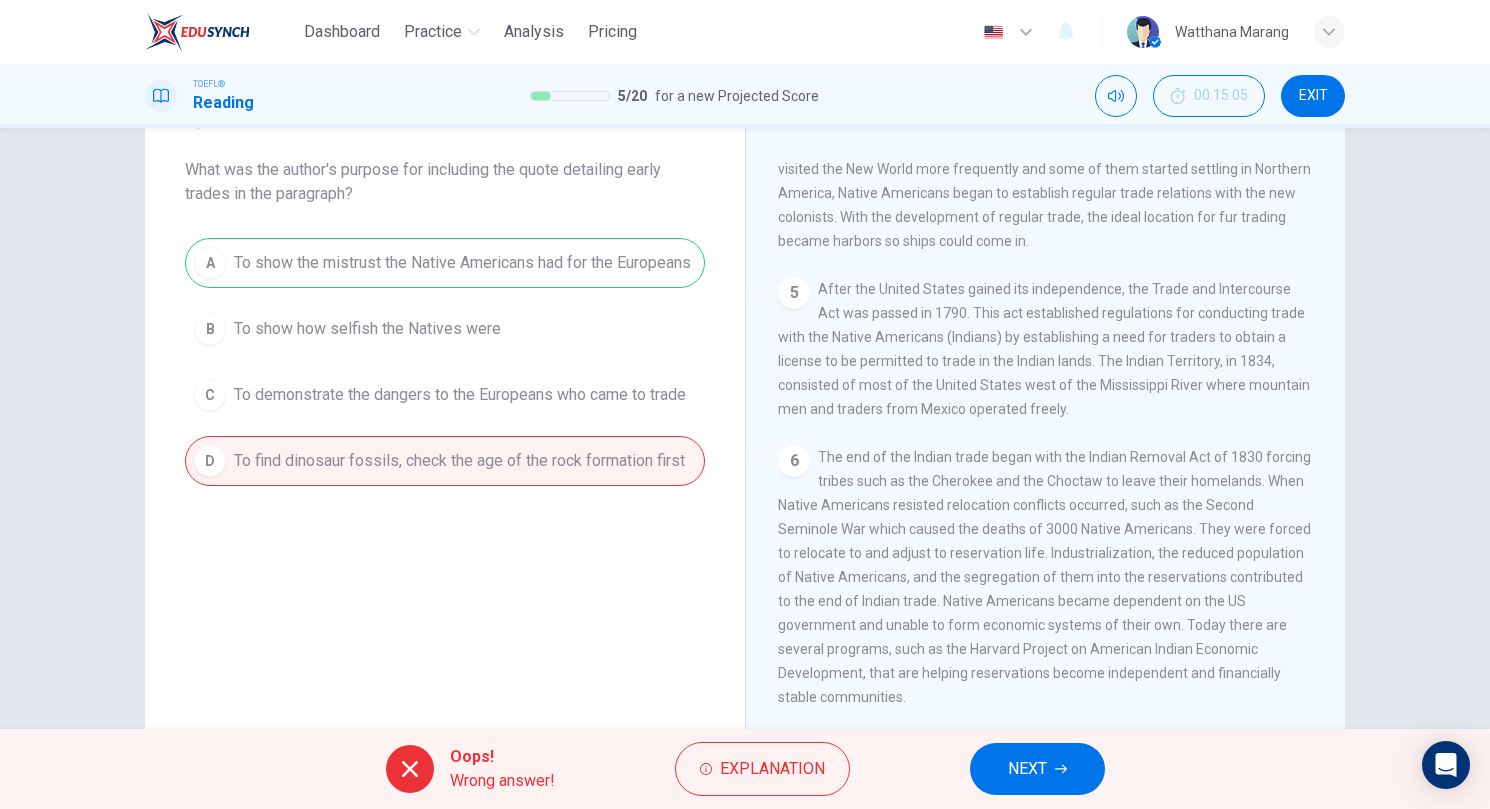 drag, startPoint x: 994, startPoint y: 754, endPoint x: 808, endPoint y: 504, distance: 311.60233 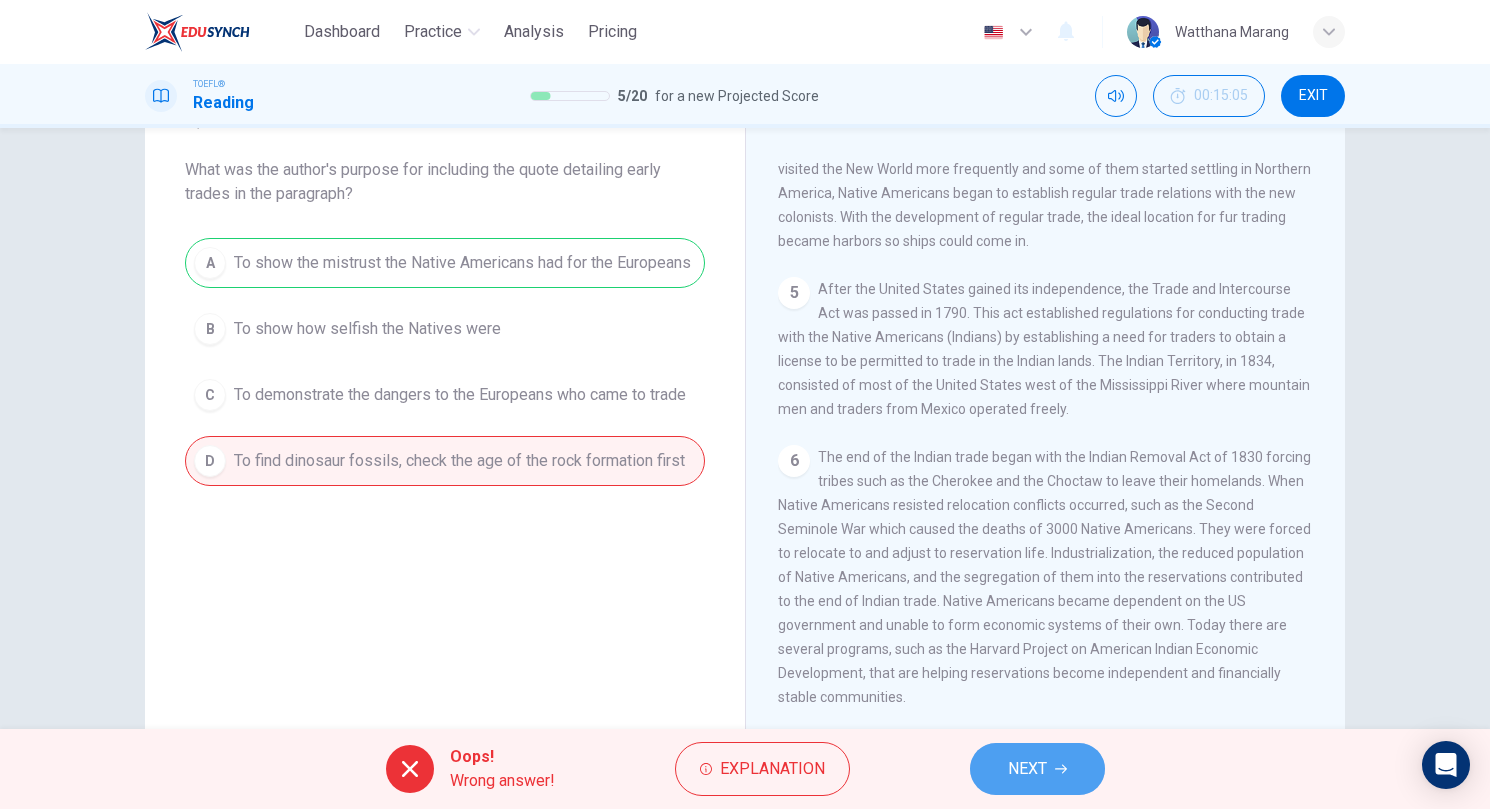 click on "NEXT" at bounding box center [1037, 769] 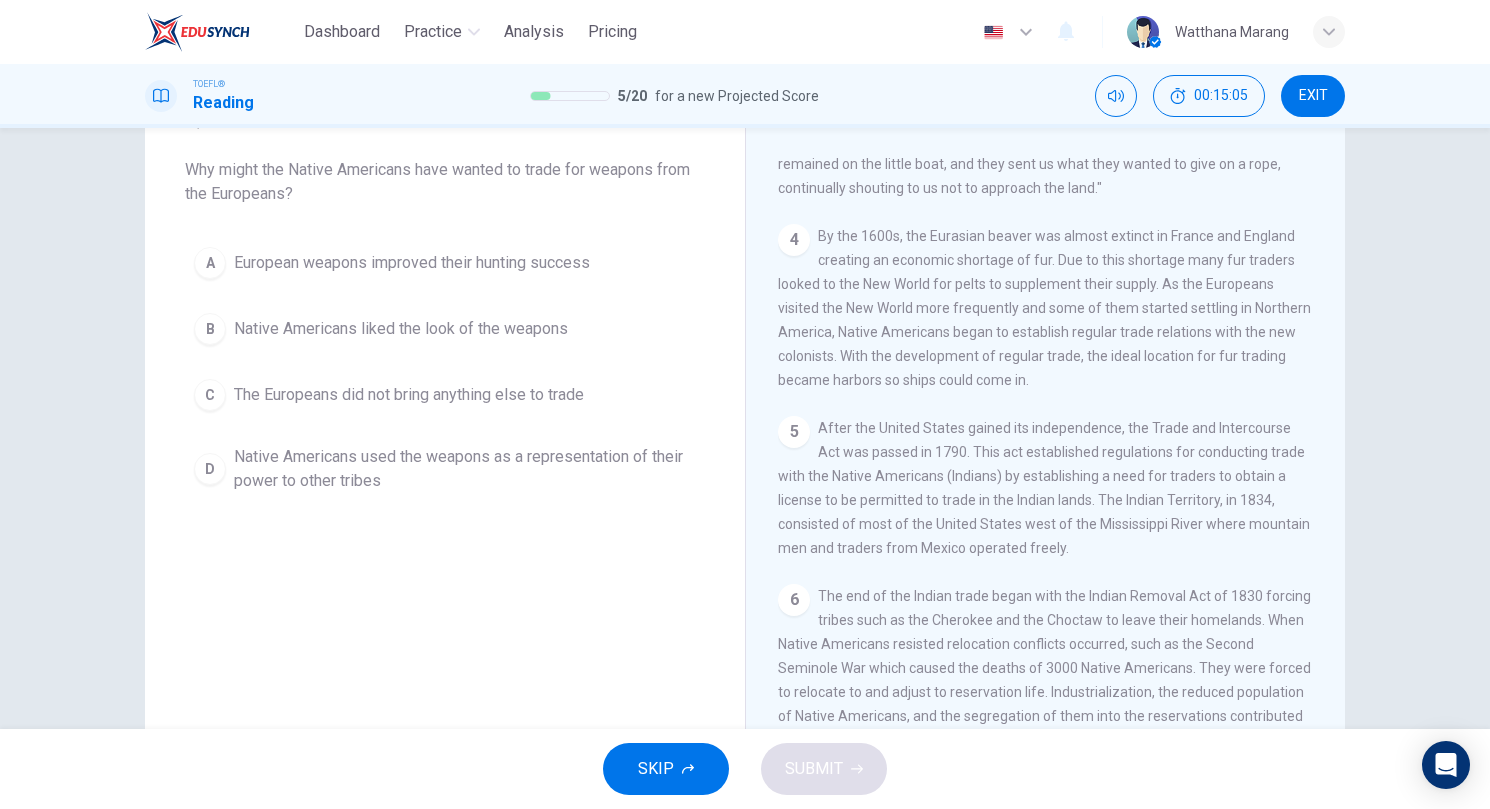 scroll, scrollTop: 423, scrollLeft: 0, axis: vertical 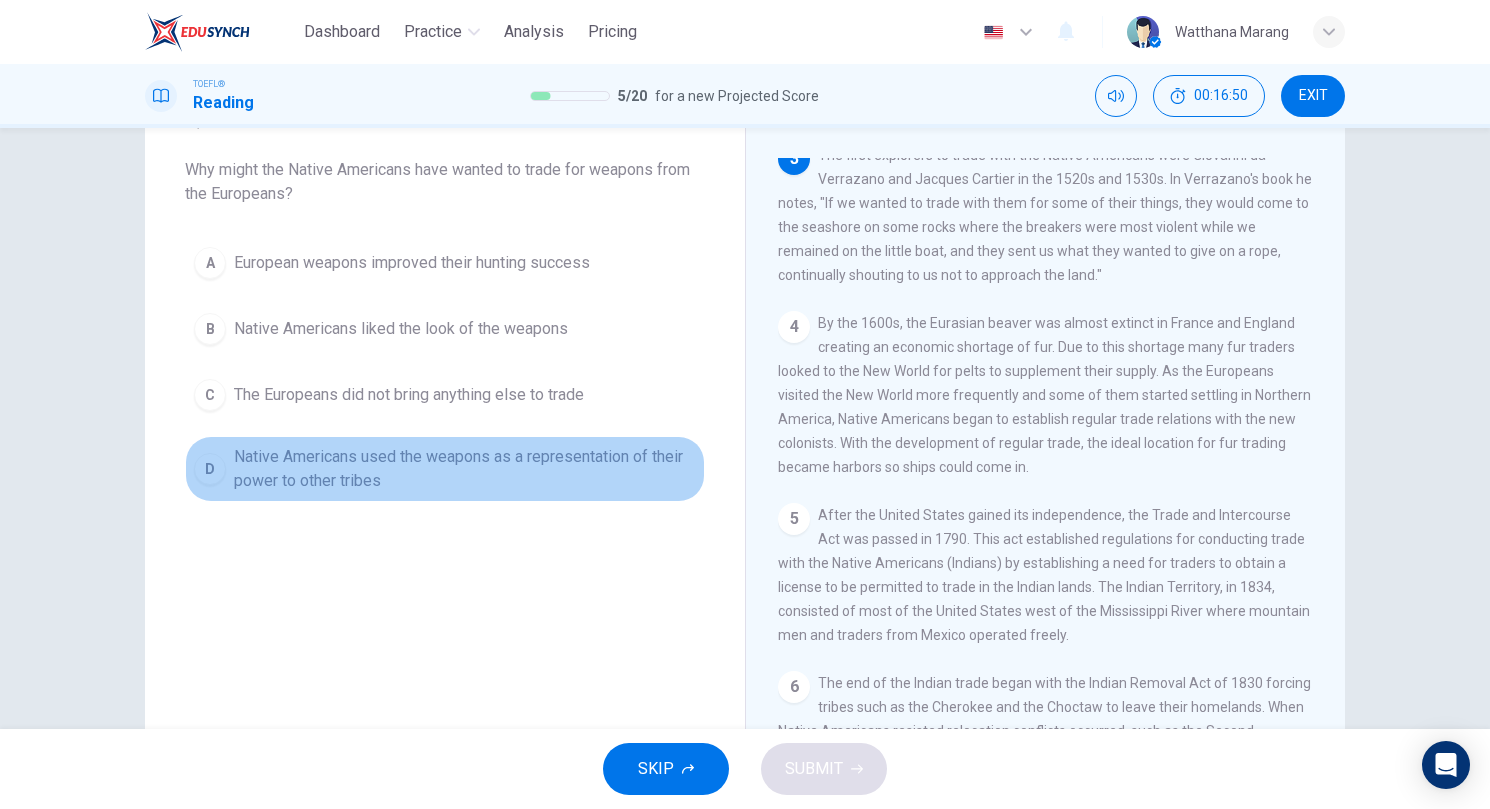 click on "Native Americans used the weapons as a representation of their power to other tribes" at bounding box center (412, 263) 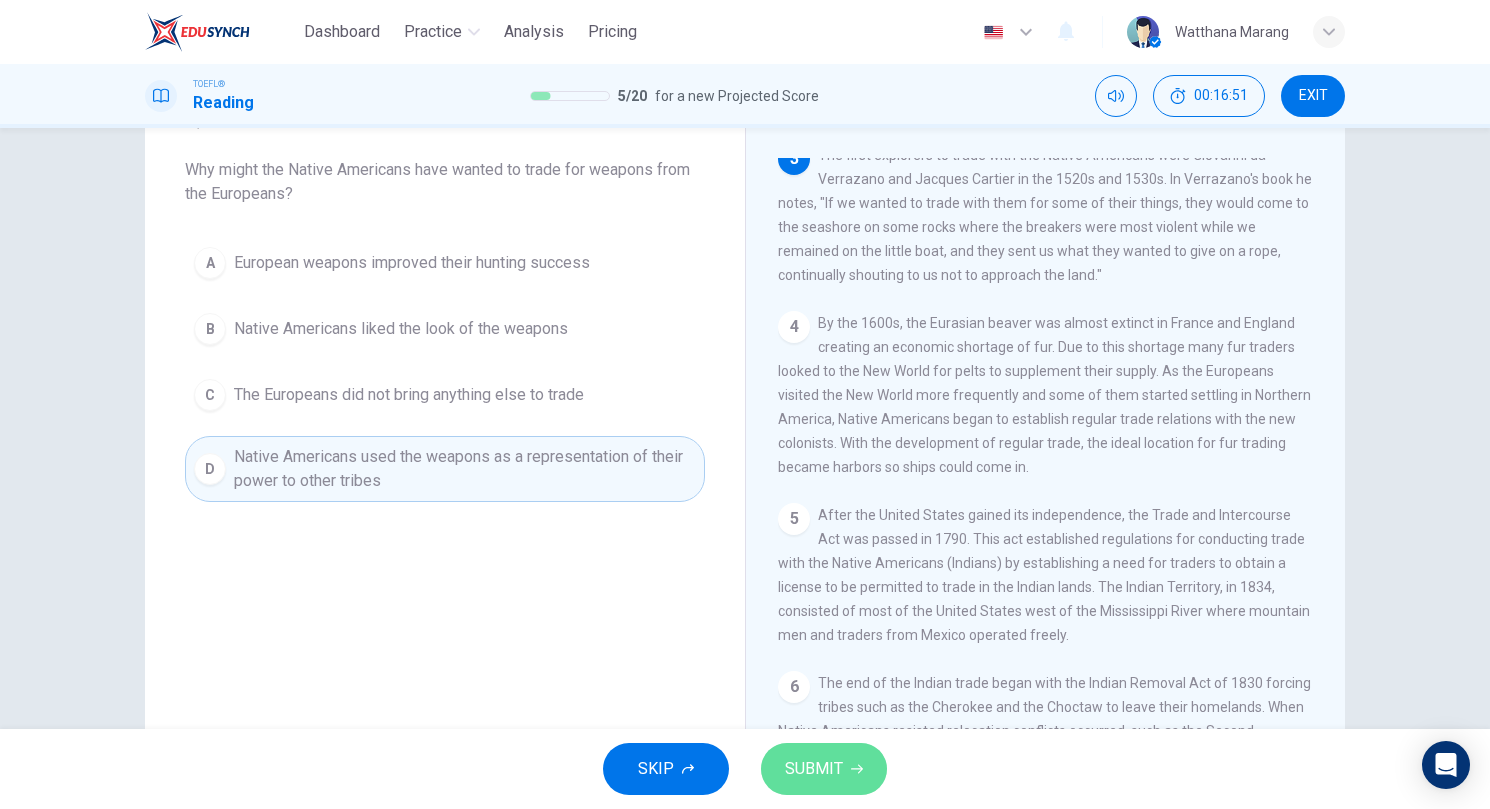 click on "SUBMIT" at bounding box center [824, 769] 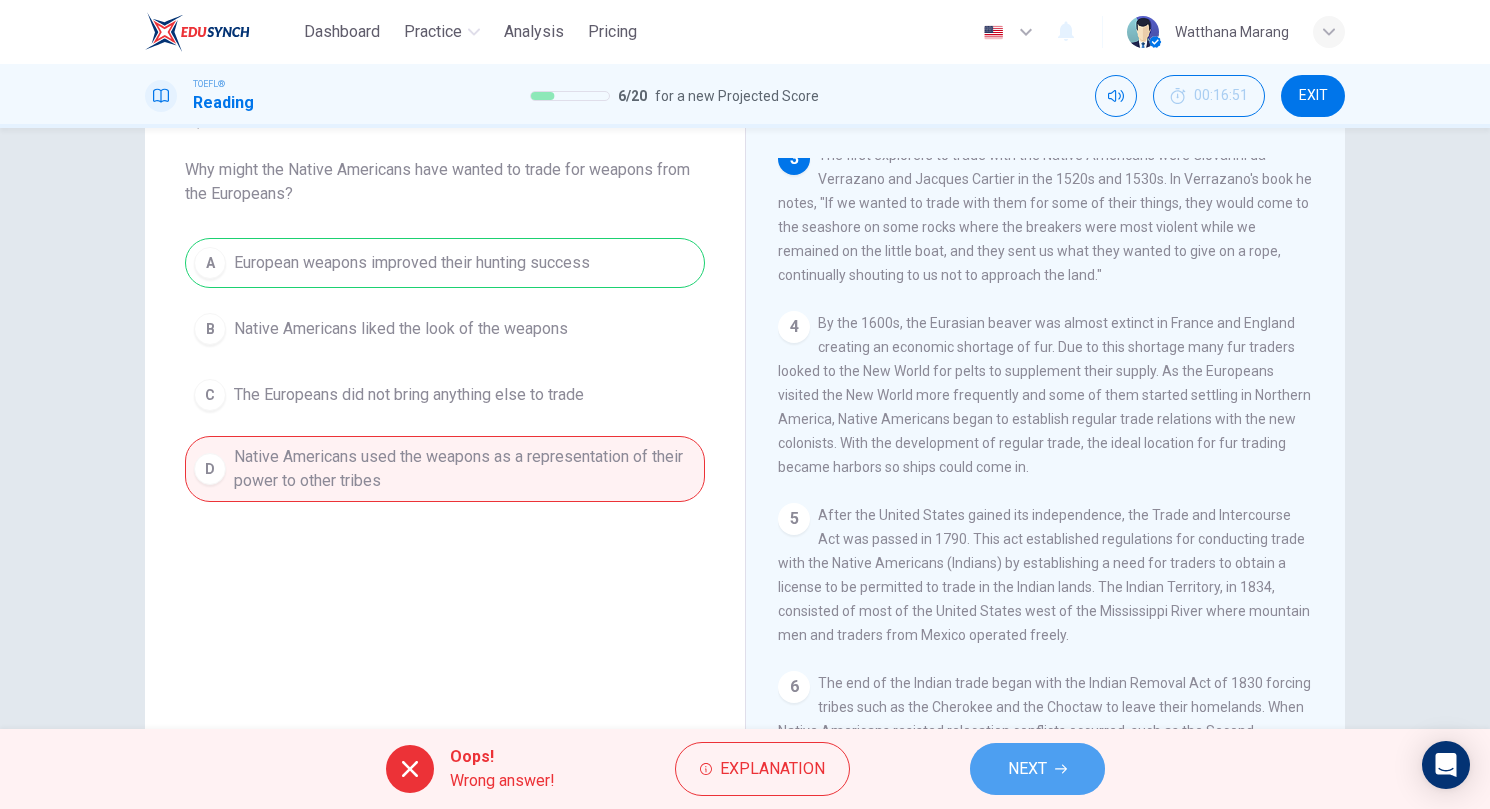 click on "NEXT" at bounding box center [1037, 769] 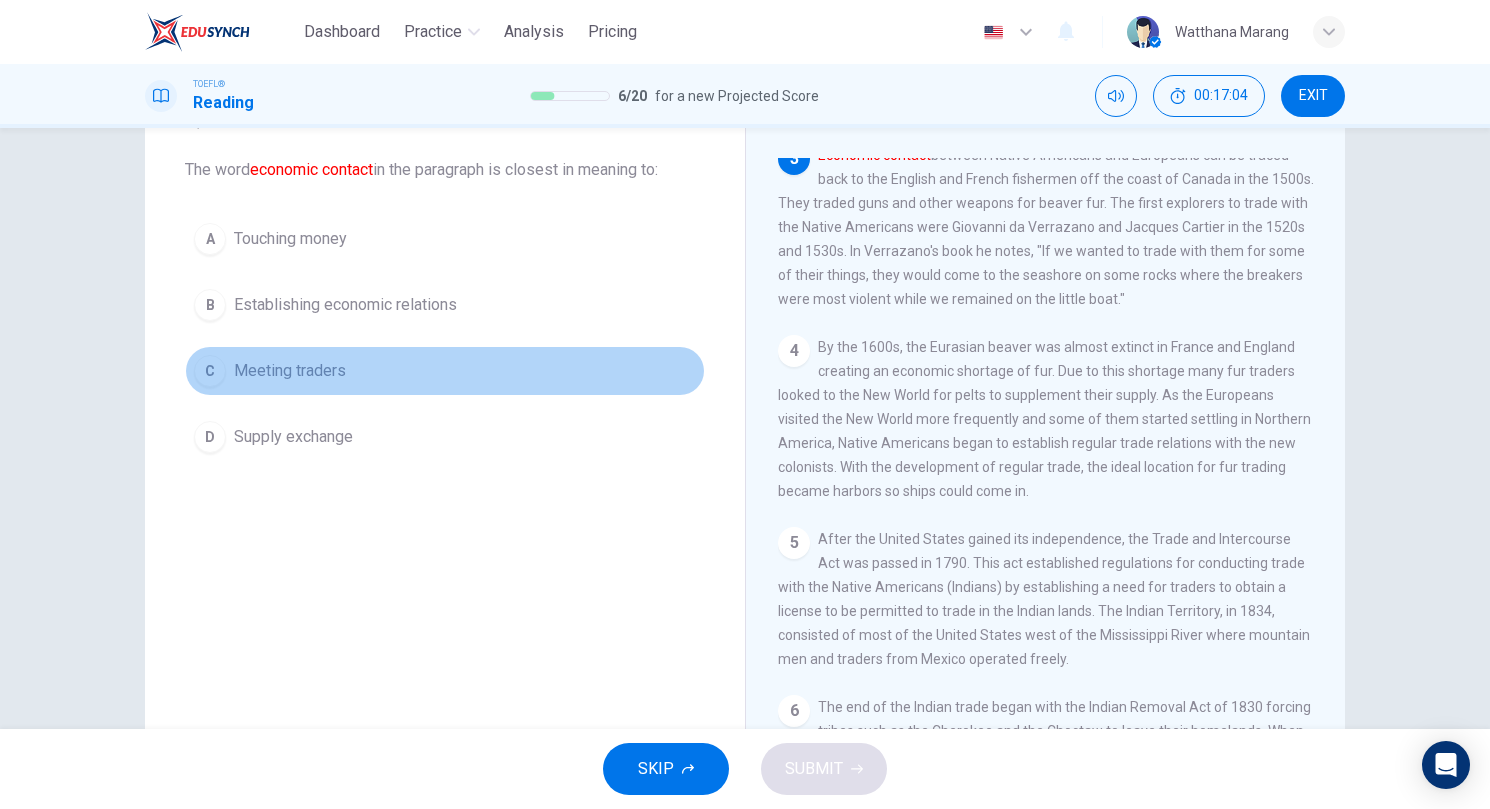 click on "Meeting traders" at bounding box center [290, 239] 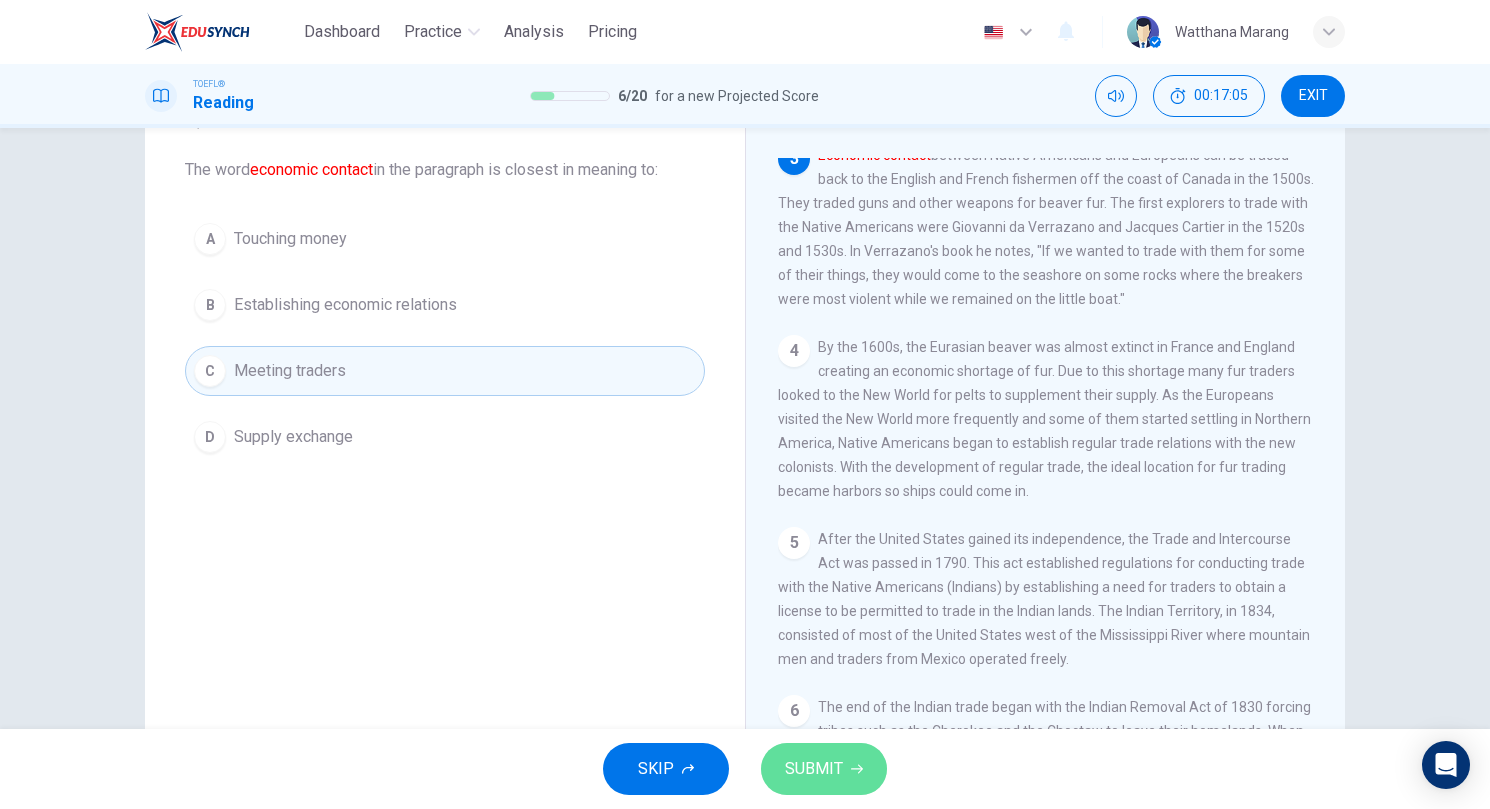 click on "SUBMIT" at bounding box center [824, 769] 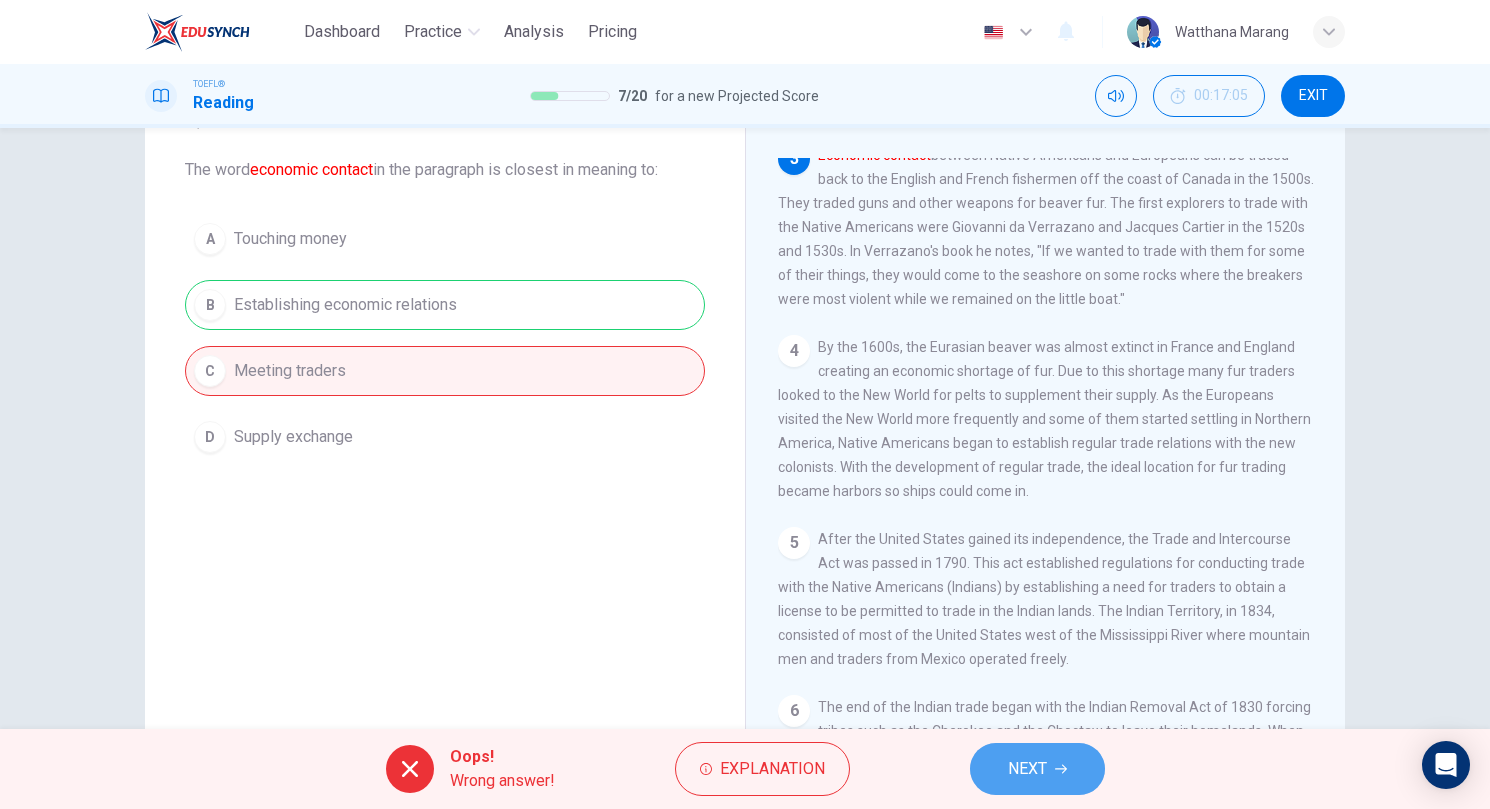click on "NEXT" at bounding box center [1027, 769] 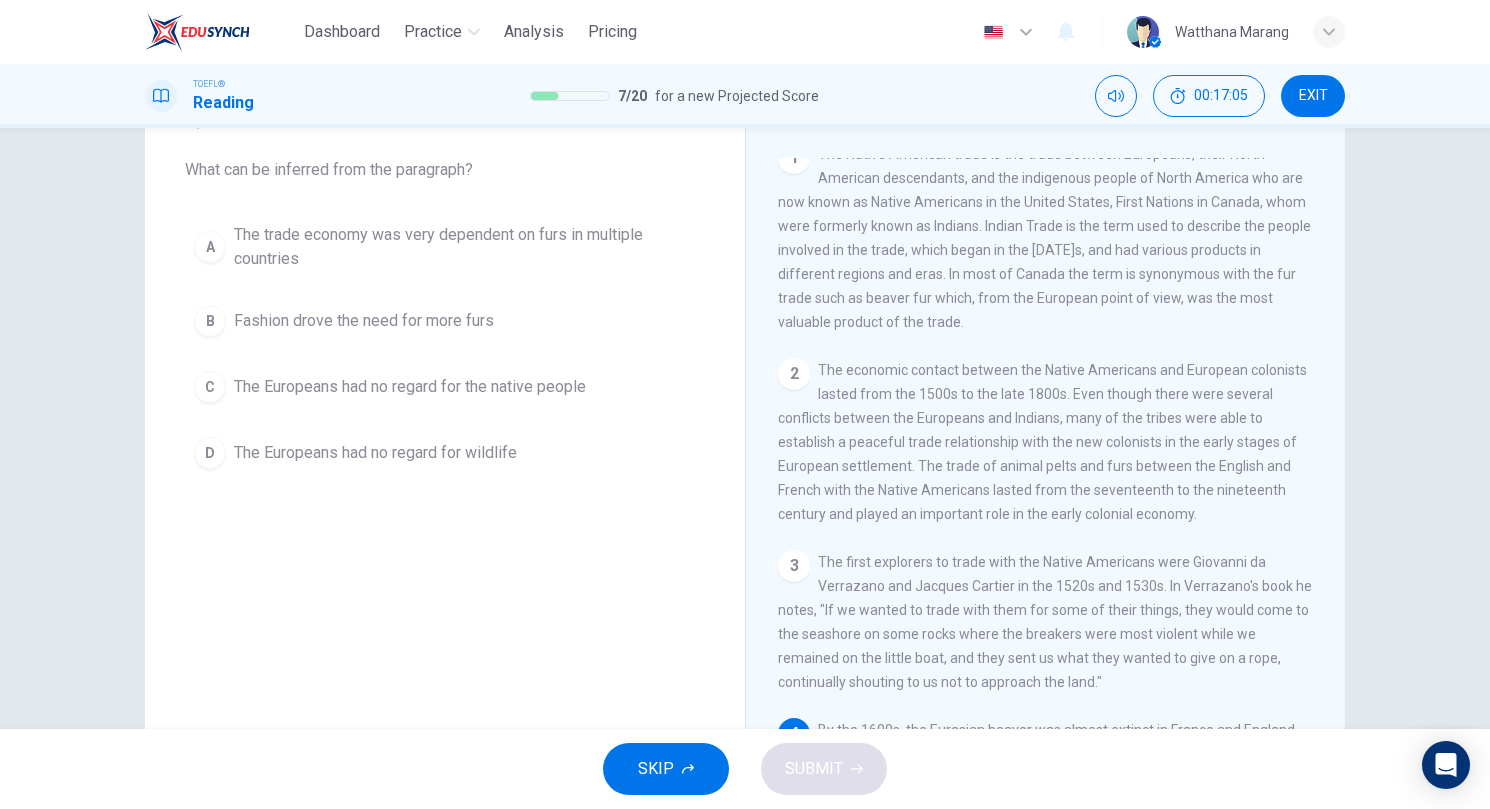 scroll, scrollTop: 0, scrollLeft: 0, axis: both 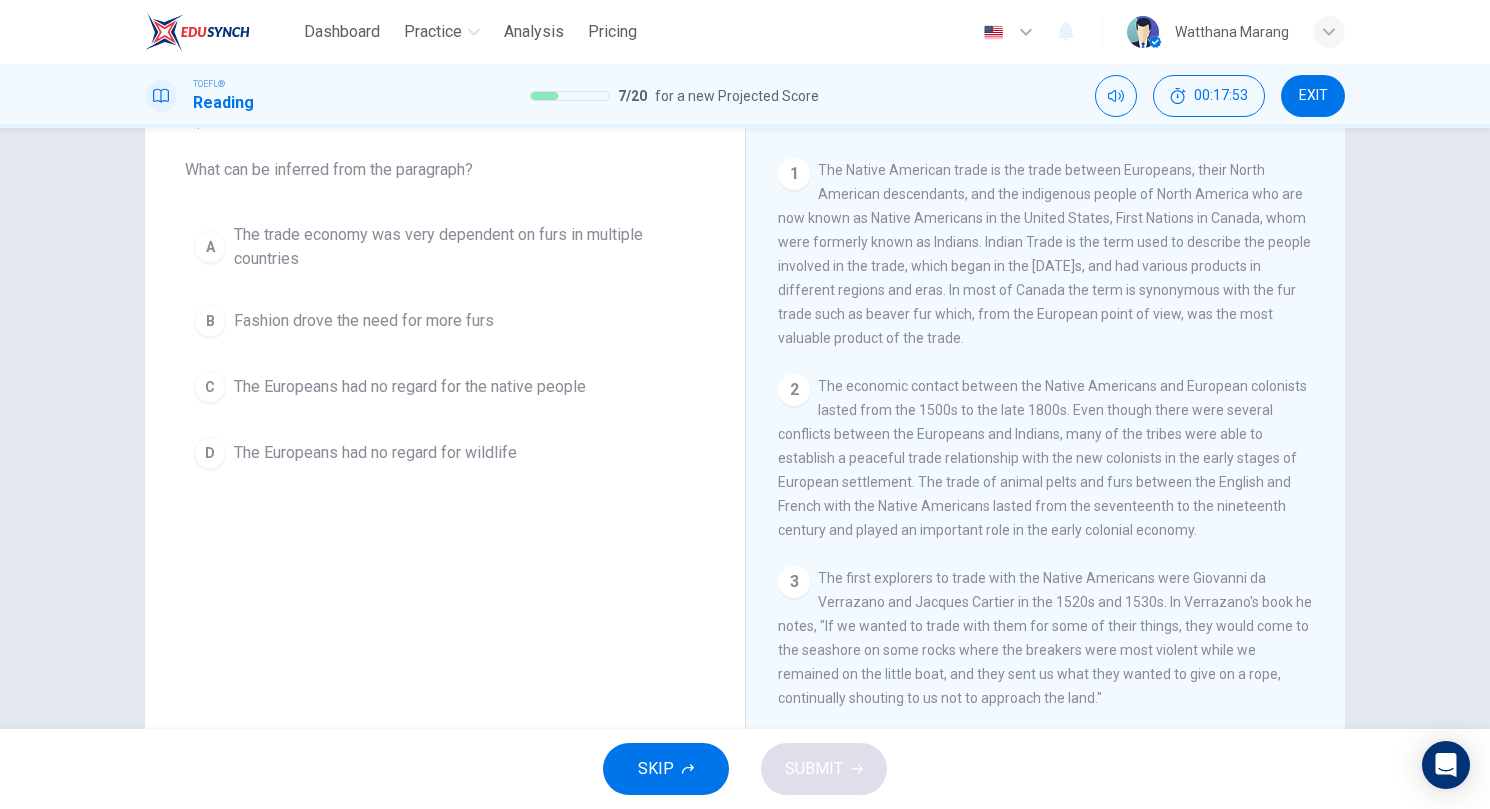 click on "The trade economy was very dependent on furs in multiple countries" at bounding box center (465, 247) 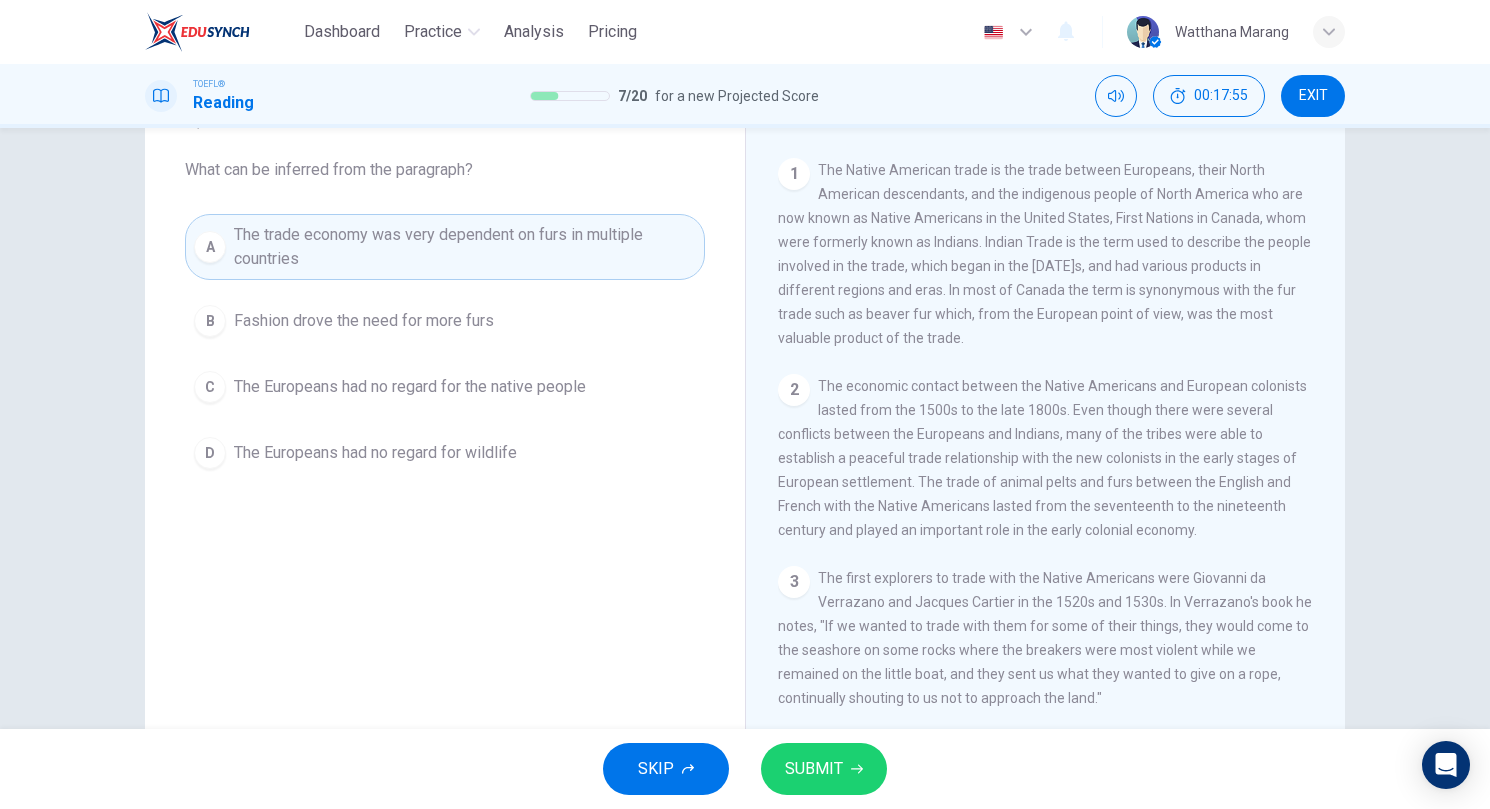 click on "SUBMIT" at bounding box center [824, 769] 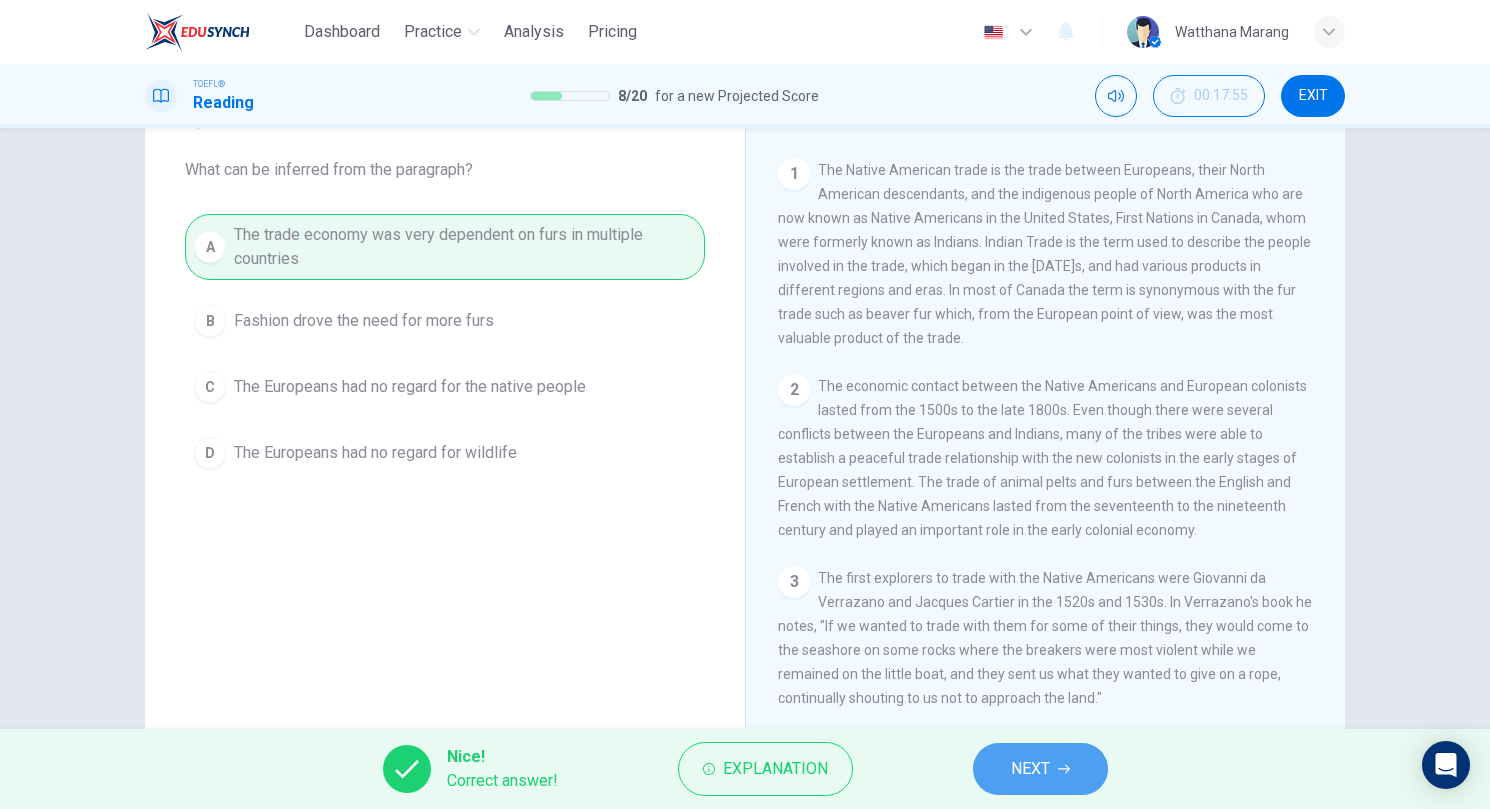 click on "NEXT" at bounding box center (1040, 769) 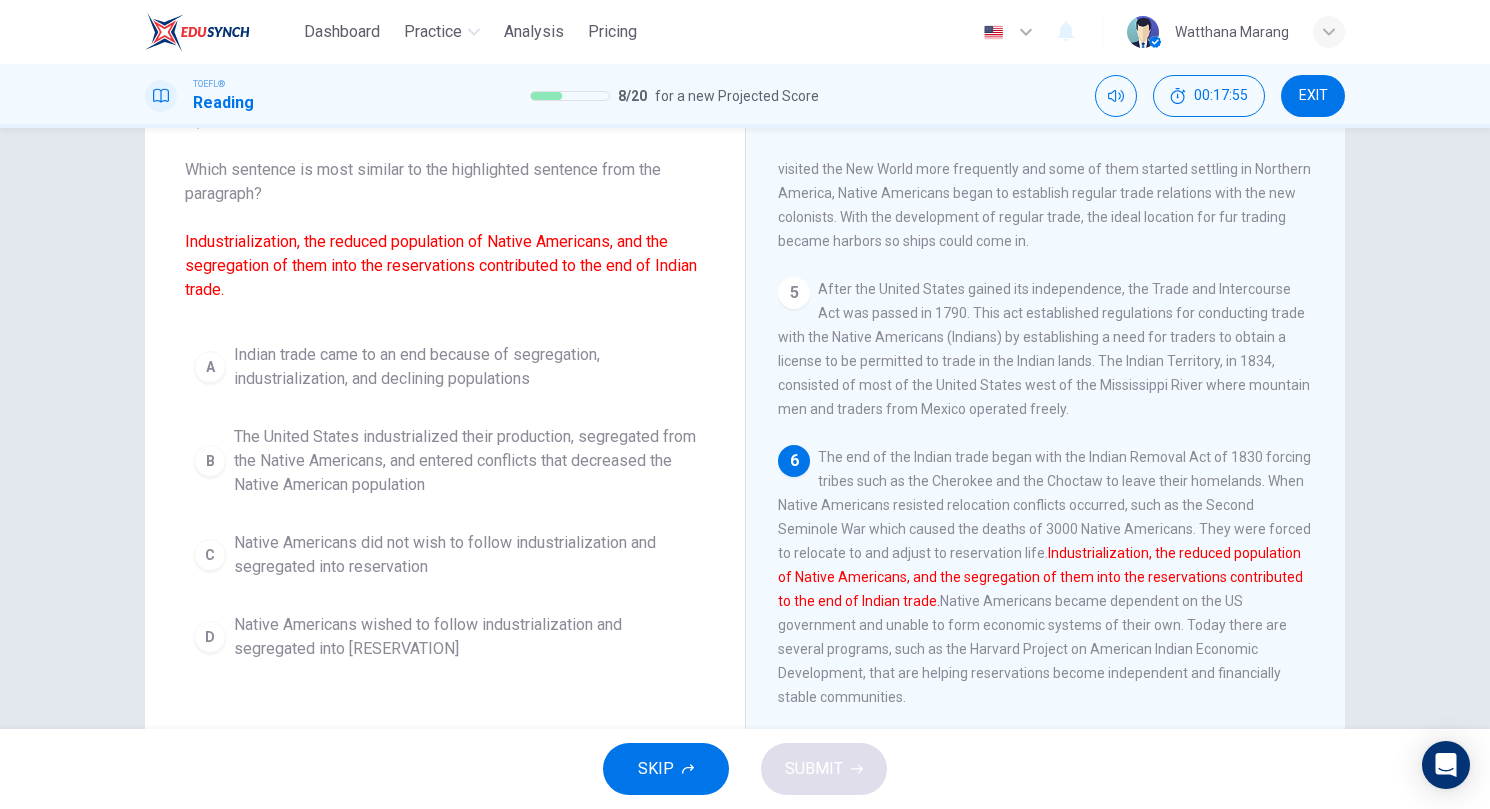 scroll, scrollTop: 769, scrollLeft: 0, axis: vertical 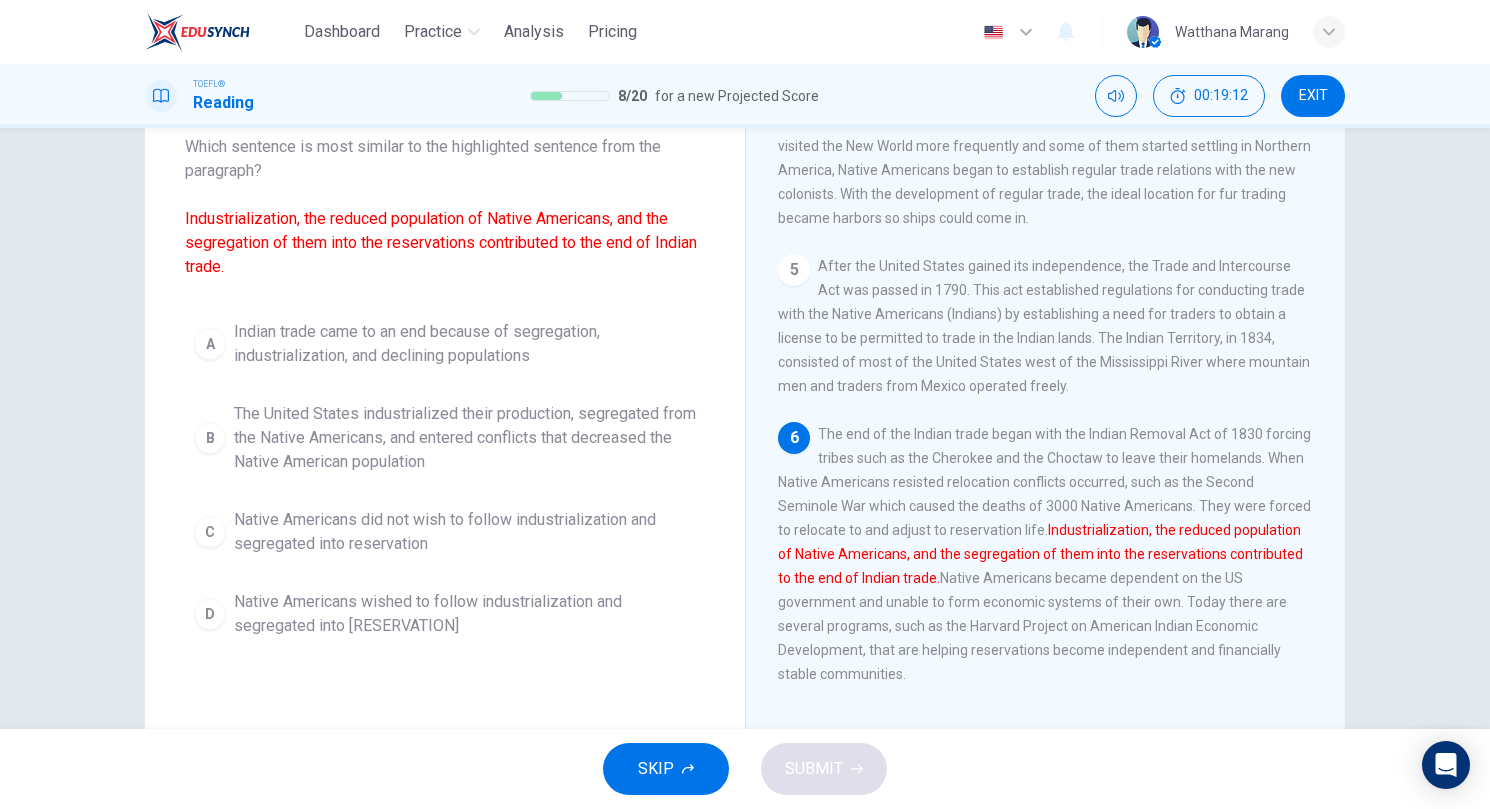 click on "Indian trade came to an end because of segregation, industrialization, and declining populations" at bounding box center [465, 344] 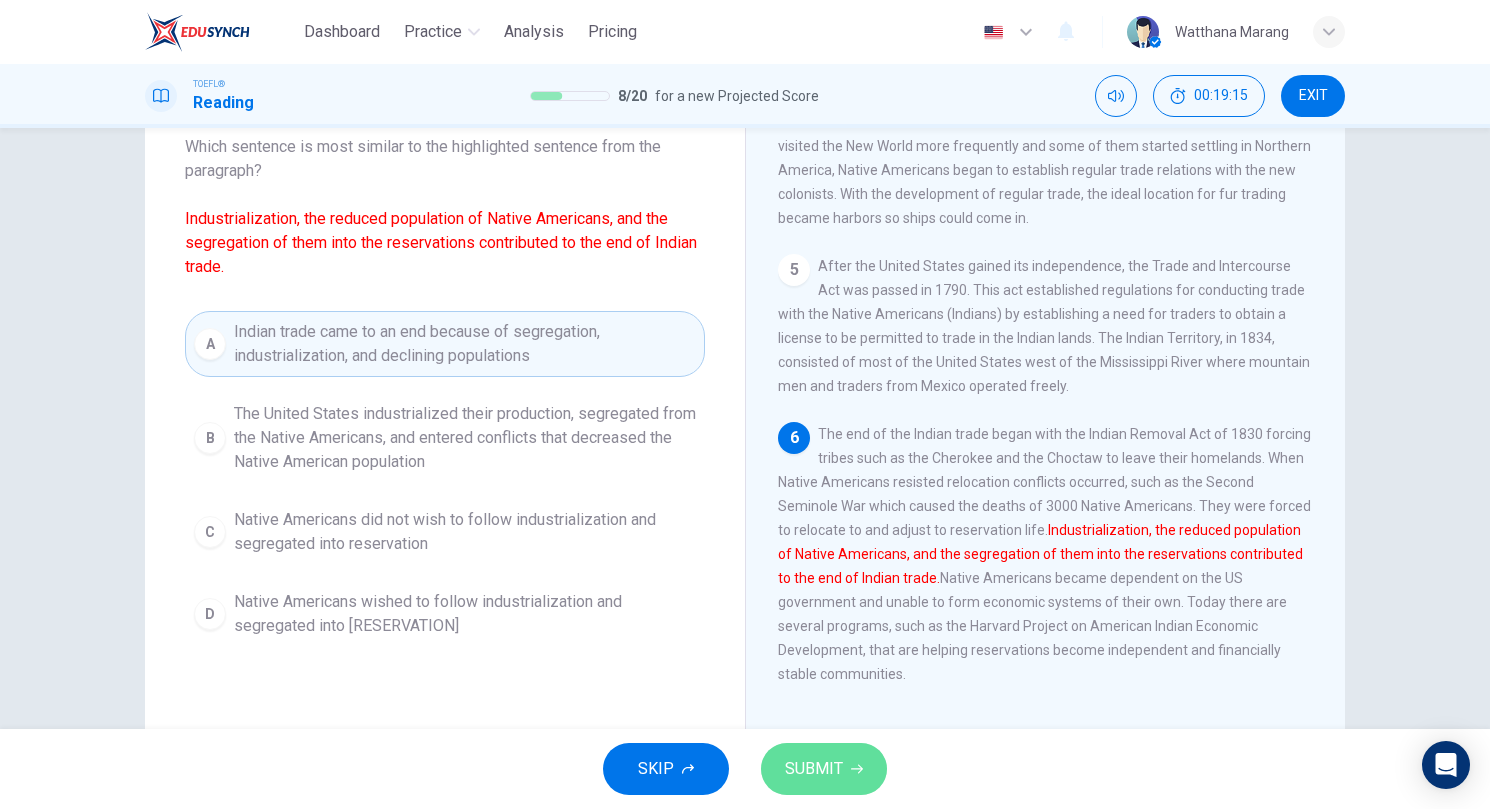 click on "SUBMIT" at bounding box center [824, 769] 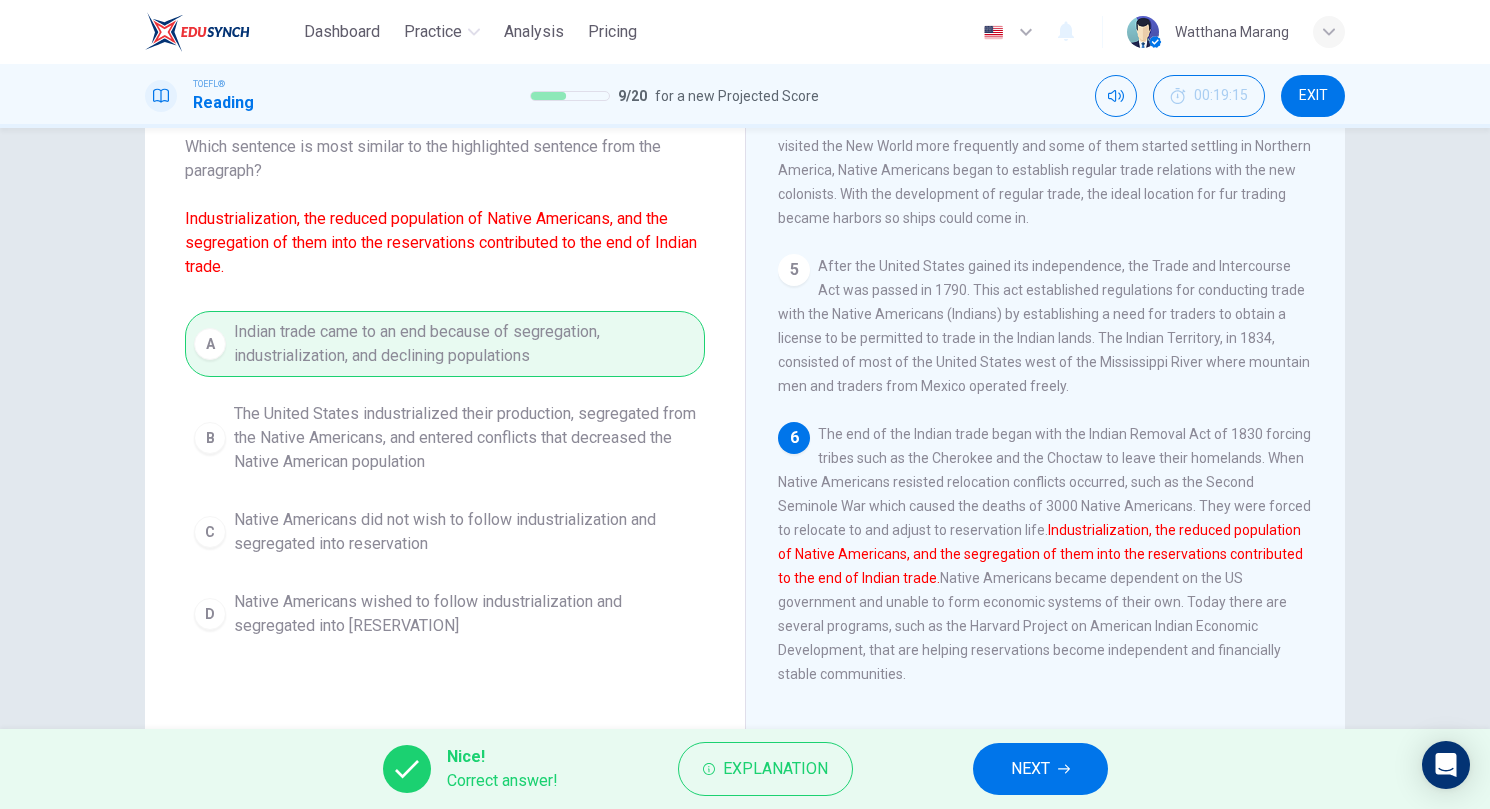 click on "NEXT" at bounding box center [1040, 769] 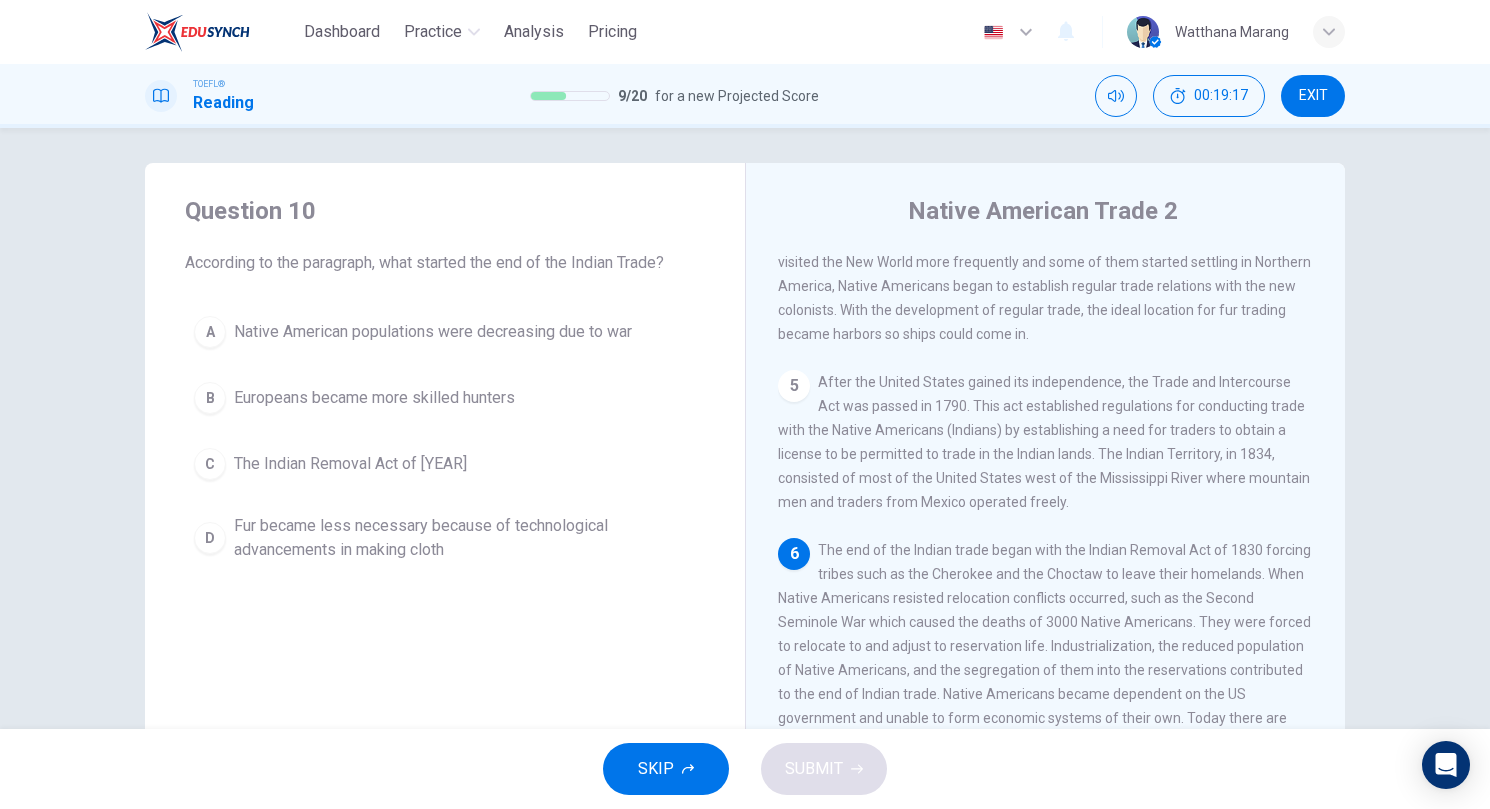 scroll, scrollTop: 9, scrollLeft: 0, axis: vertical 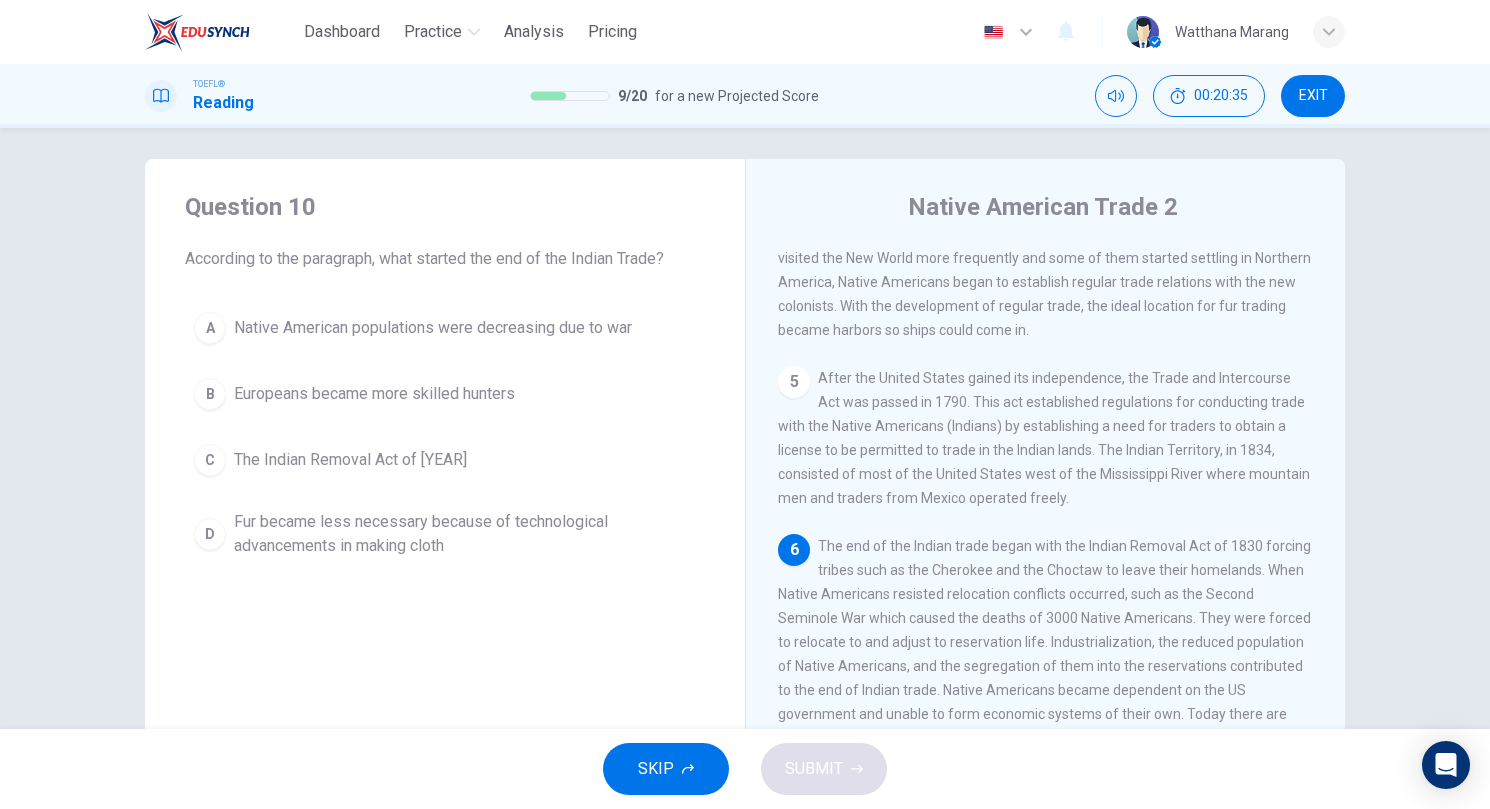 click on "The Indian Removal Act of [YEAR]" at bounding box center (433, 328) 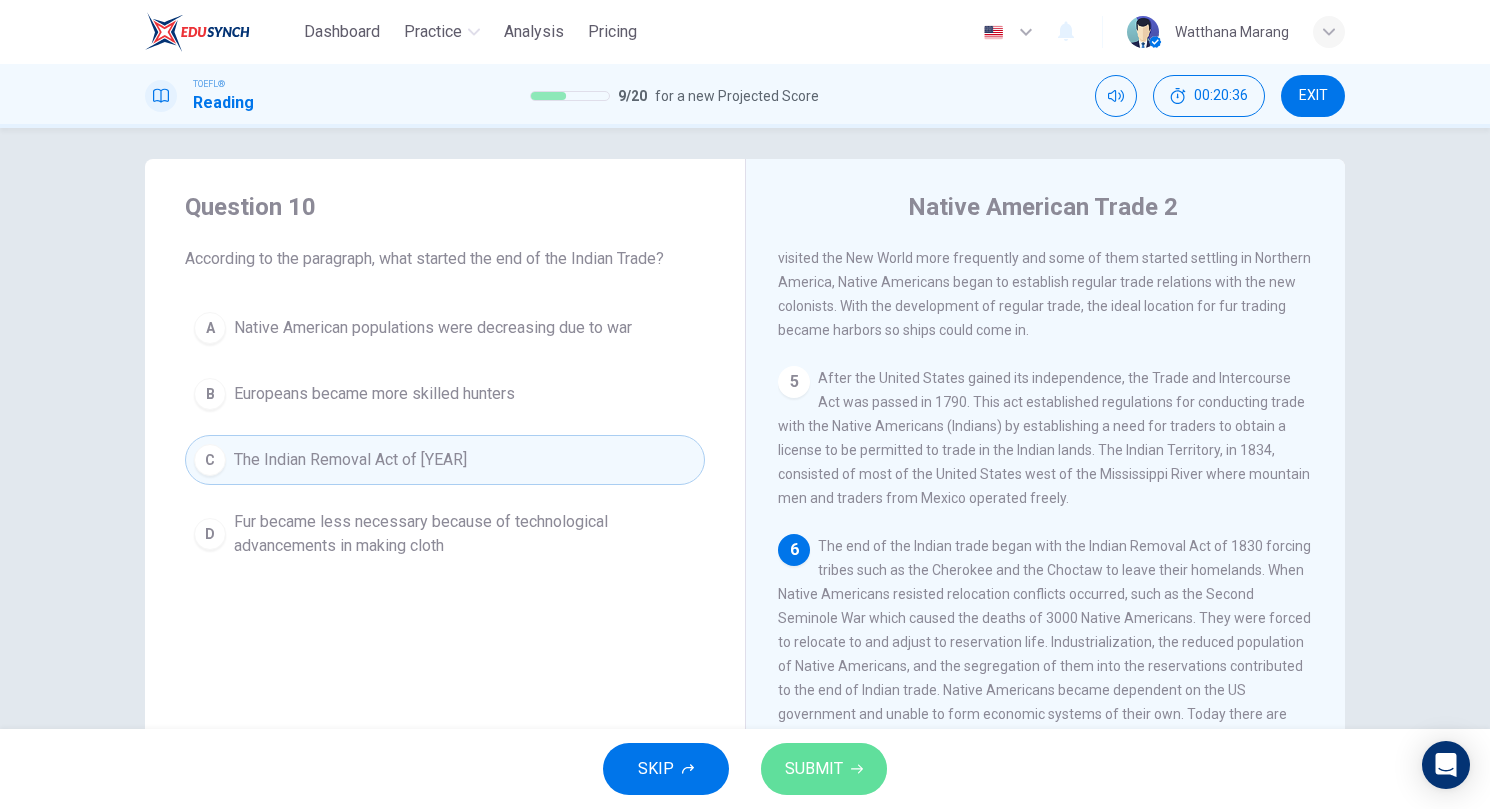 click on "SUBMIT" at bounding box center (814, 769) 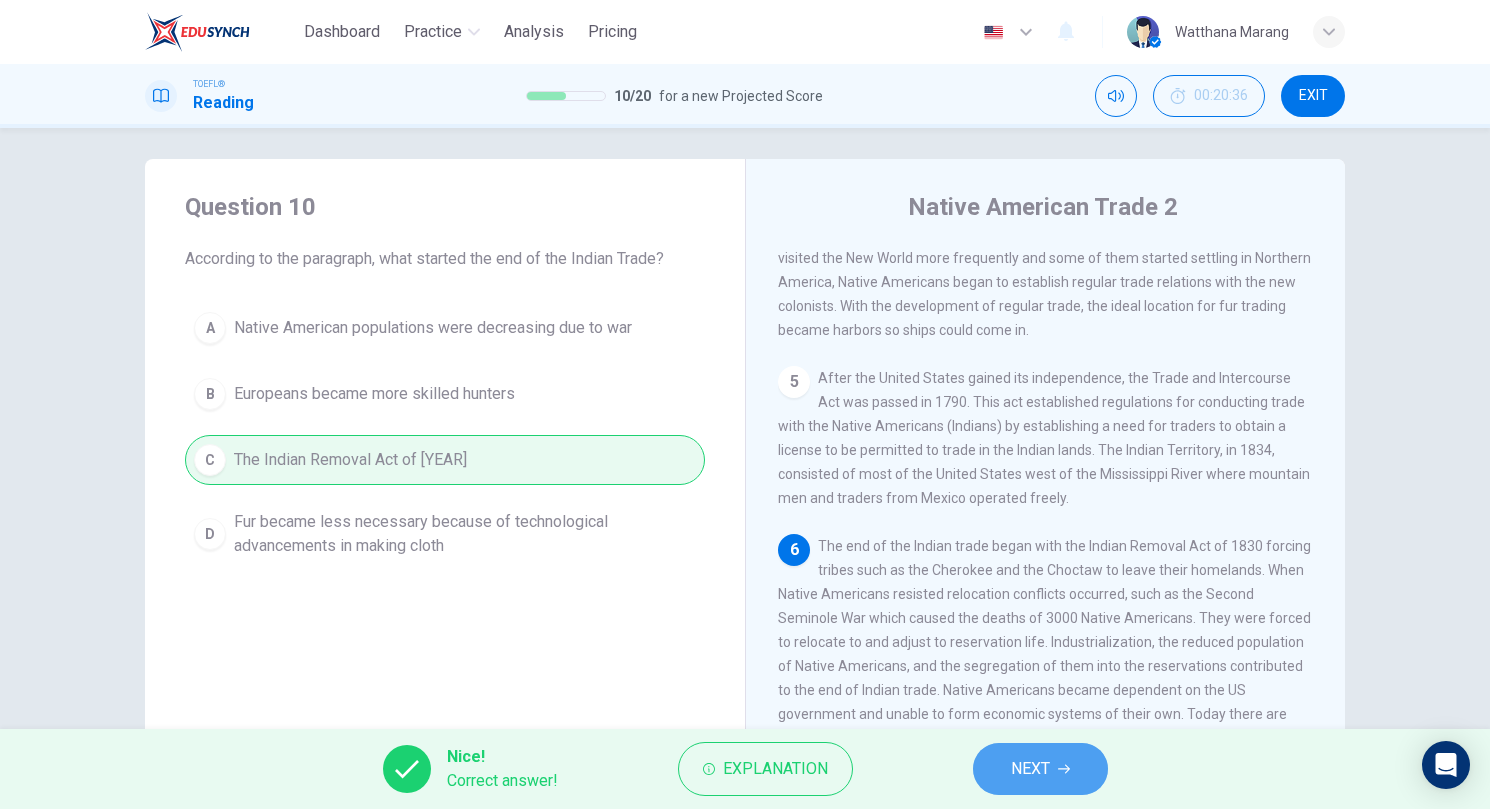 click on "NEXT" at bounding box center [1030, 769] 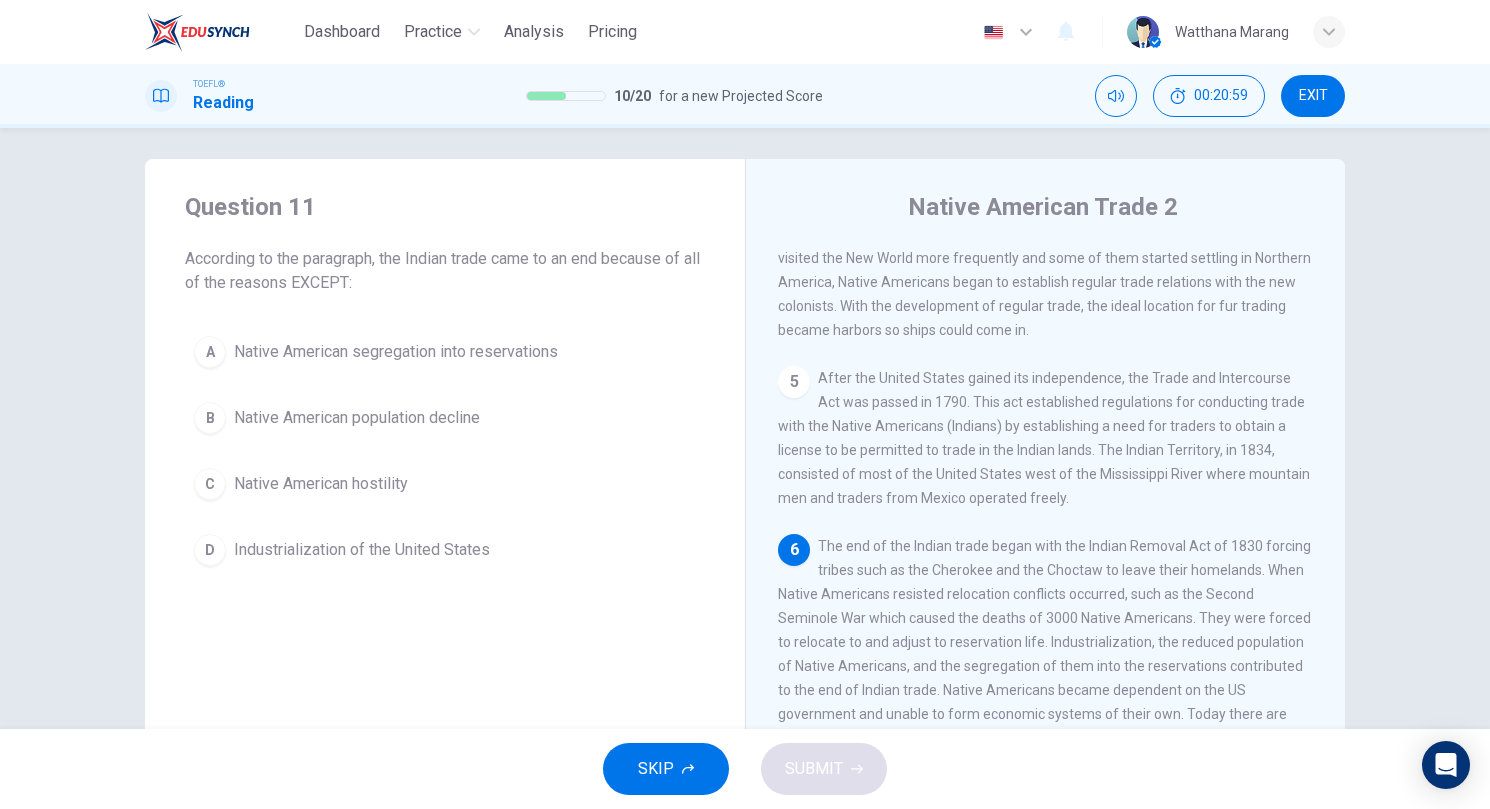 click on "Native American hostility" at bounding box center (396, 352) 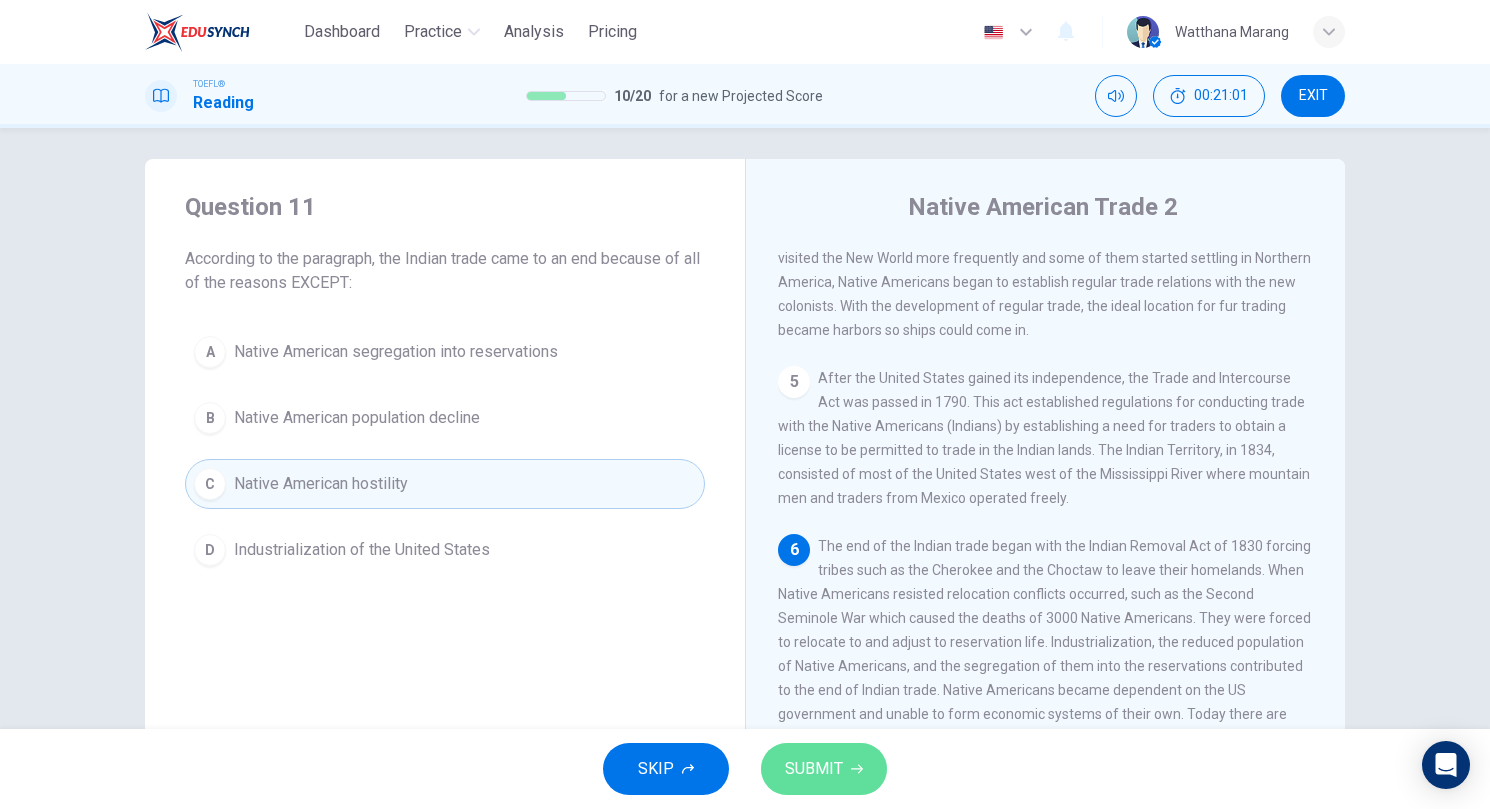 click on "SUBMIT" at bounding box center [824, 769] 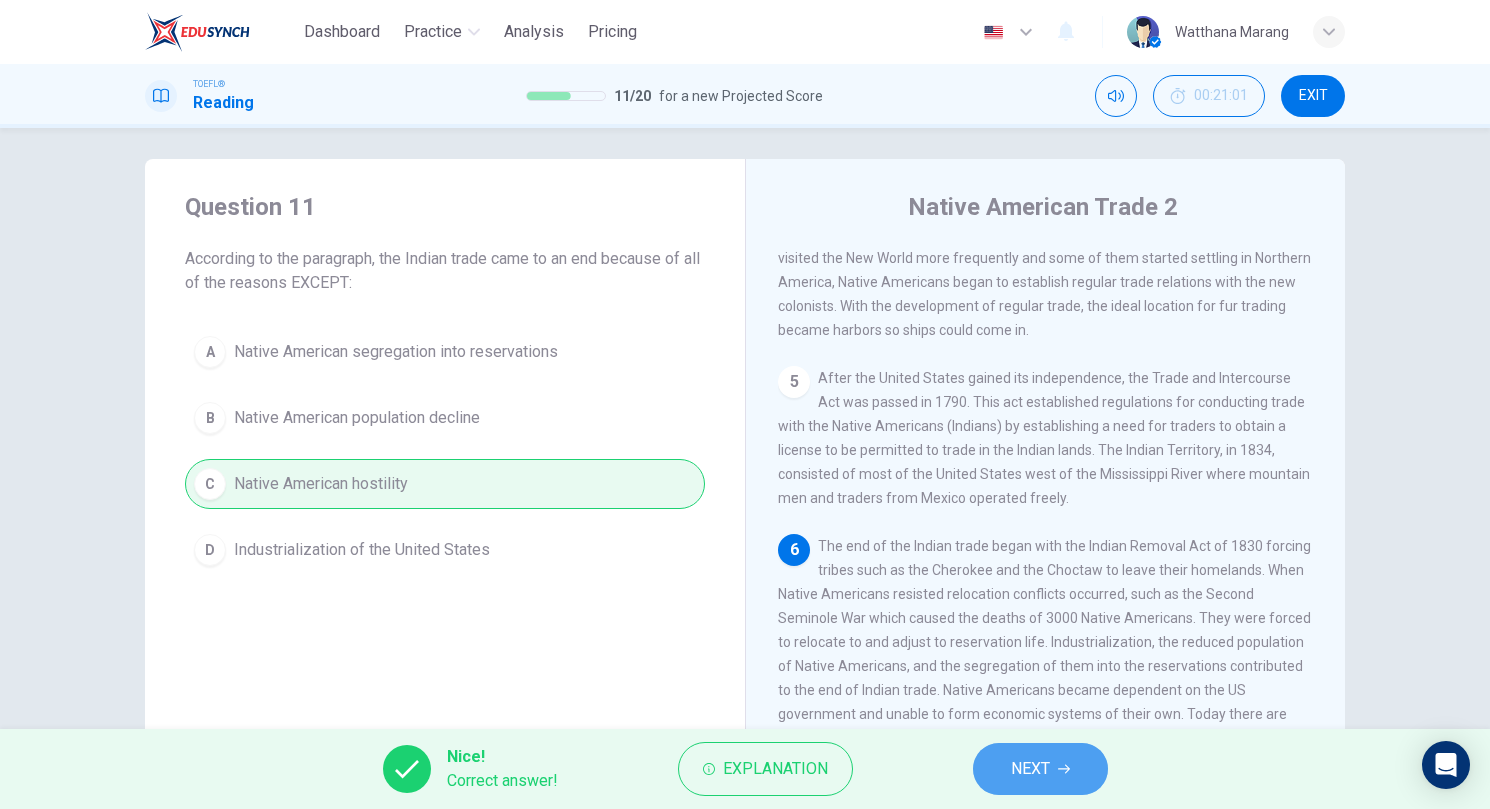click on "NEXT" at bounding box center (1030, 769) 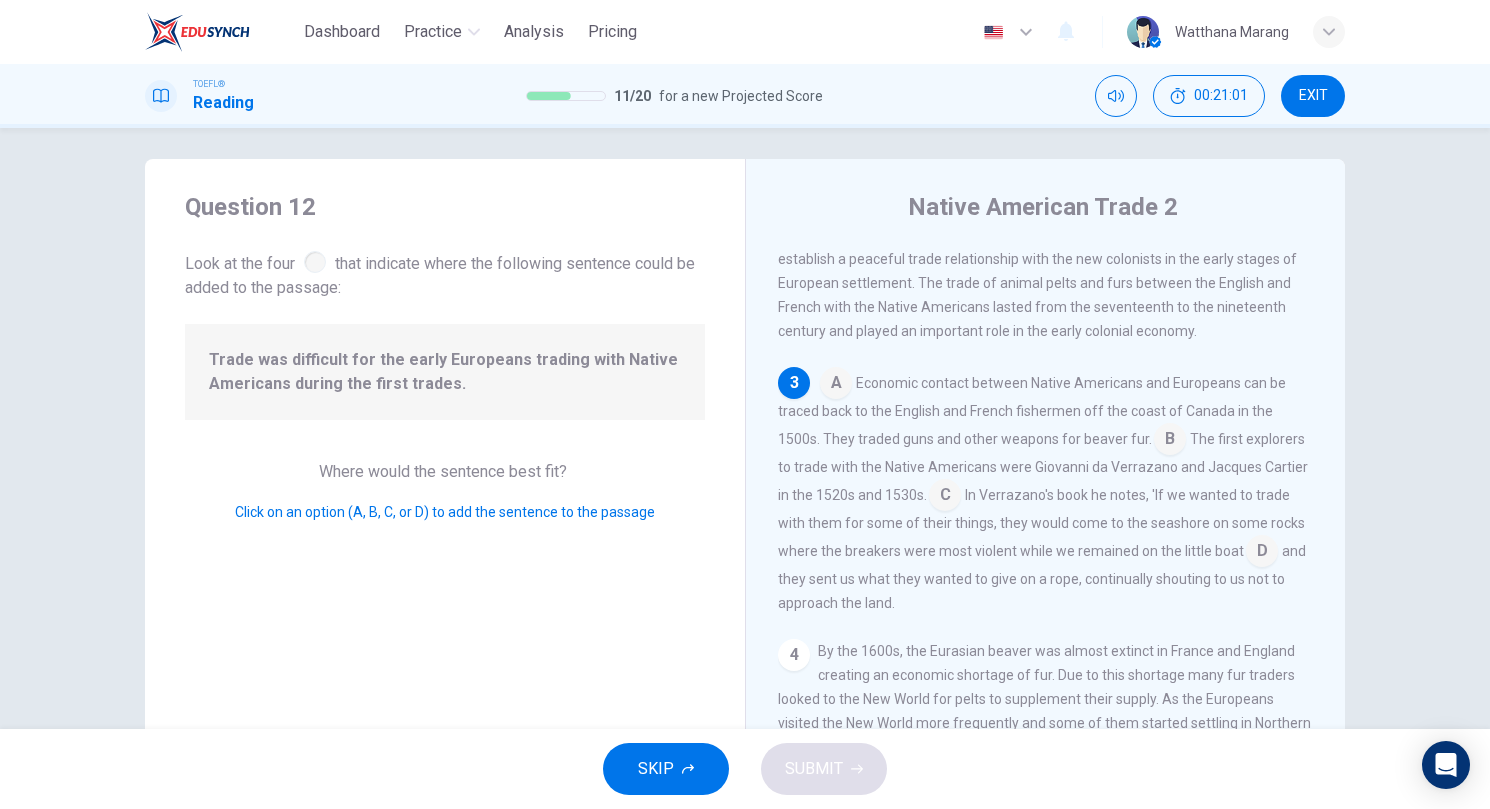 scroll, scrollTop: 296, scrollLeft: 0, axis: vertical 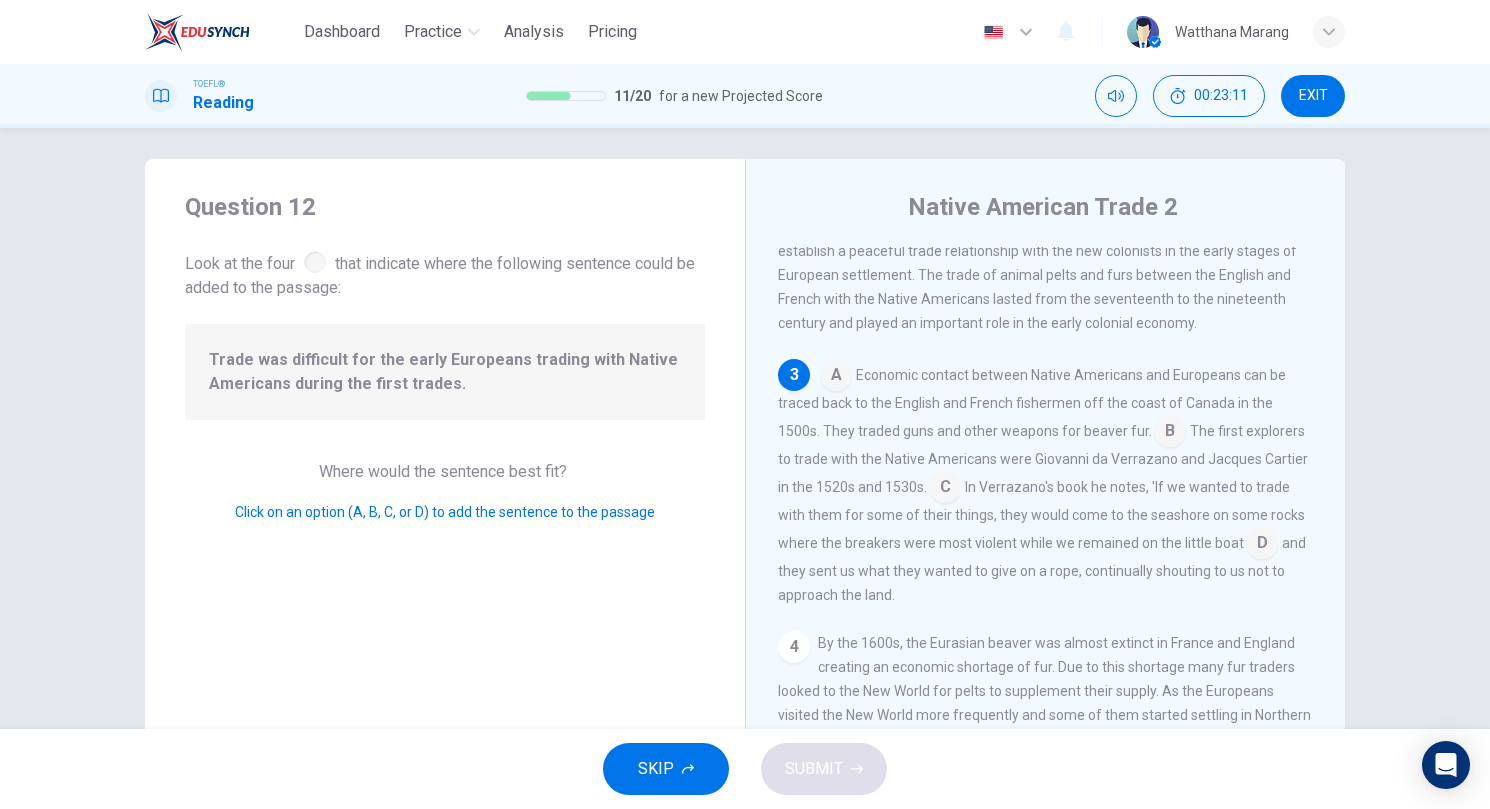 click at bounding box center [836, 377] 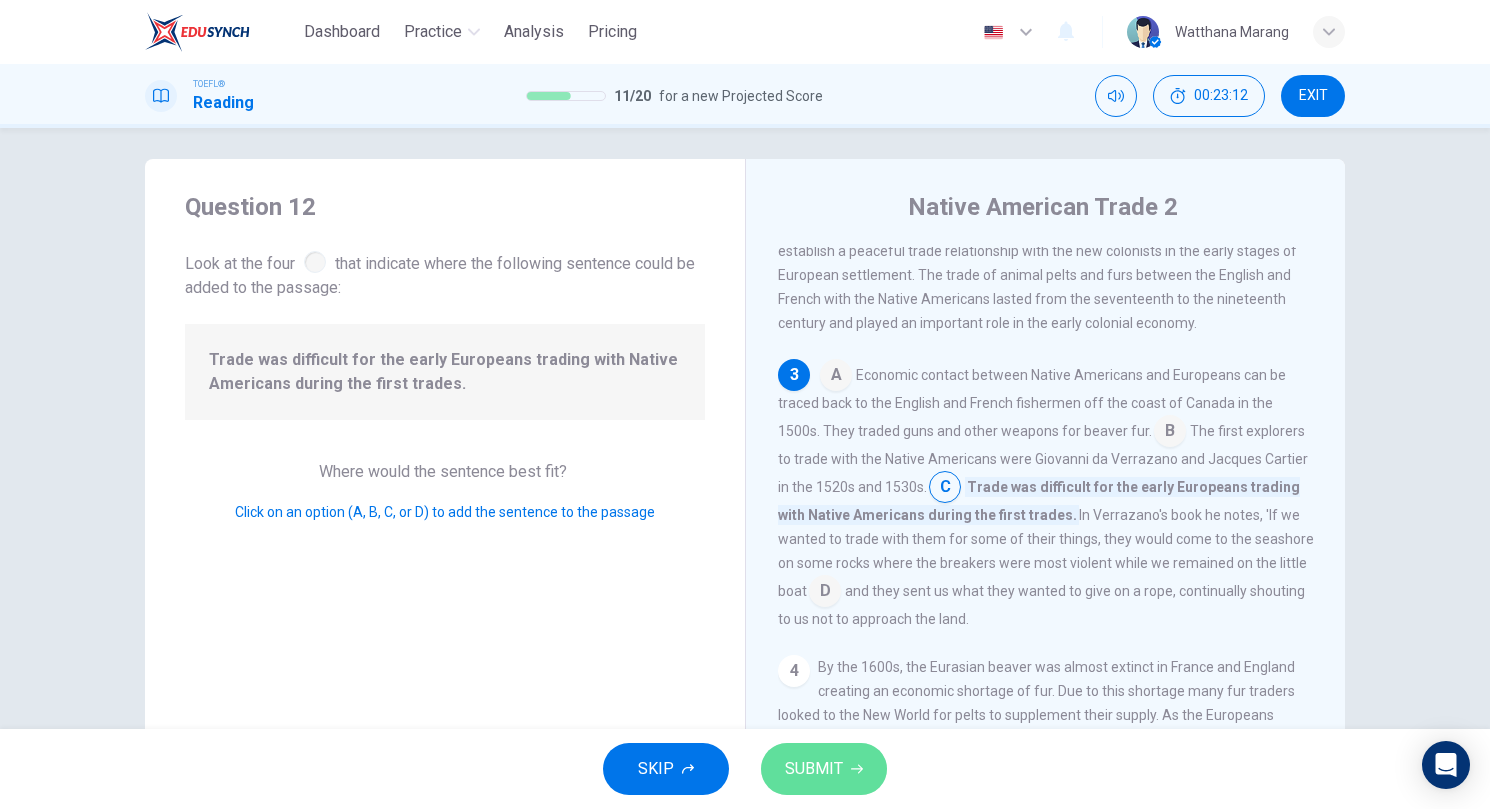 click on "SUBMIT" at bounding box center (814, 769) 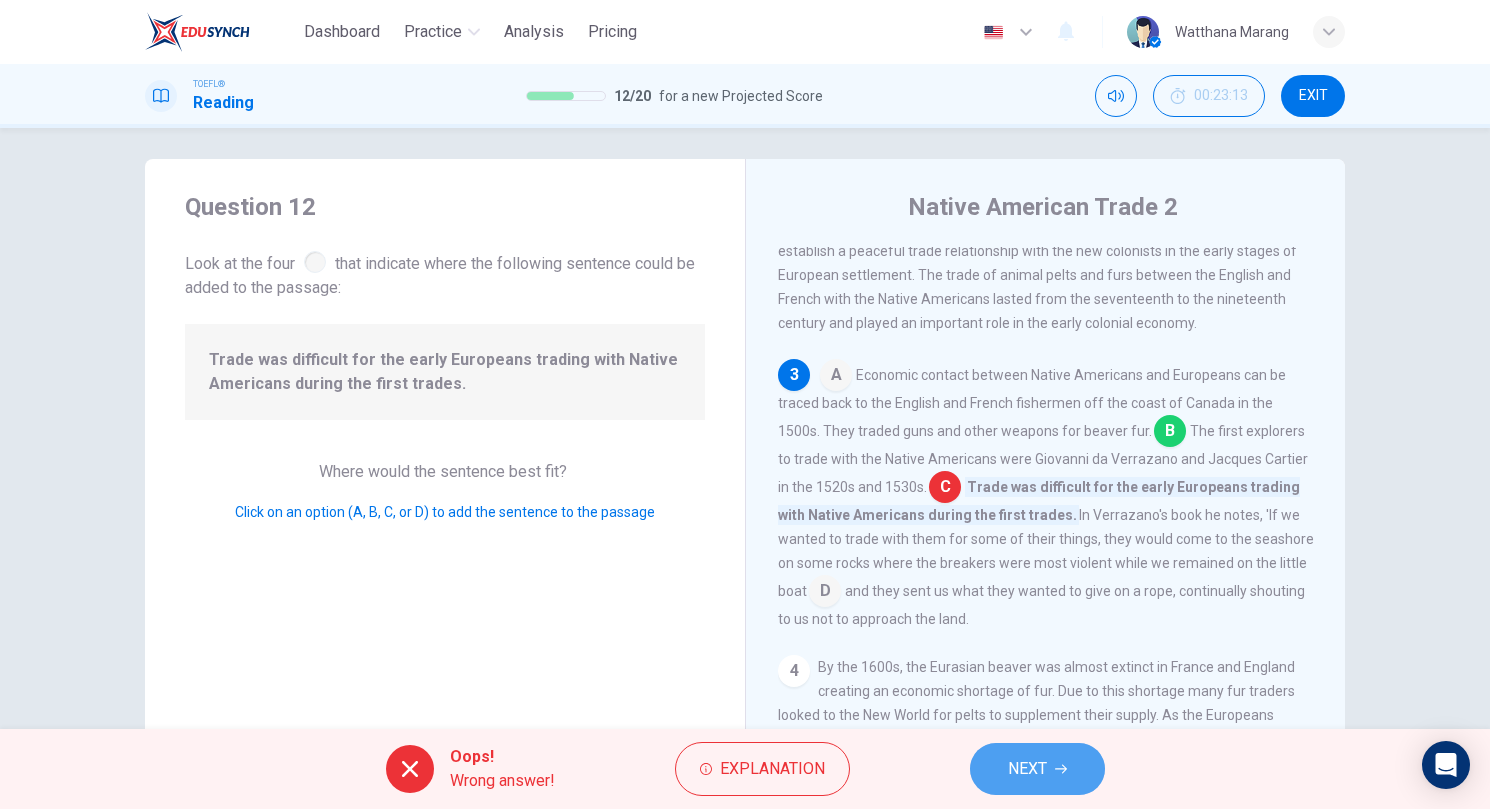 click on "NEXT" at bounding box center [1027, 769] 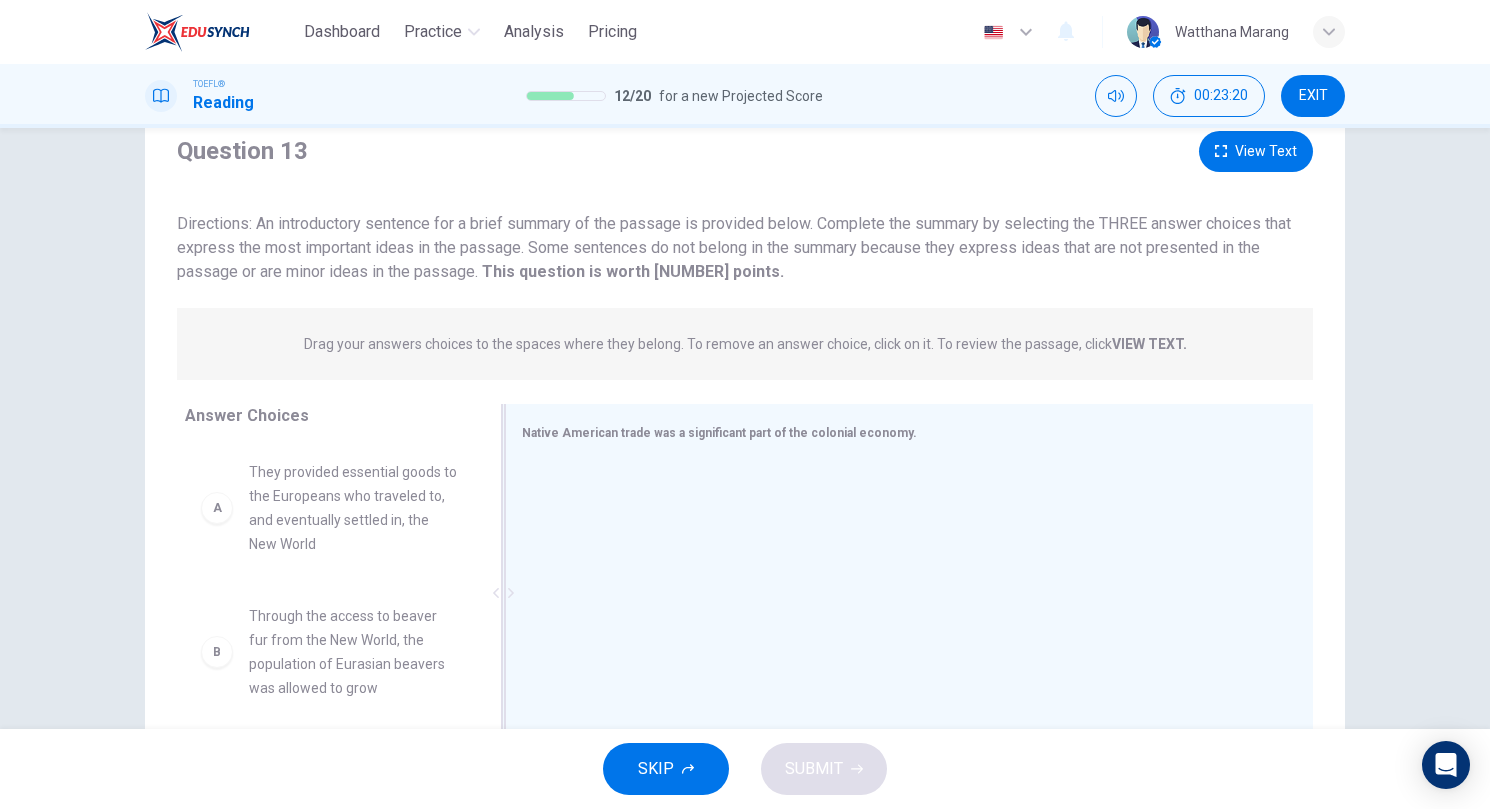 scroll, scrollTop: 58, scrollLeft: 0, axis: vertical 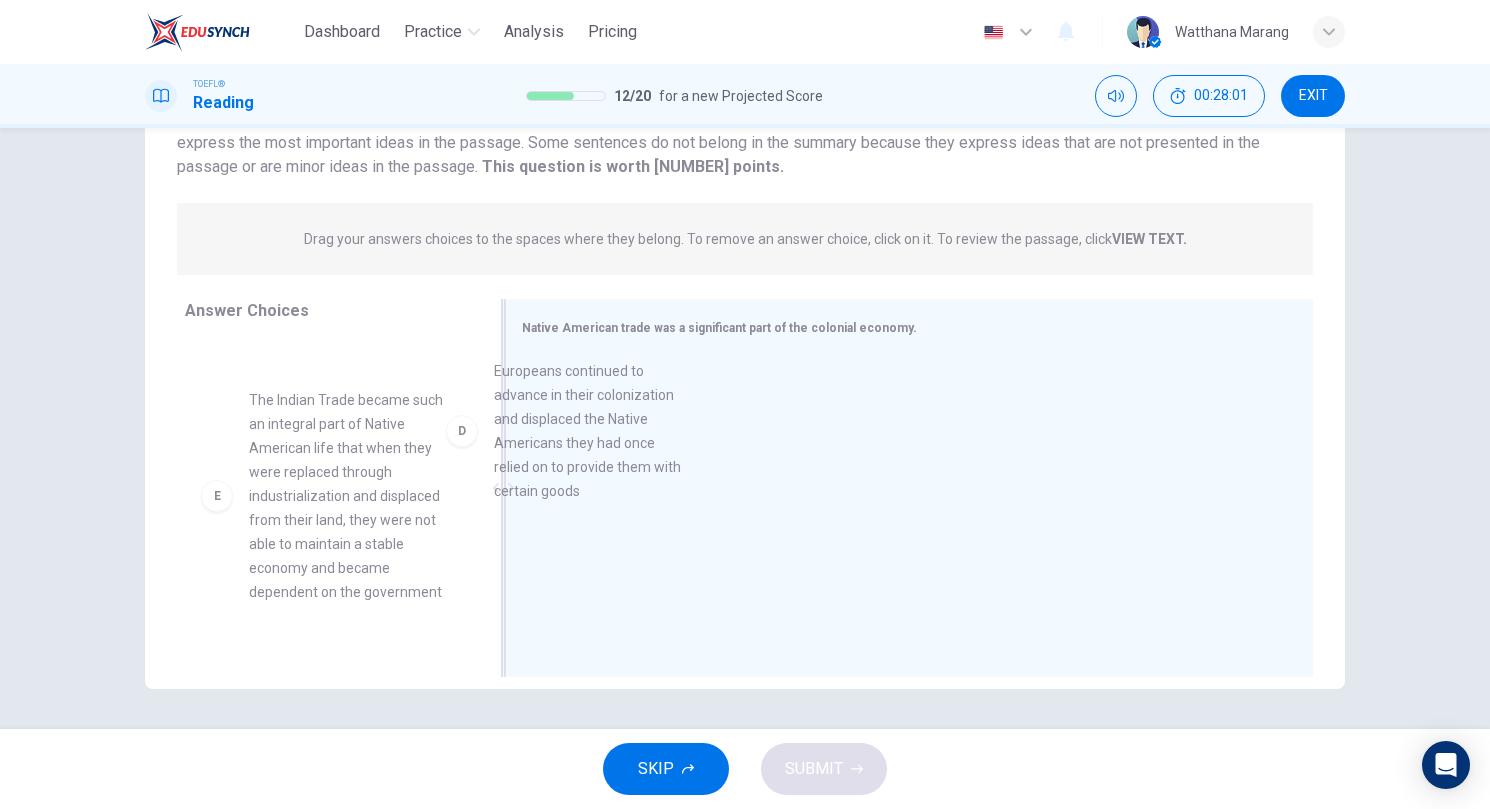 drag, startPoint x: 365, startPoint y: 470, endPoint x: 621, endPoint y: 417, distance: 261.42877 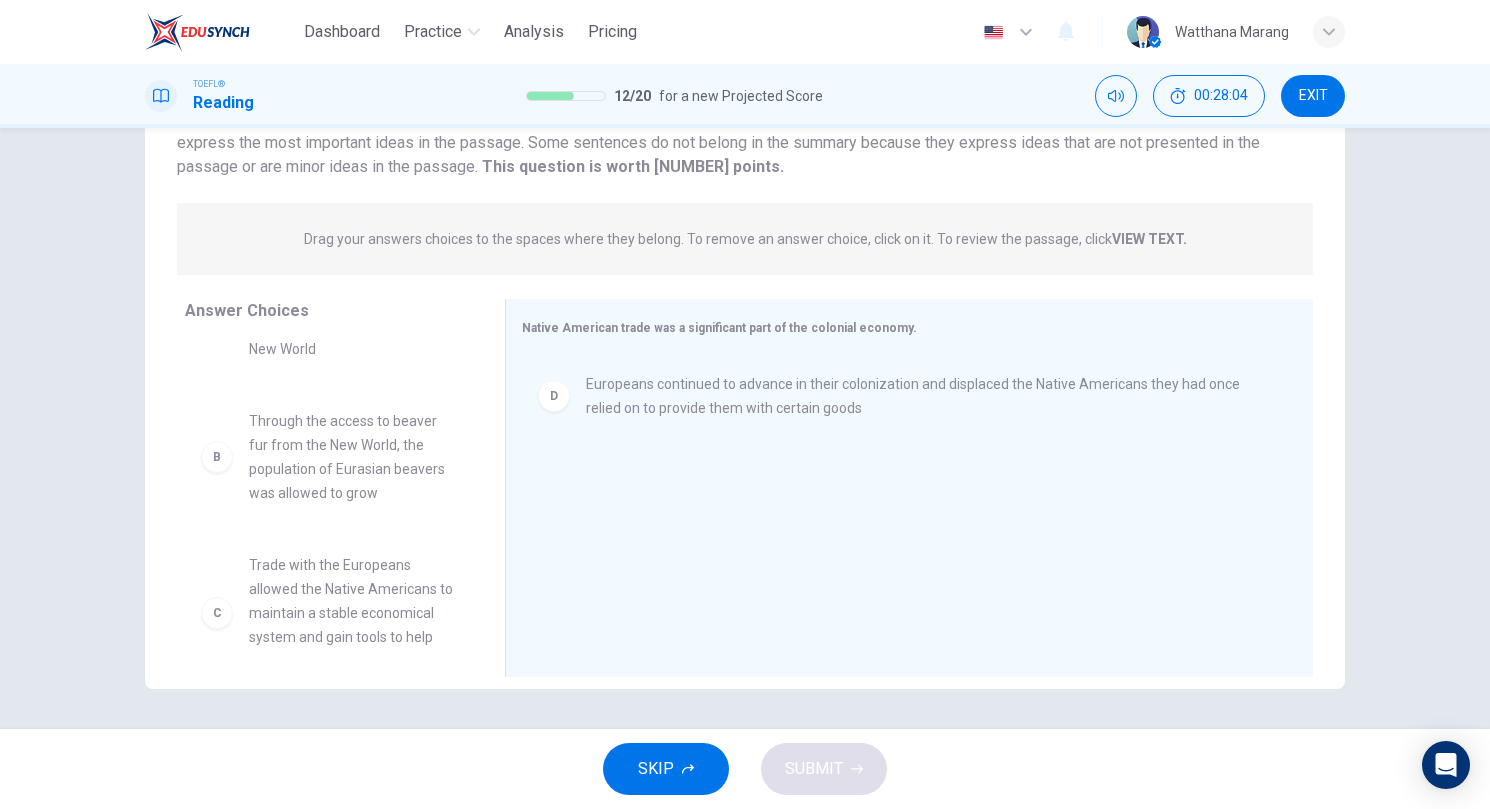 scroll, scrollTop: 82, scrollLeft: 0, axis: vertical 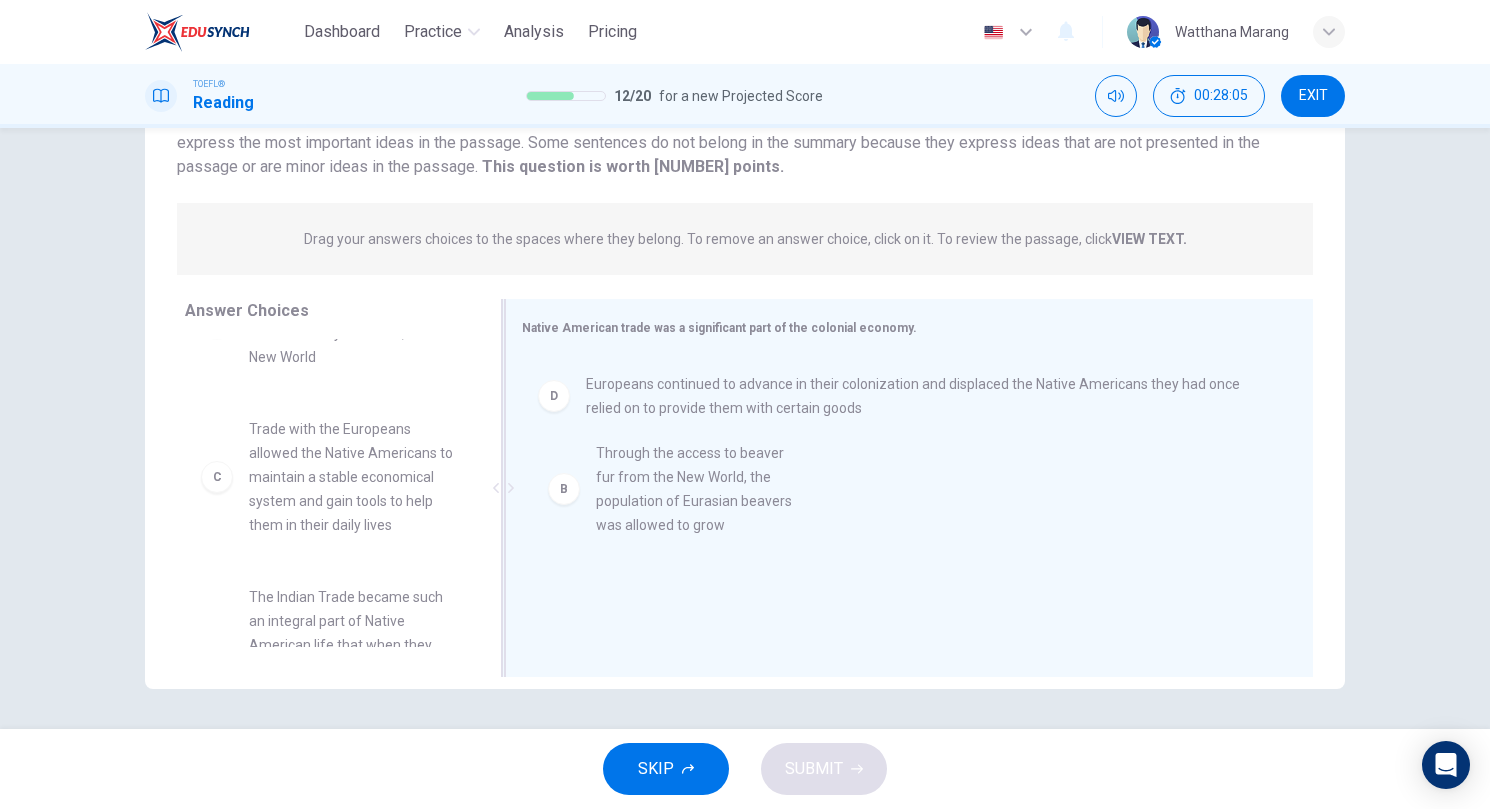 drag, startPoint x: 330, startPoint y: 483, endPoint x: 704, endPoint y: 508, distance: 374.83463 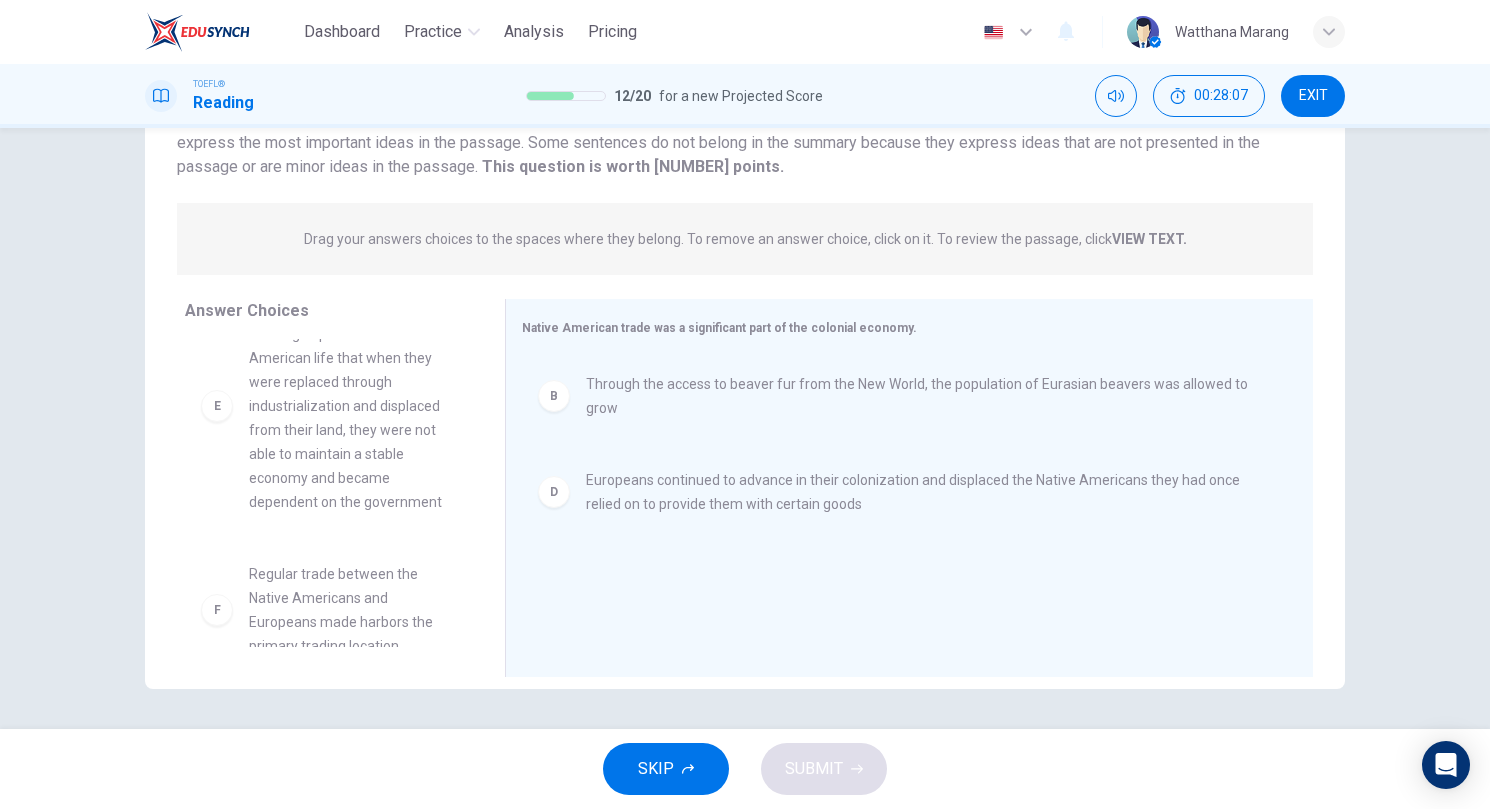 scroll, scrollTop: 420, scrollLeft: 0, axis: vertical 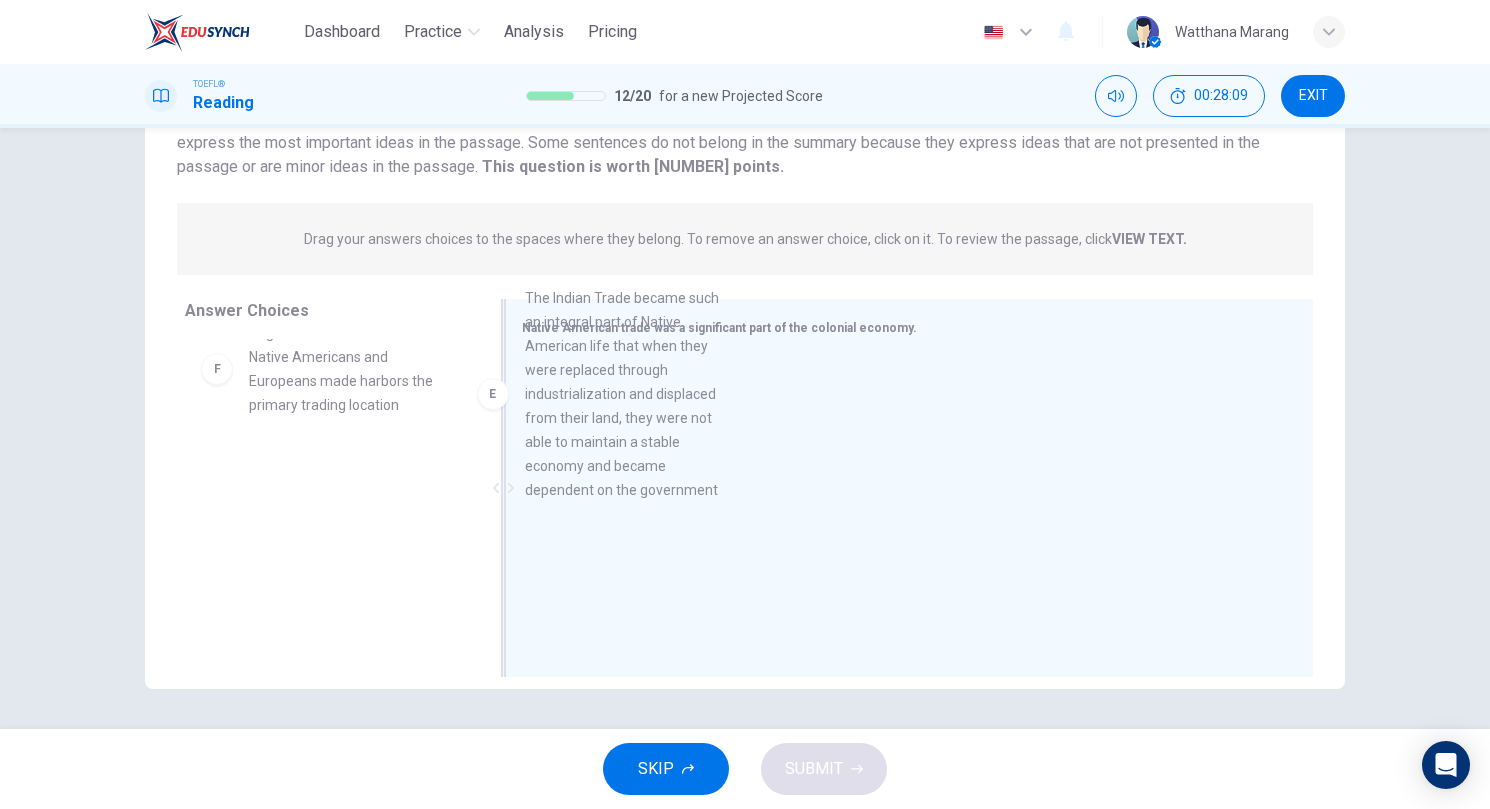 drag, startPoint x: 336, startPoint y: 478, endPoint x: 625, endPoint y: 493, distance: 289.389 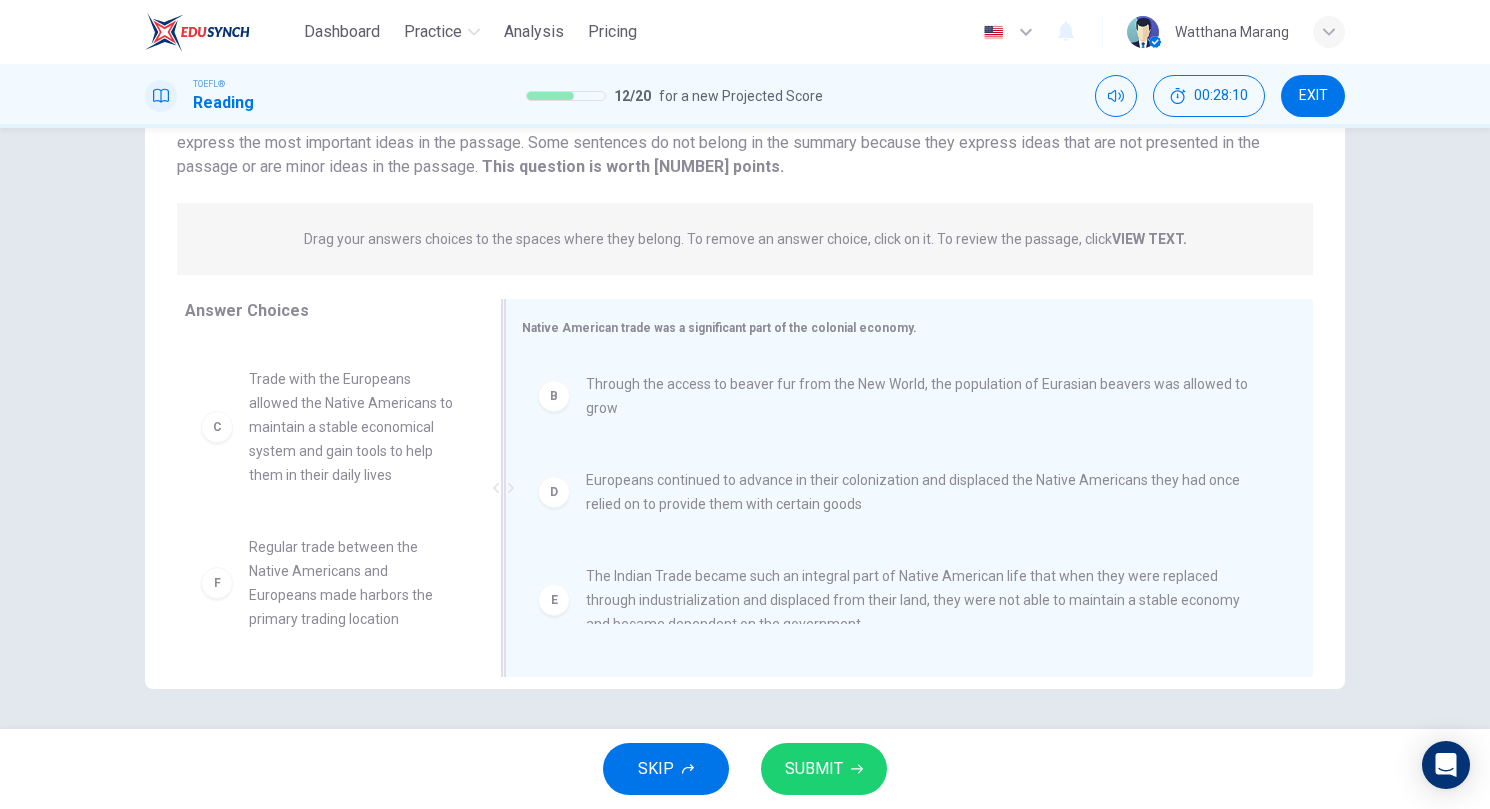 scroll, scrollTop: 156, scrollLeft: 0, axis: vertical 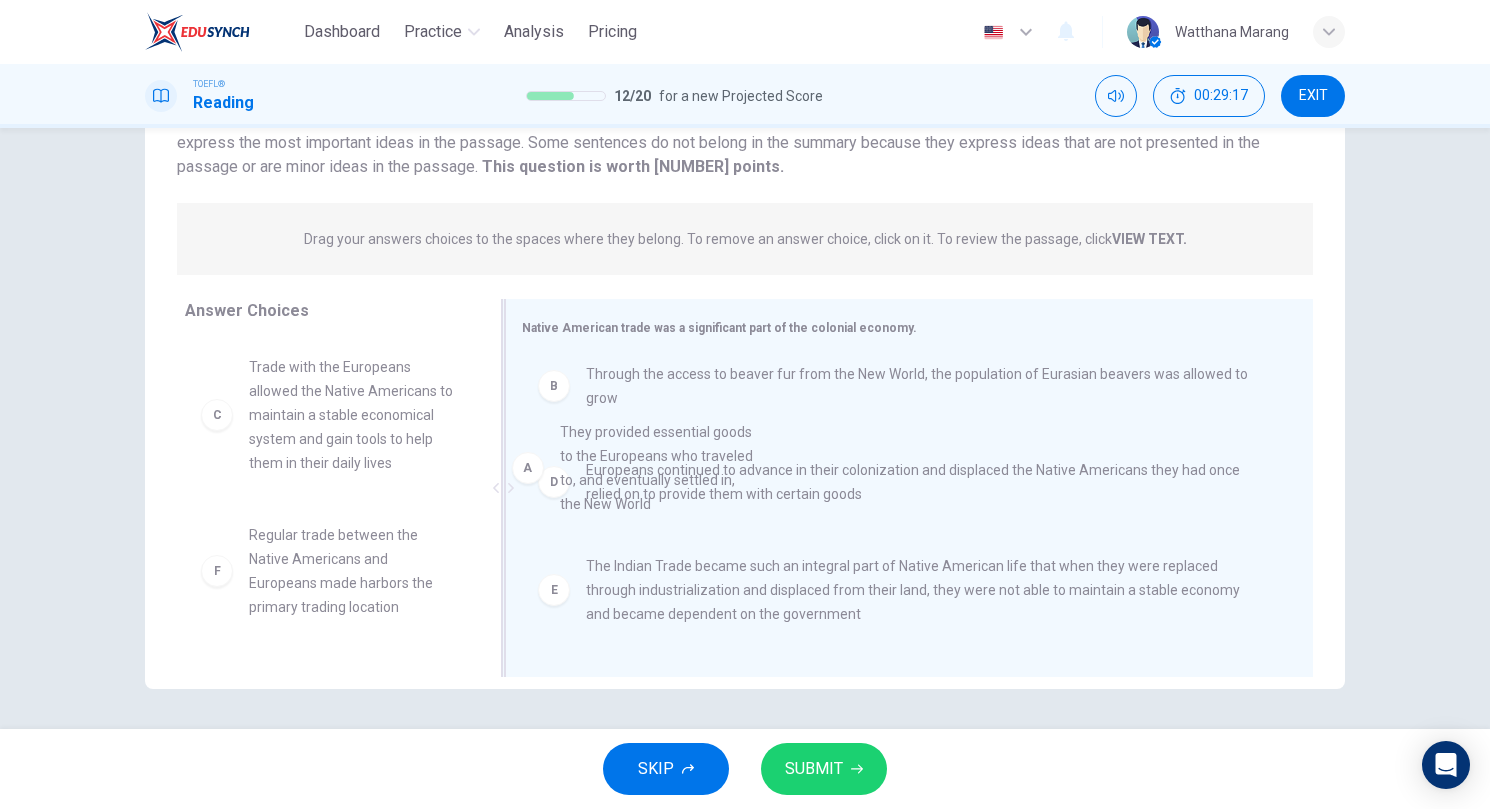 drag, startPoint x: 292, startPoint y: 442, endPoint x: 612, endPoint y: 503, distance: 325.76218 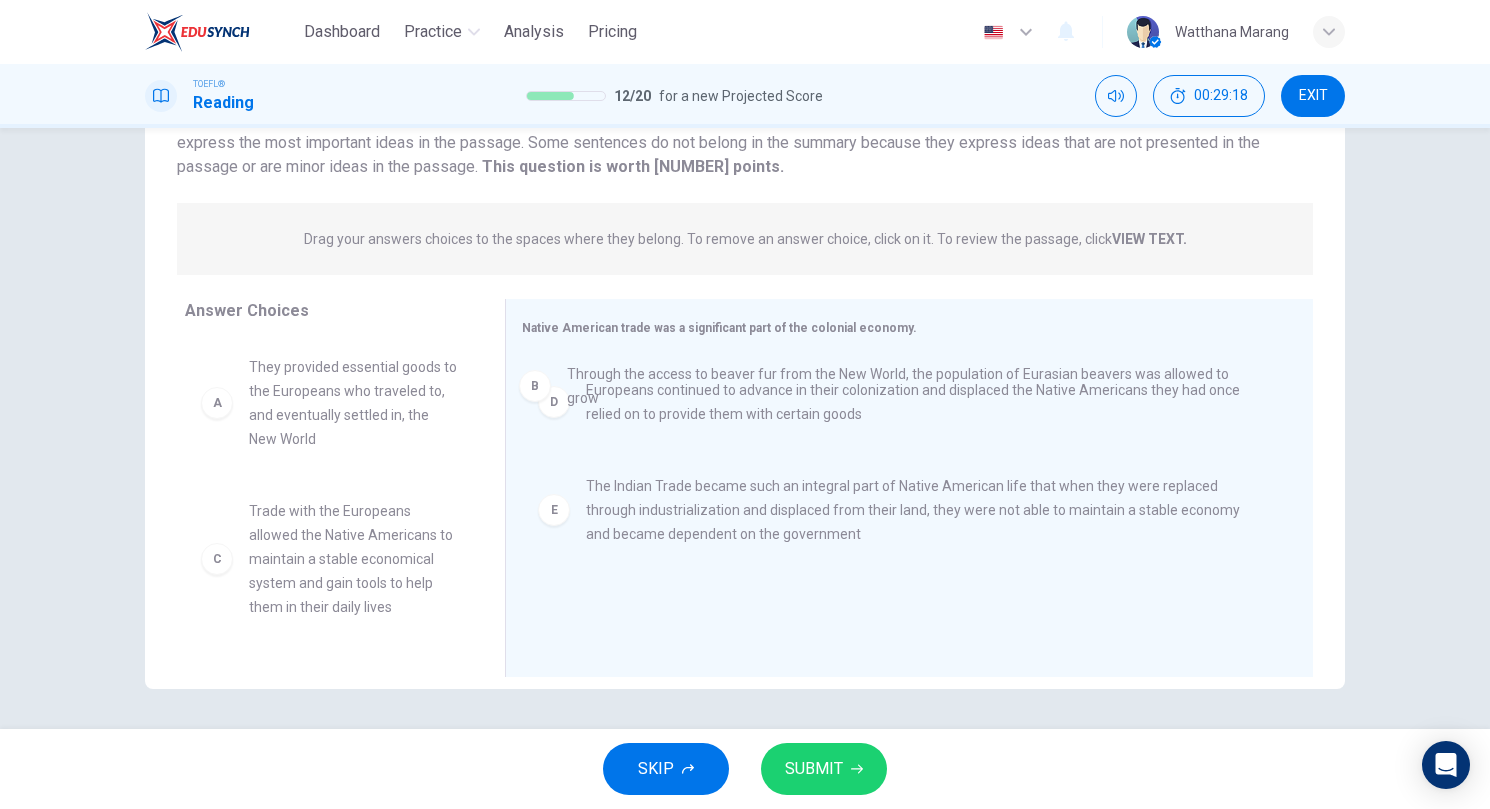 scroll, scrollTop: 9, scrollLeft: 0, axis: vertical 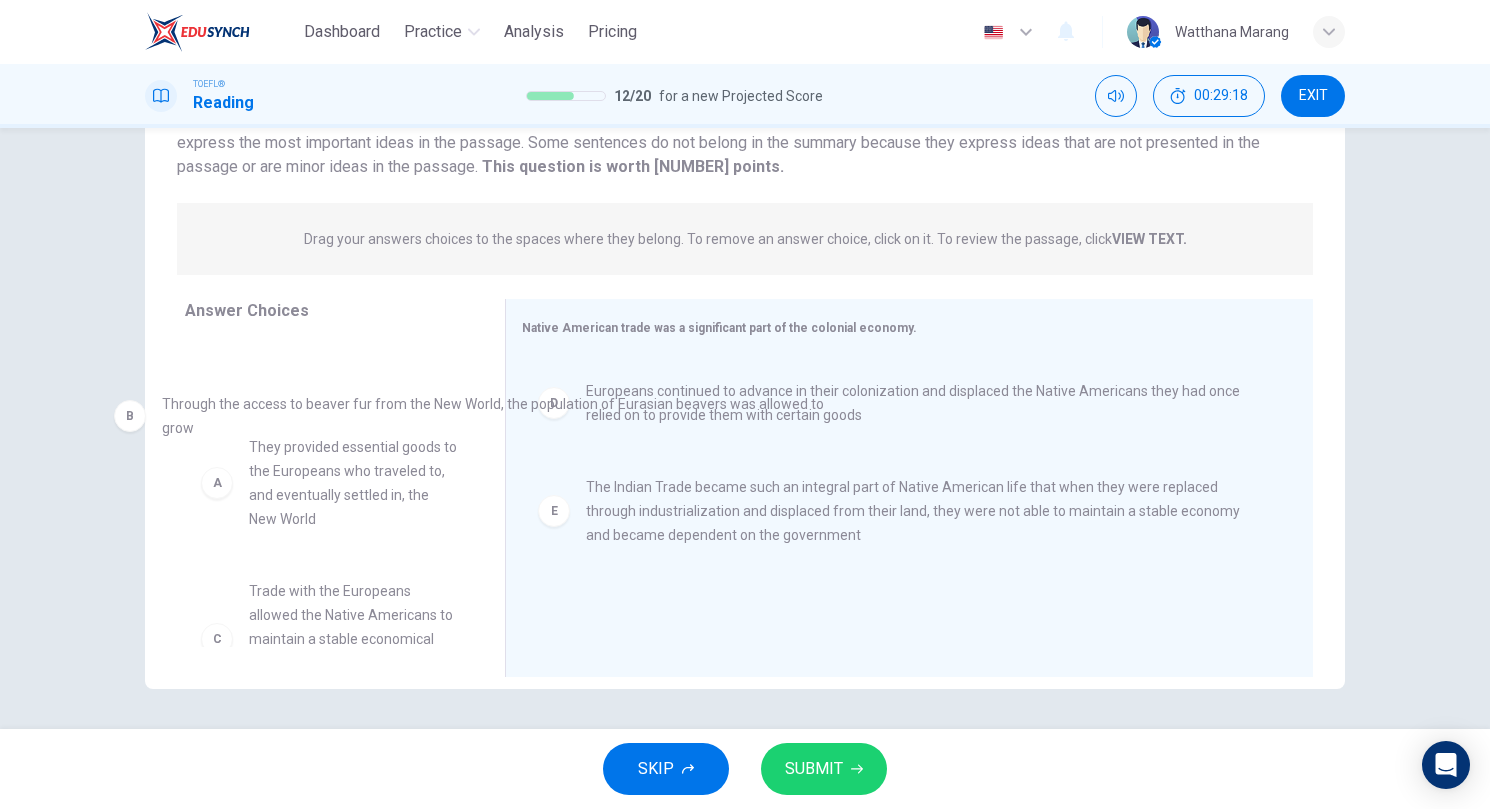 drag, startPoint x: 633, startPoint y: 414, endPoint x: 212, endPoint y: 441, distance: 421.8649 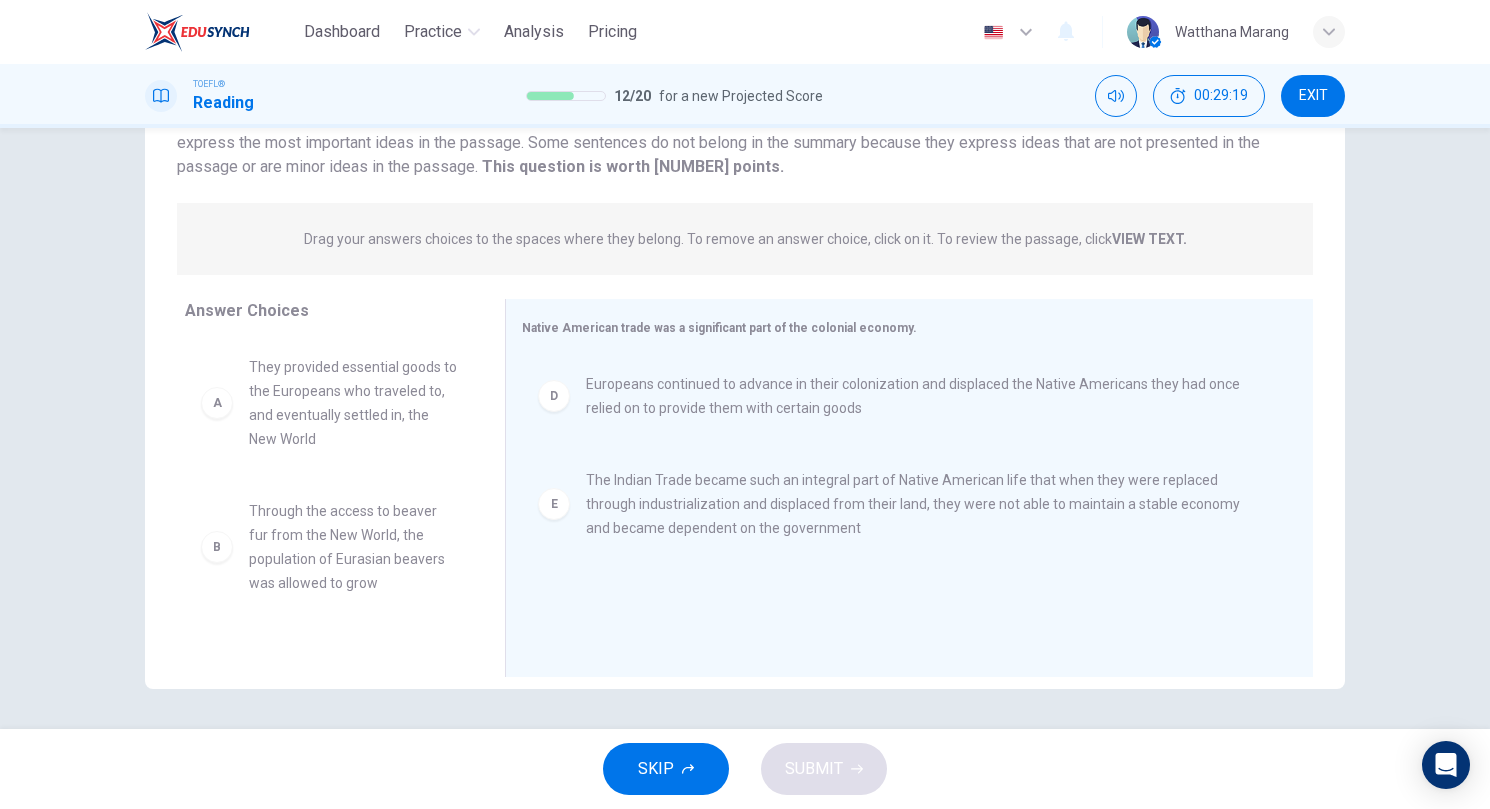 scroll, scrollTop: 0, scrollLeft: 0, axis: both 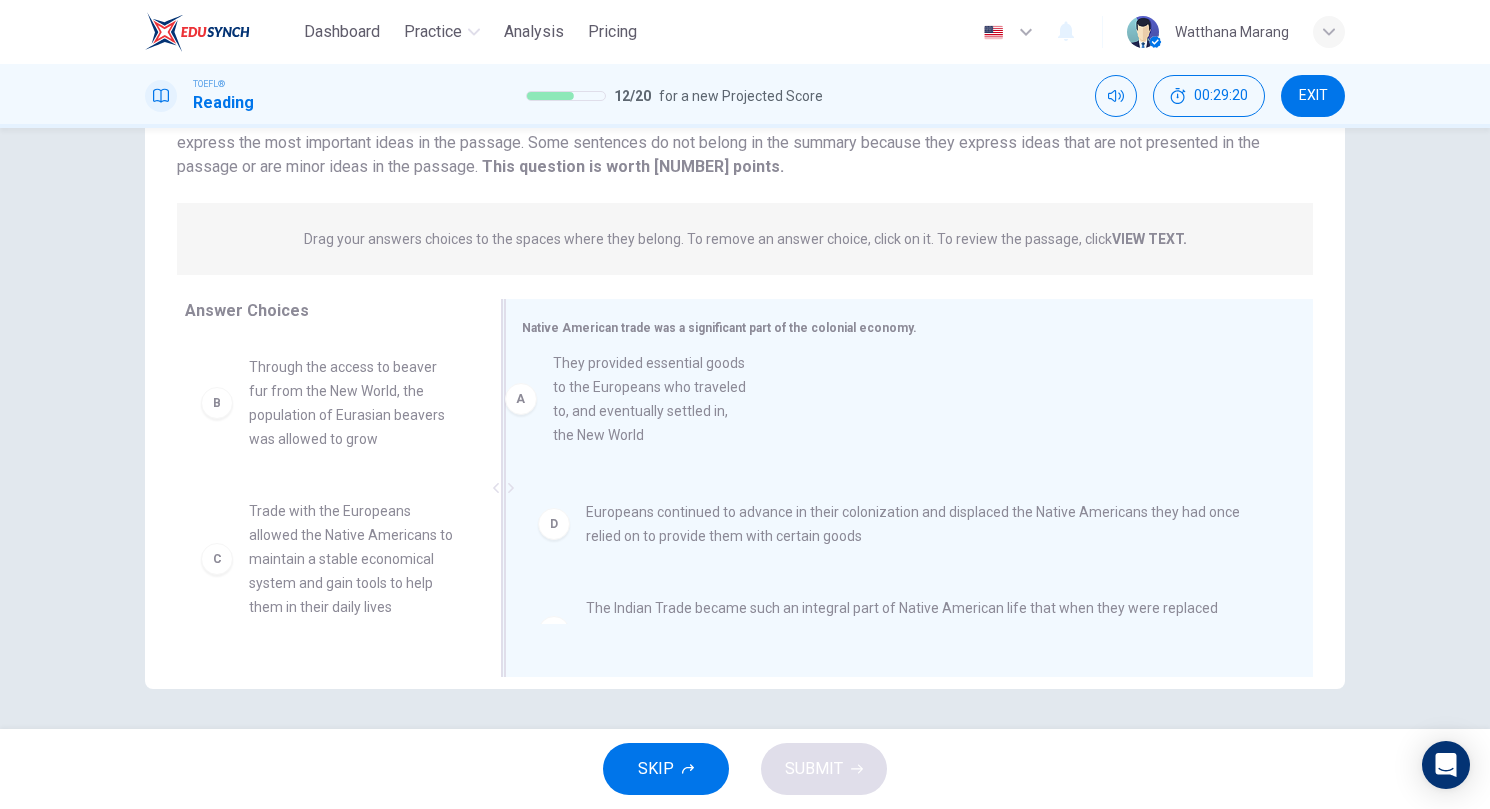 drag, startPoint x: 281, startPoint y: 430, endPoint x: 598, endPoint y: 427, distance: 317.0142 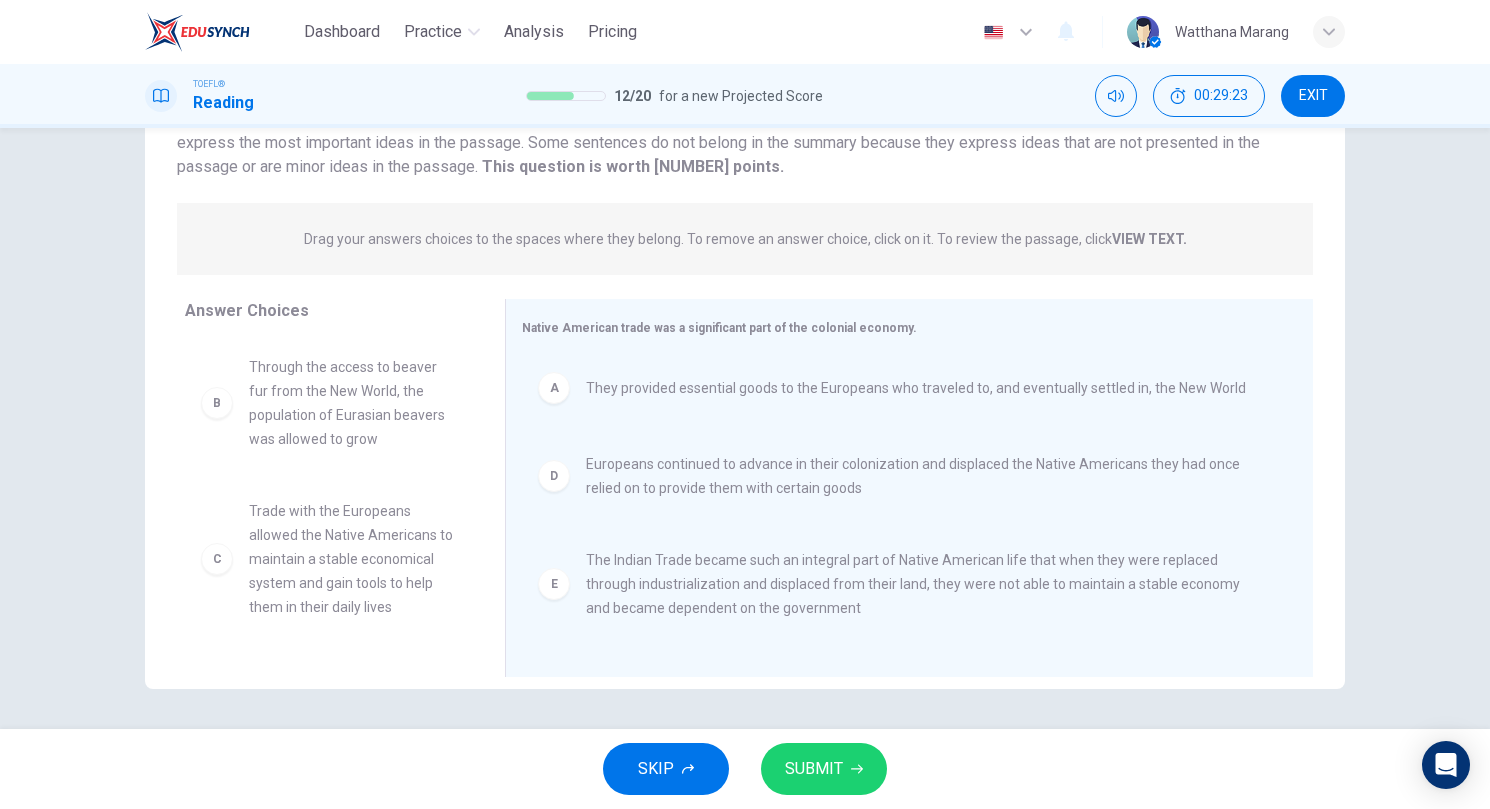 drag, startPoint x: 815, startPoint y: 769, endPoint x: 167, endPoint y: 522, distance: 693.4789 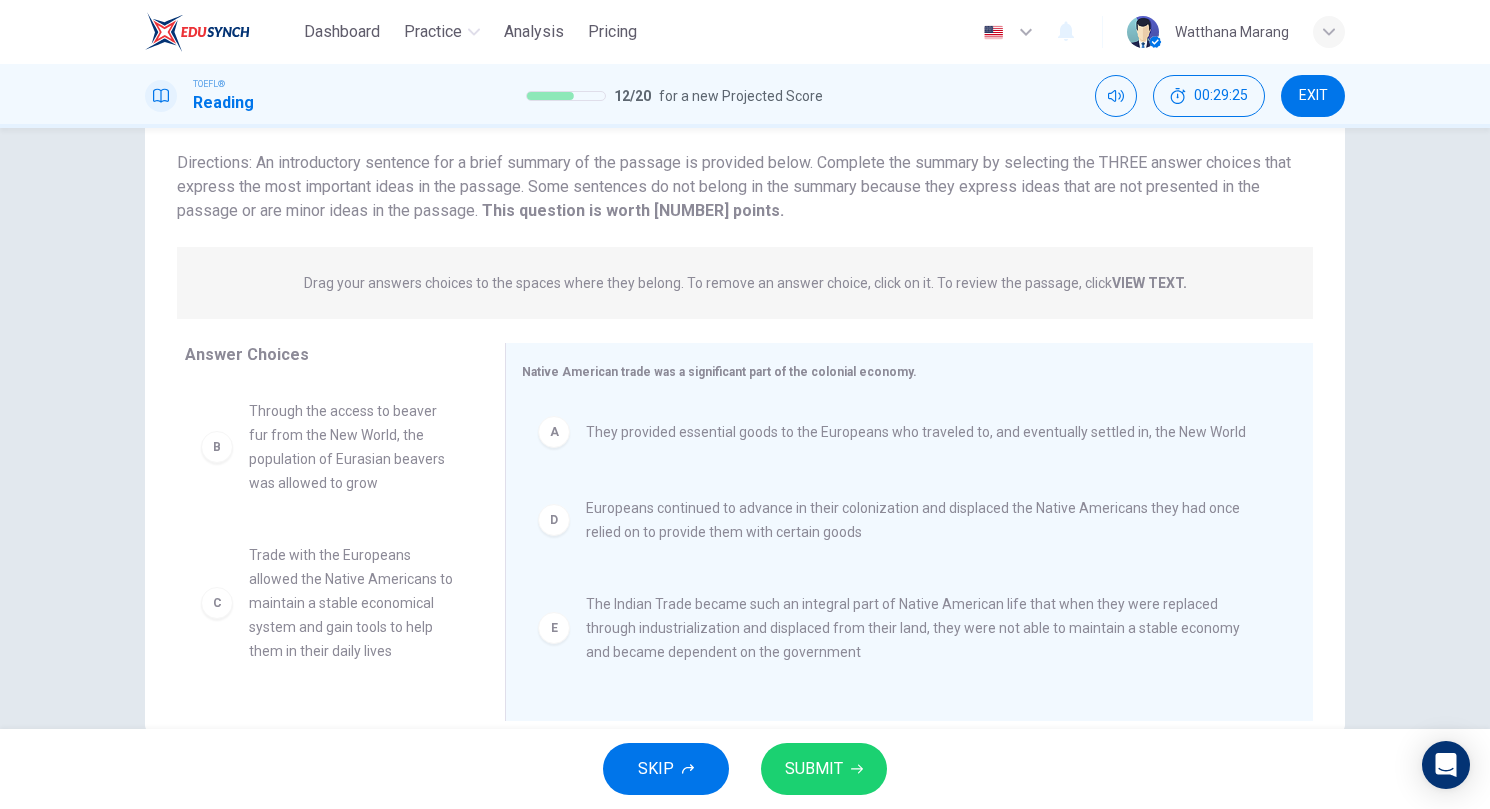 scroll, scrollTop: 115, scrollLeft: 0, axis: vertical 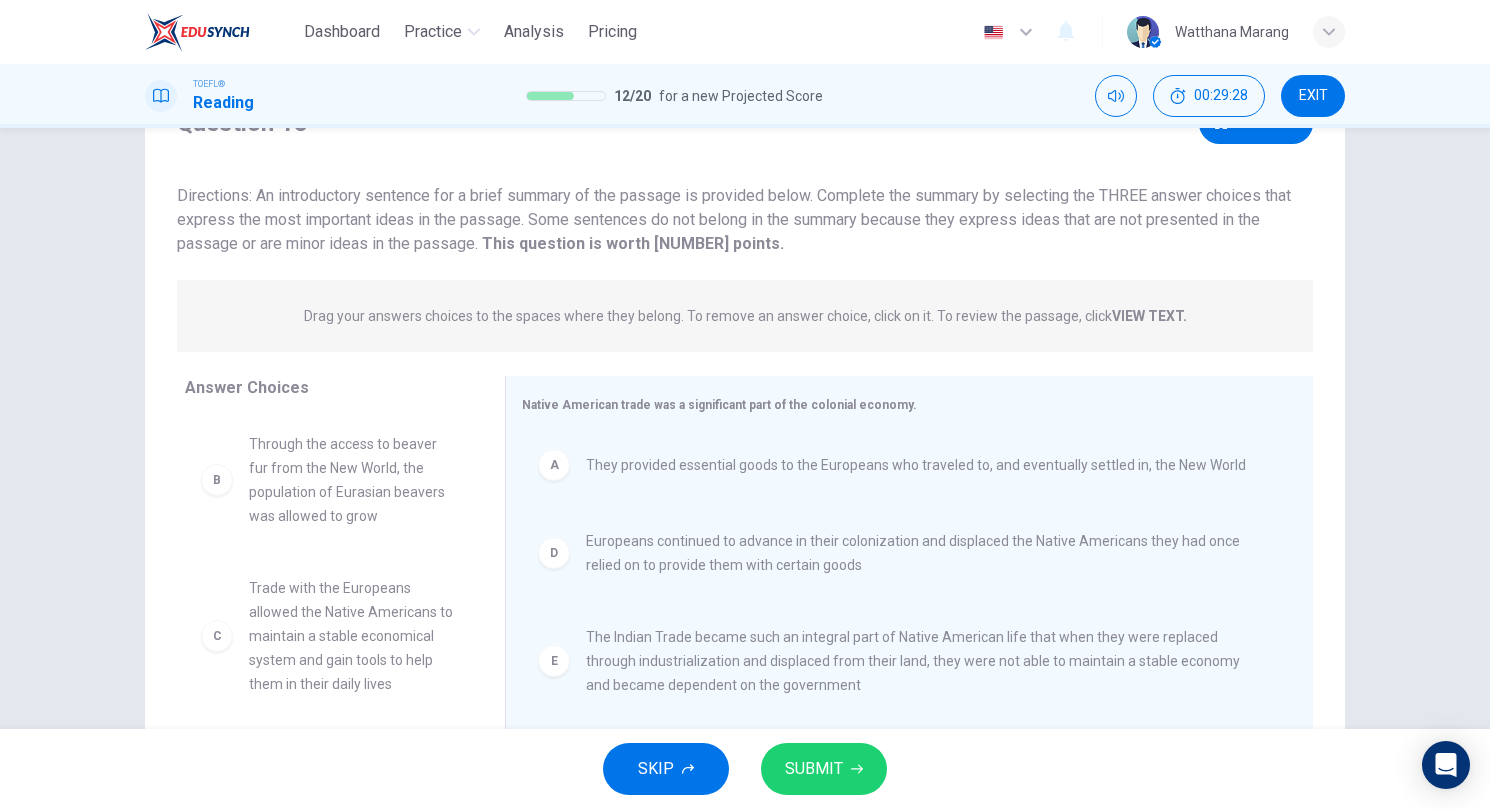 type 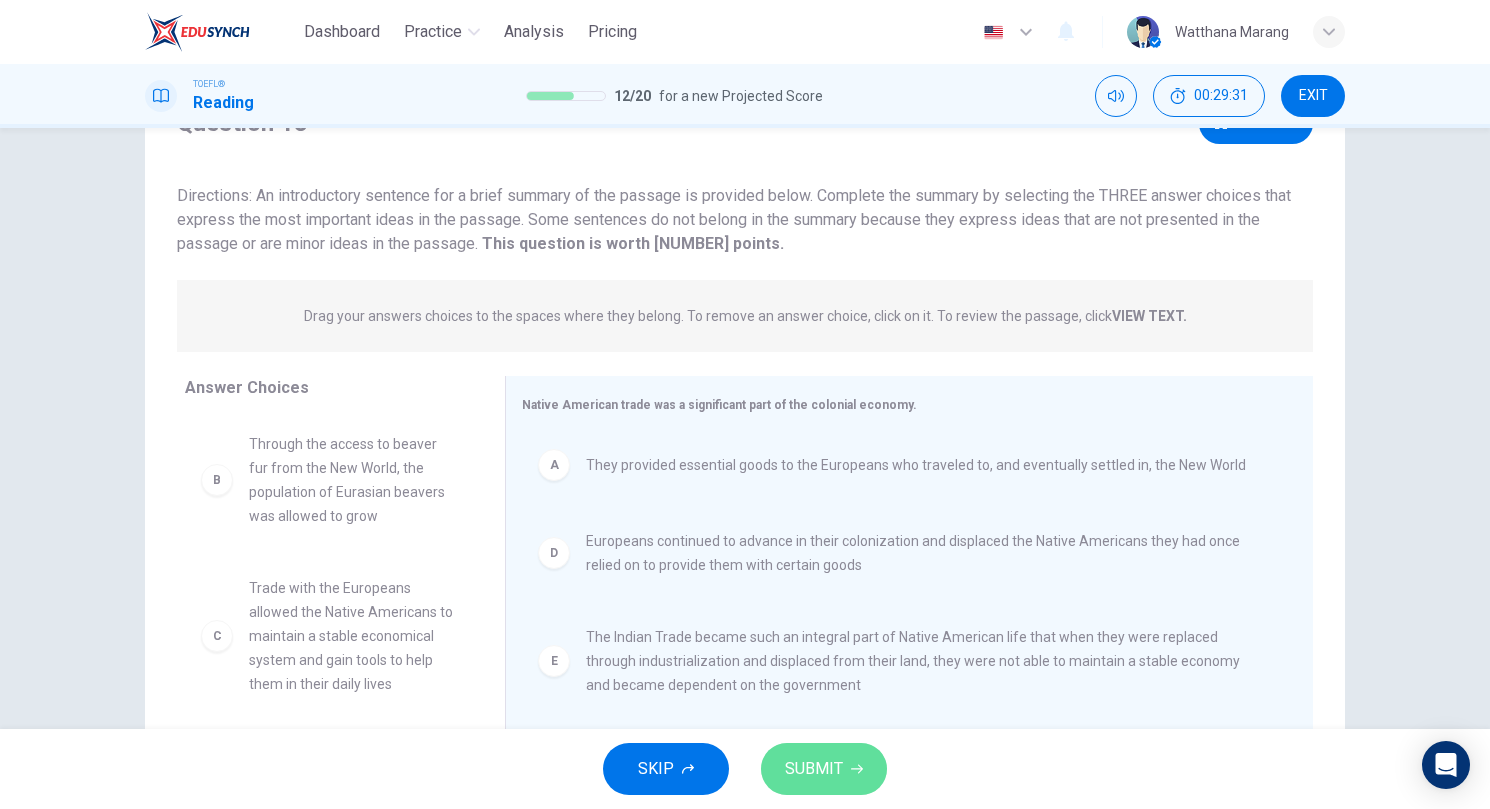 click on "SUBMIT" at bounding box center [814, 769] 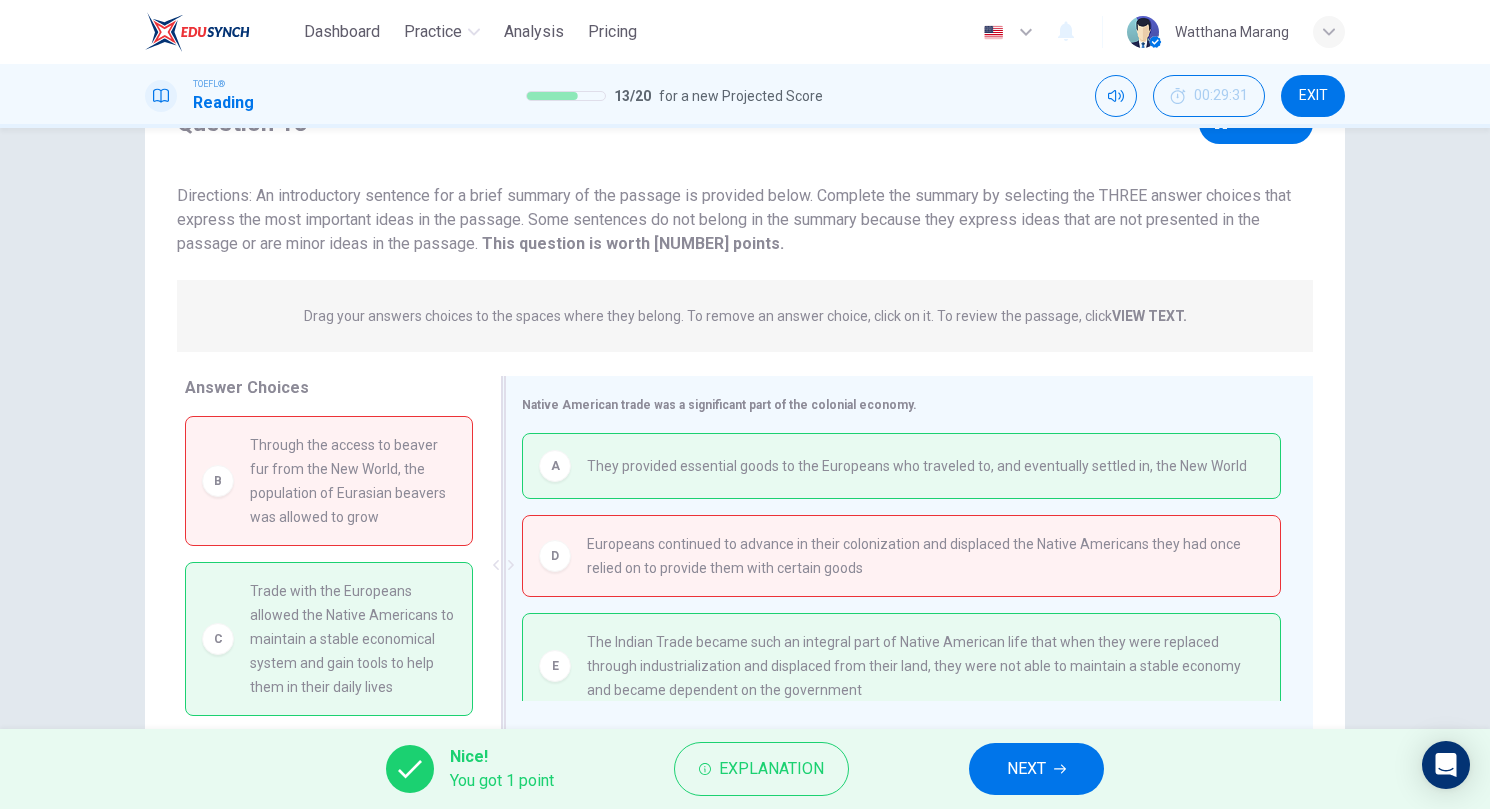 scroll, scrollTop: 18, scrollLeft: 0, axis: vertical 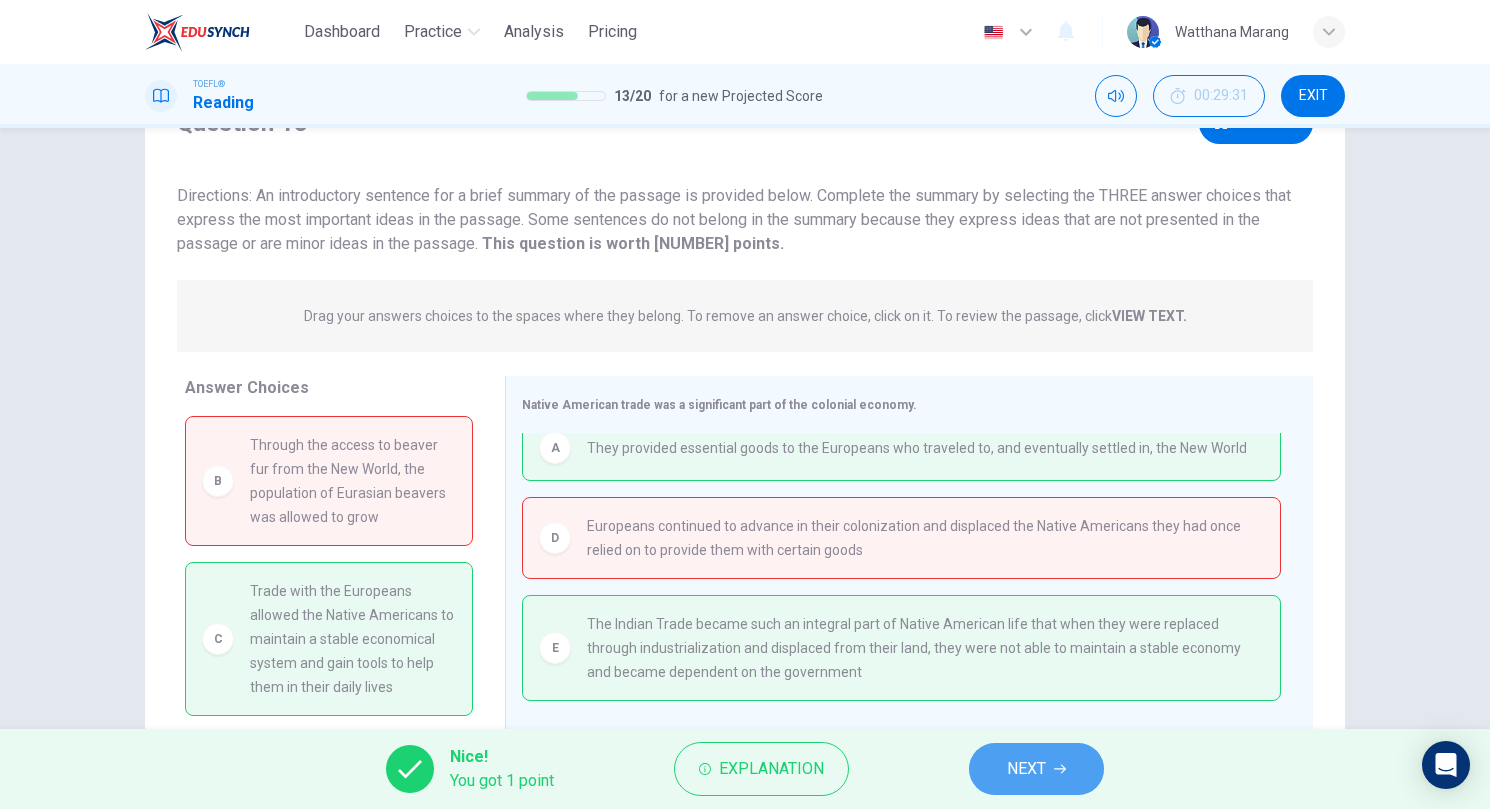 click on "NEXT" at bounding box center [1036, 769] 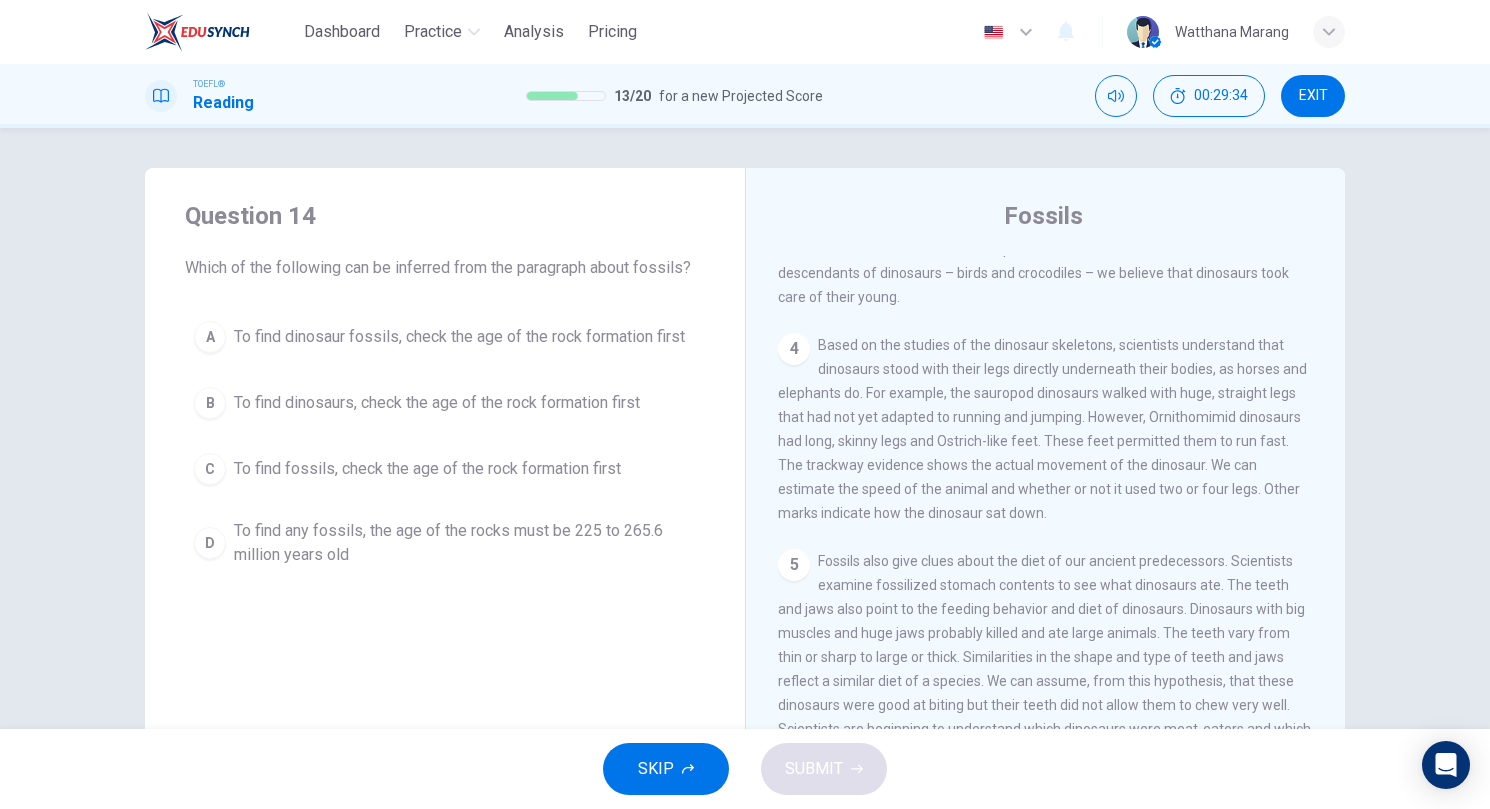 scroll, scrollTop: 818, scrollLeft: 0, axis: vertical 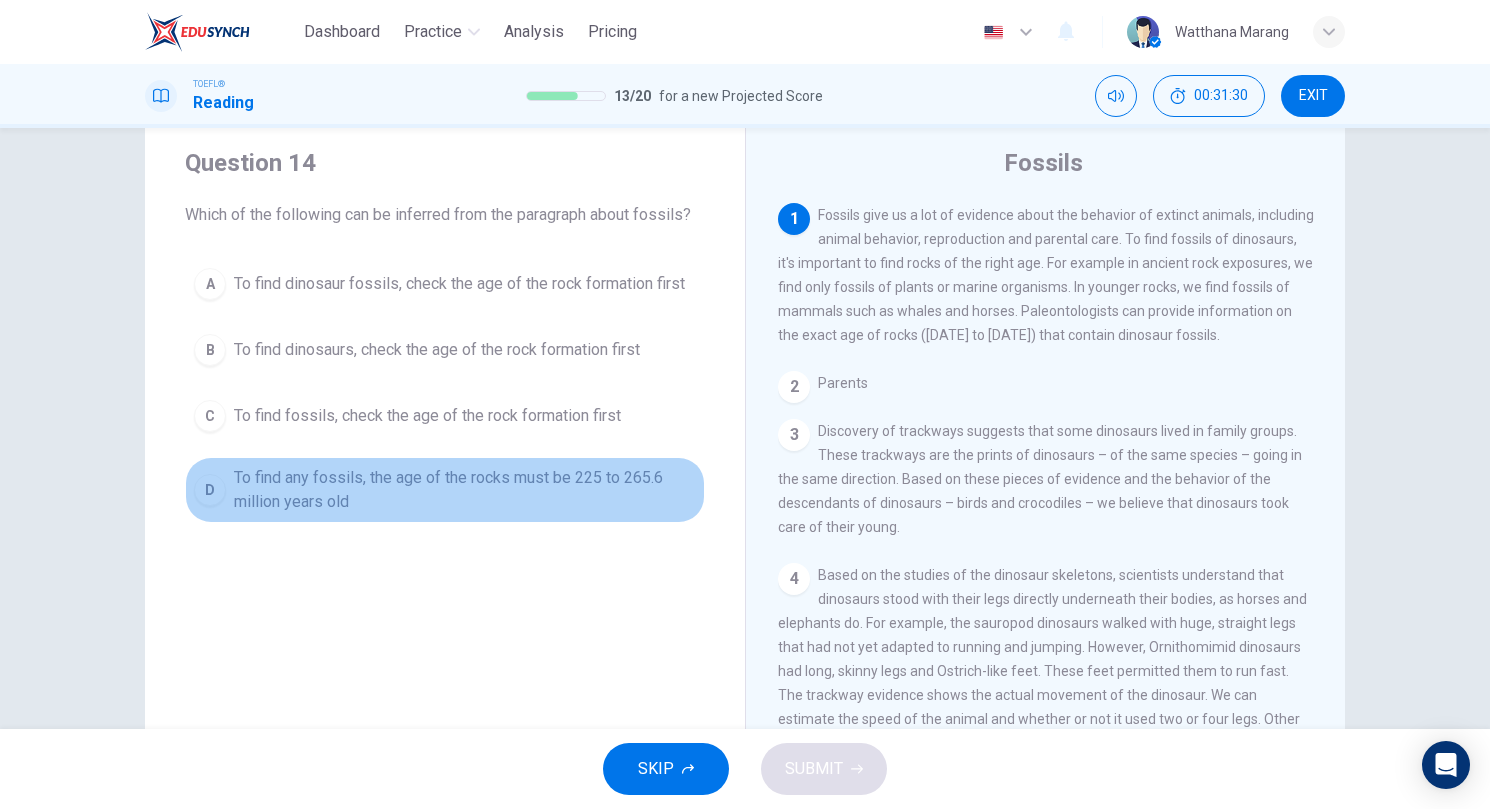 click on "To find any fossils, the age of the rocks must be 225 to 265.6 million years old" at bounding box center [459, 284] 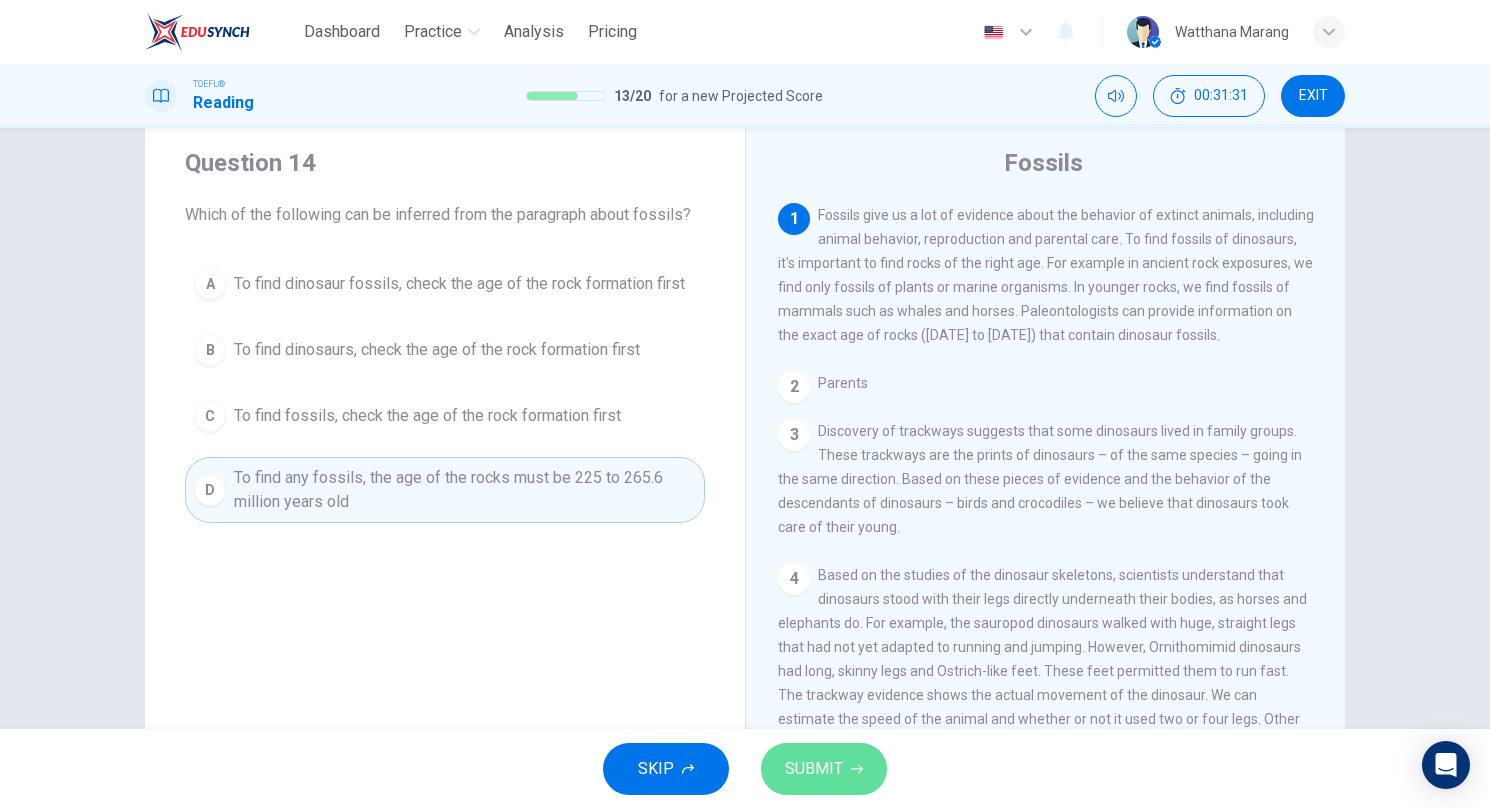 click on "SUBMIT" at bounding box center (814, 769) 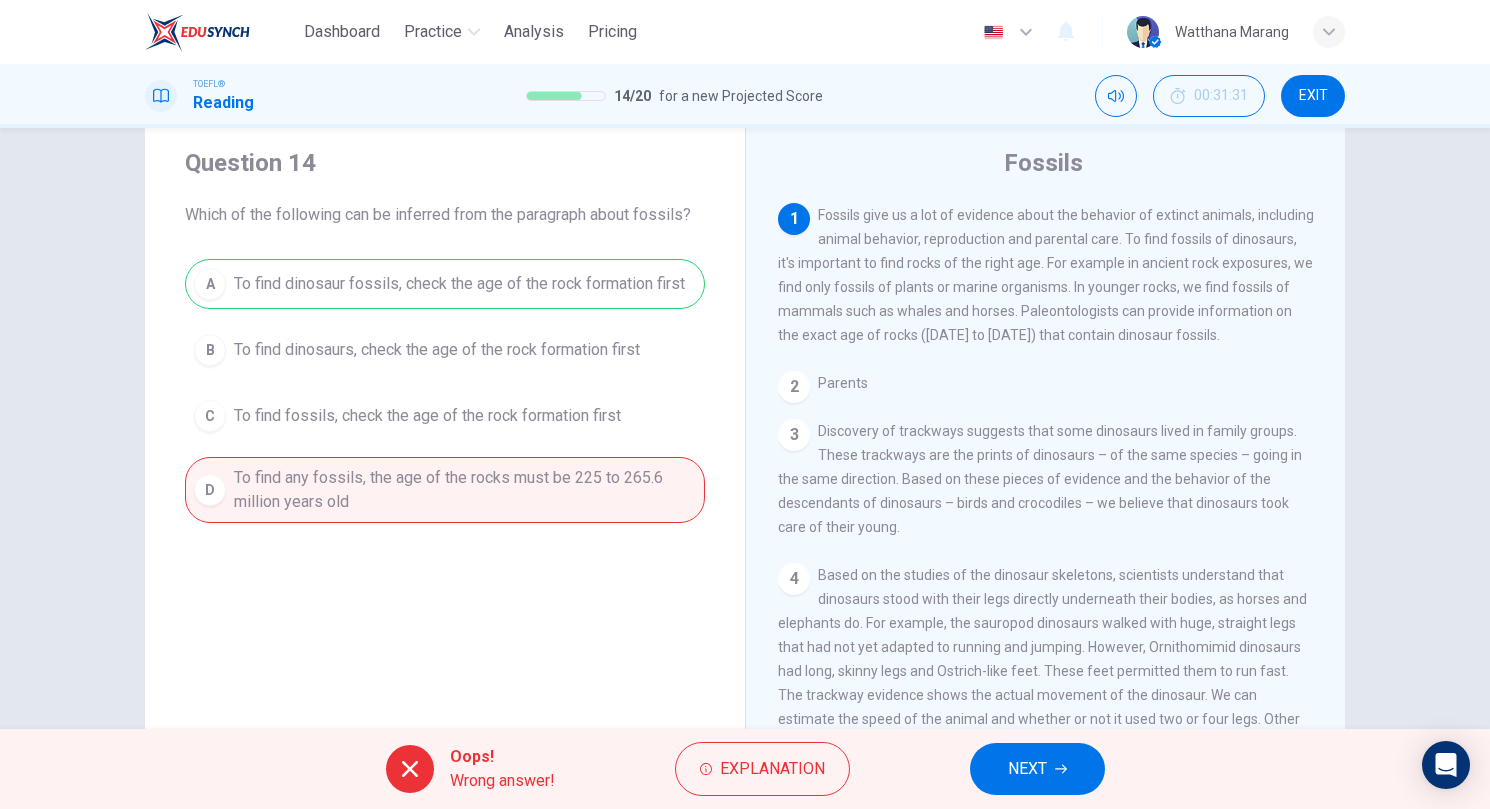 click on "NEXT" at bounding box center [1027, 769] 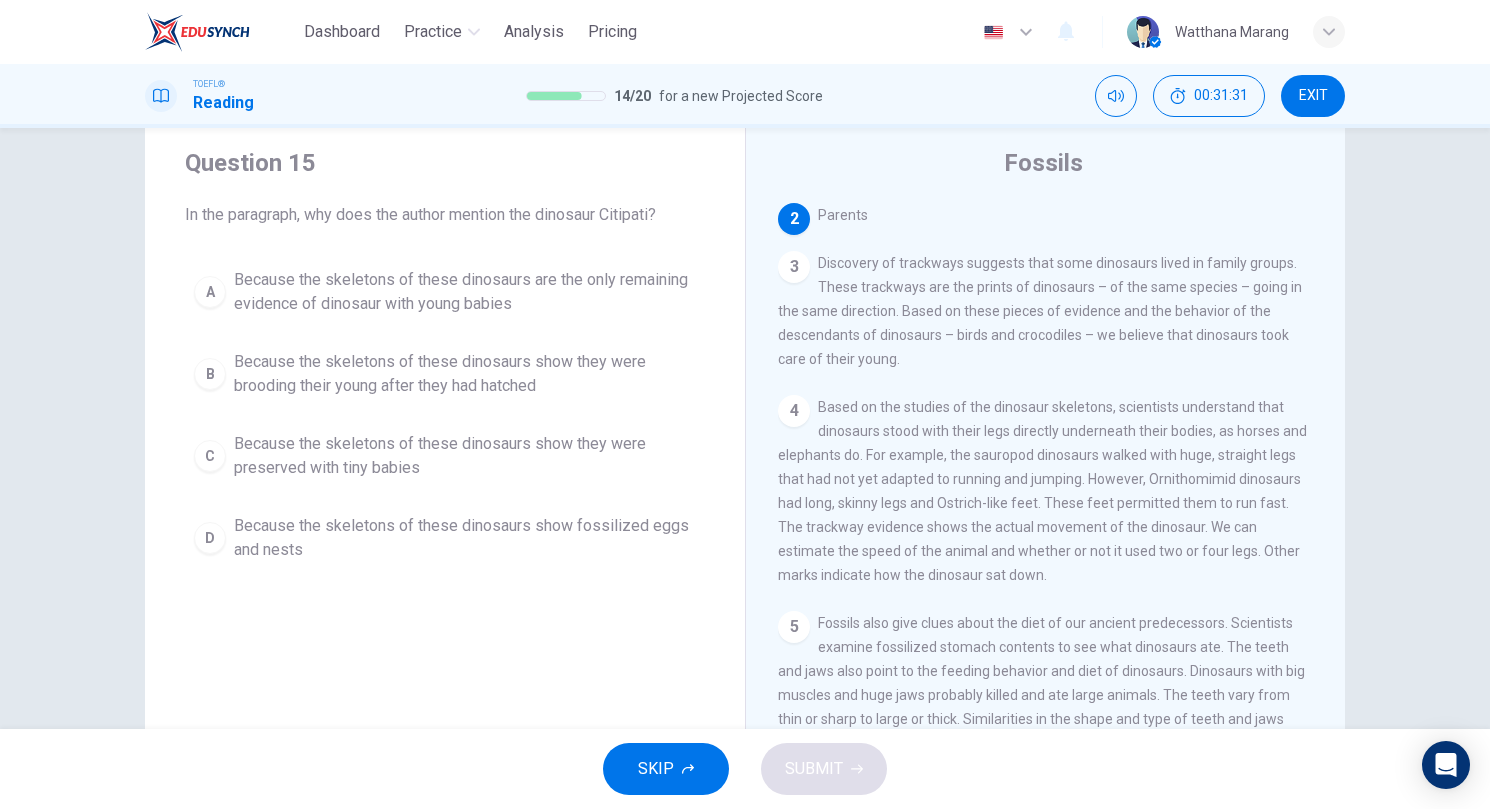 scroll, scrollTop: 199, scrollLeft: 0, axis: vertical 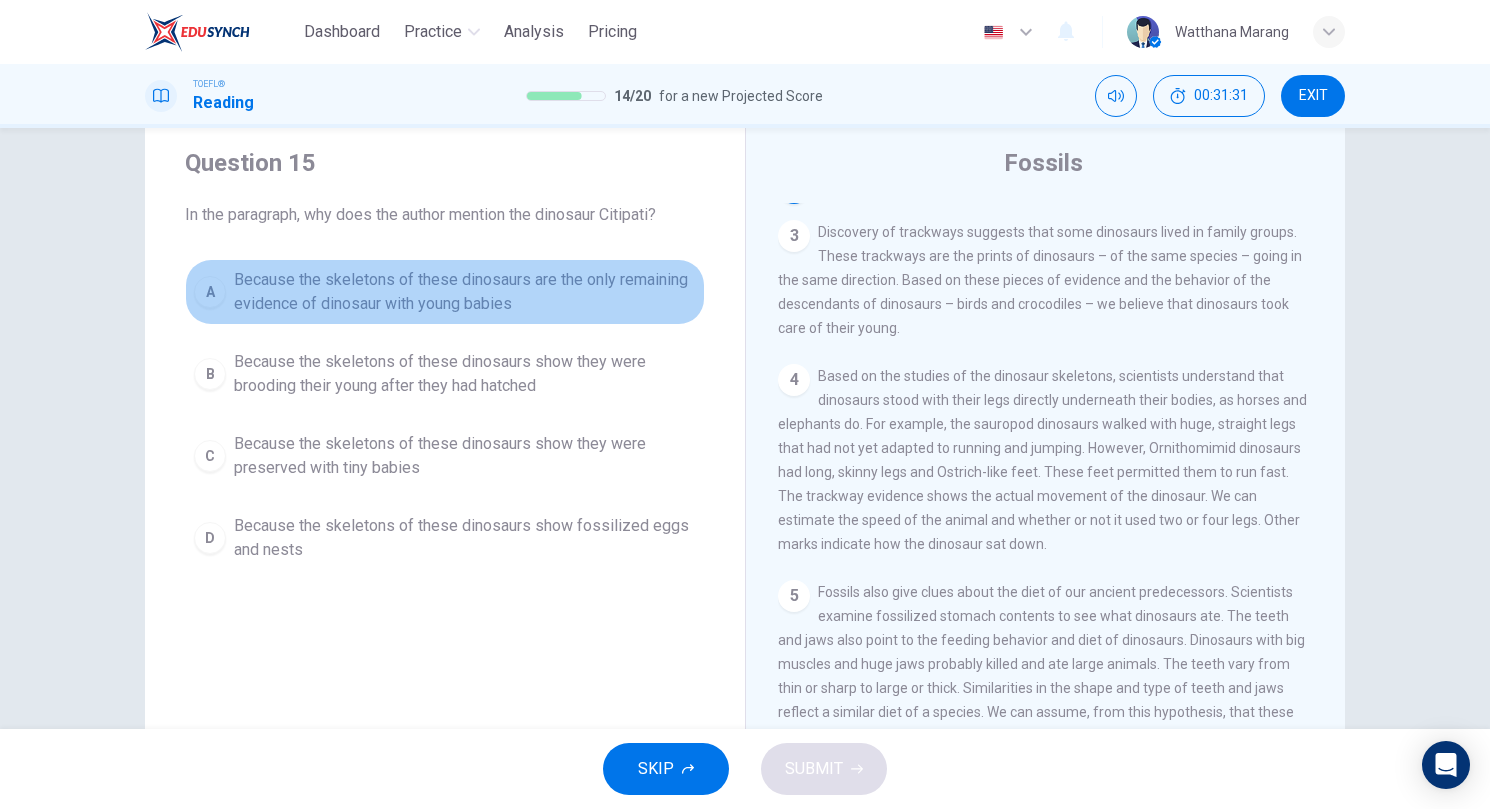 click on "Because the skeletons of these dinosaurs are the only remaining evidence of dinosaur with young babies" at bounding box center (465, 292) 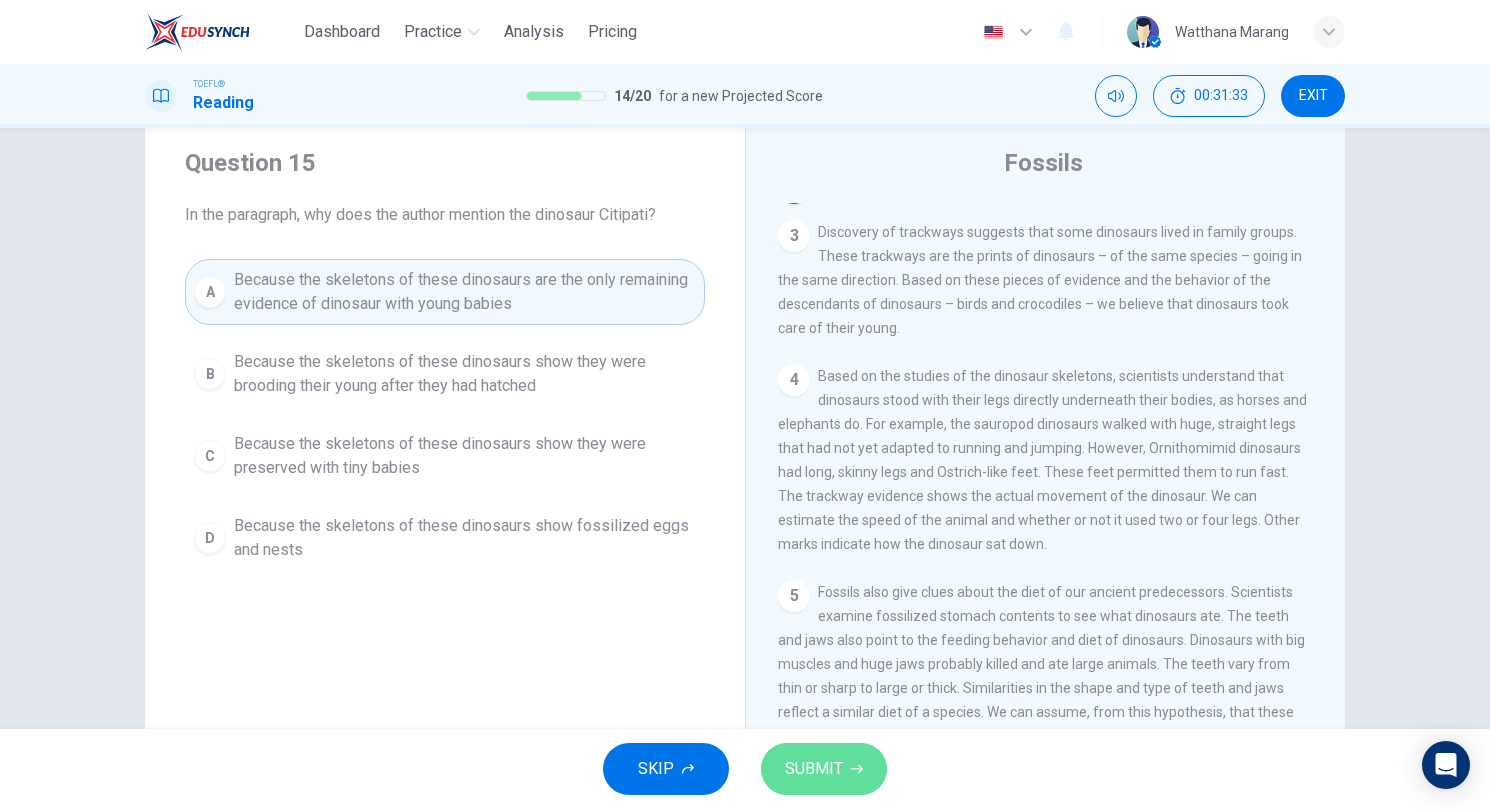 click on "SUBMIT" at bounding box center (814, 769) 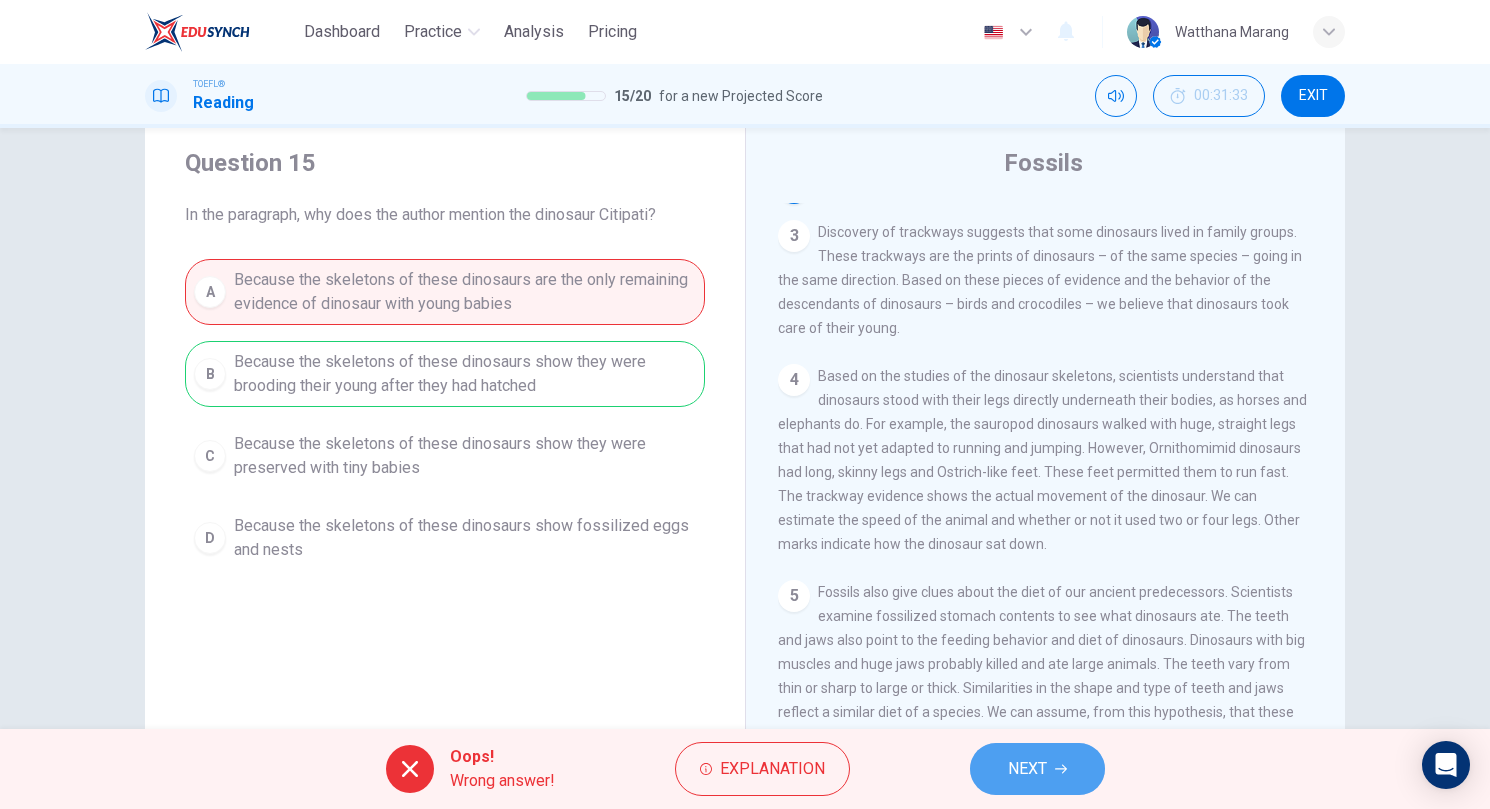 click on "NEXT" at bounding box center [1037, 769] 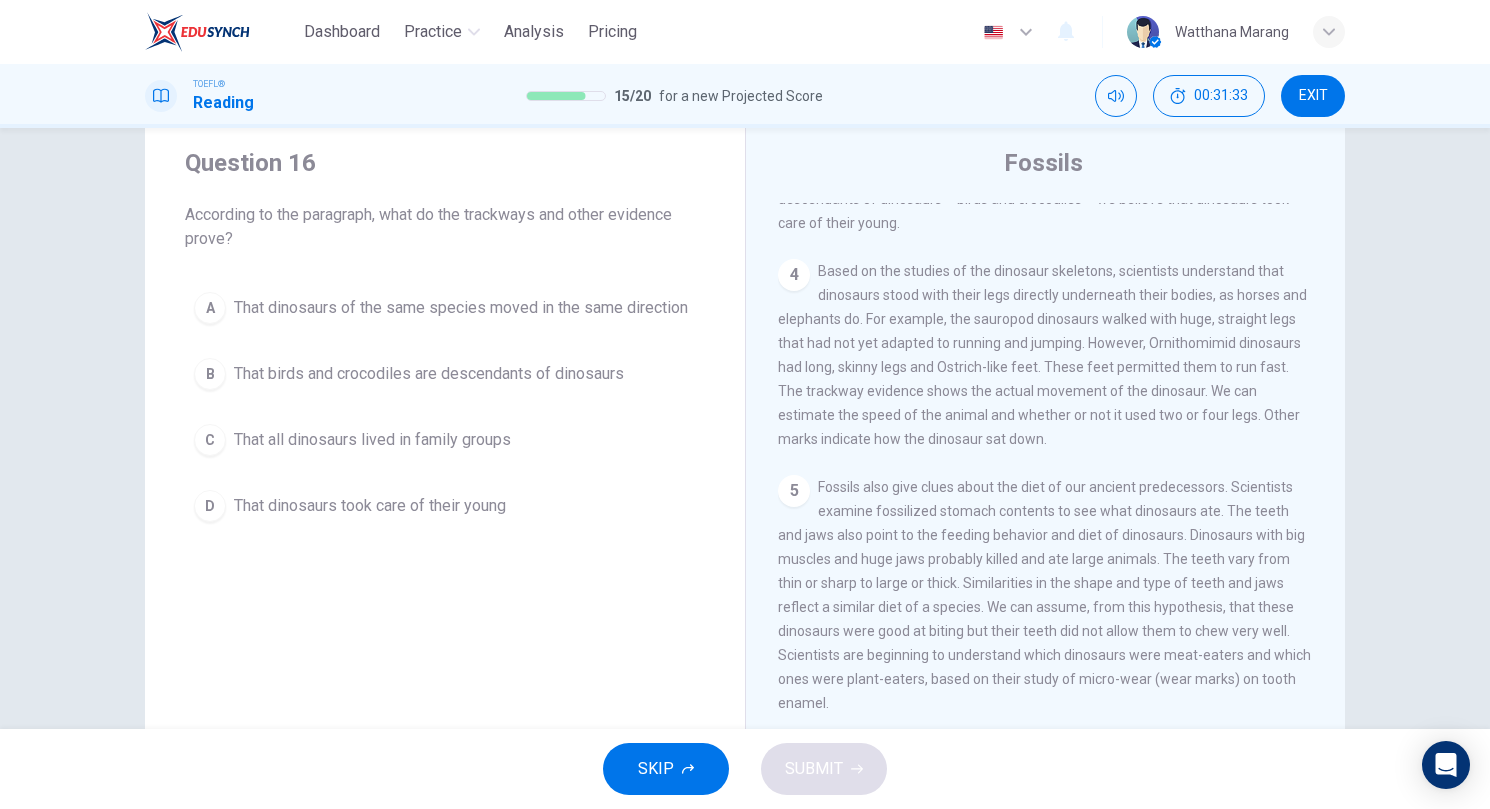 scroll, scrollTop: 373, scrollLeft: 0, axis: vertical 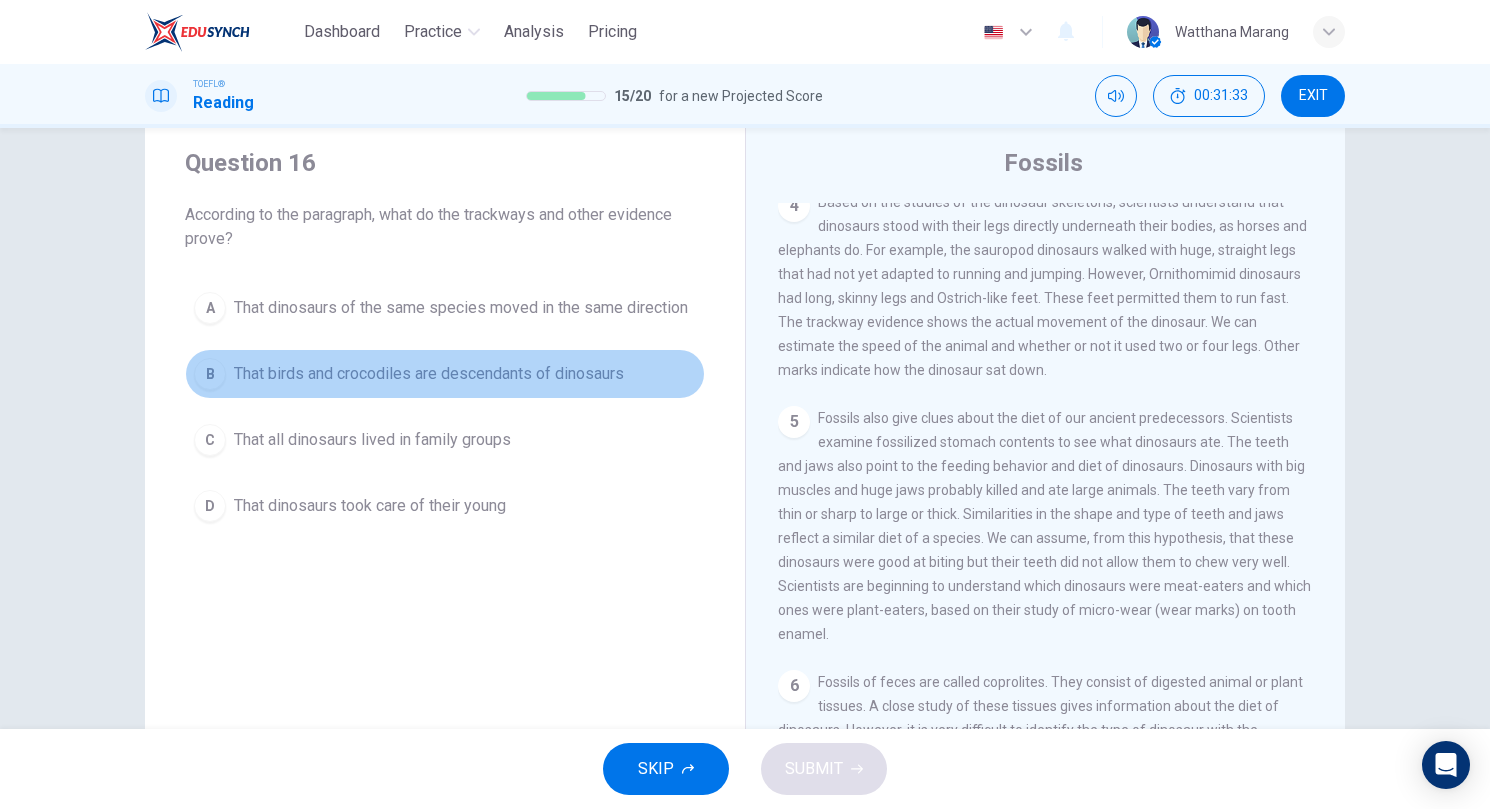 click on "B That birds and crocodiles are descendants of dinosaurs" at bounding box center [445, 374] 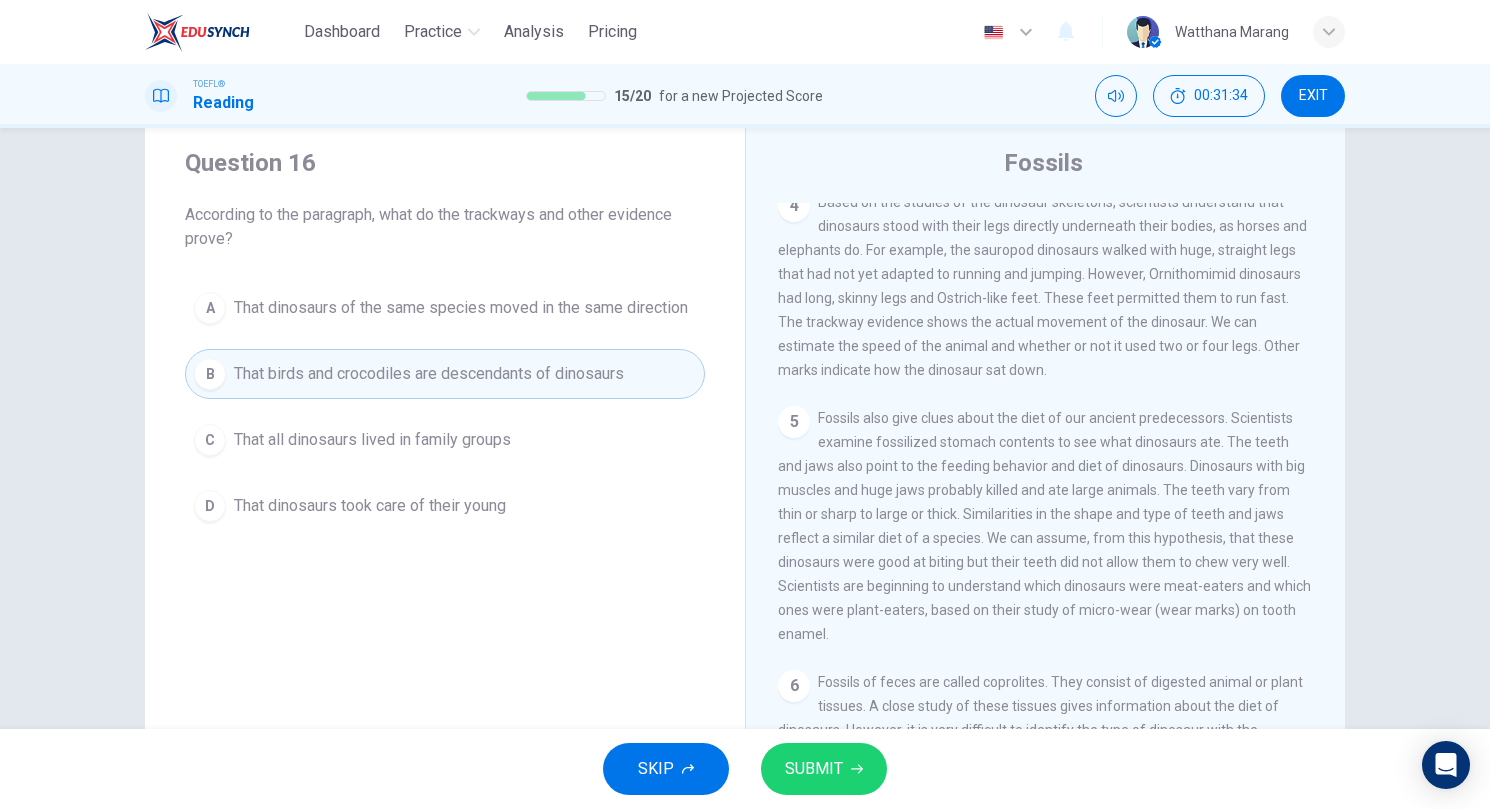 click on "SUBMIT" at bounding box center (814, 769) 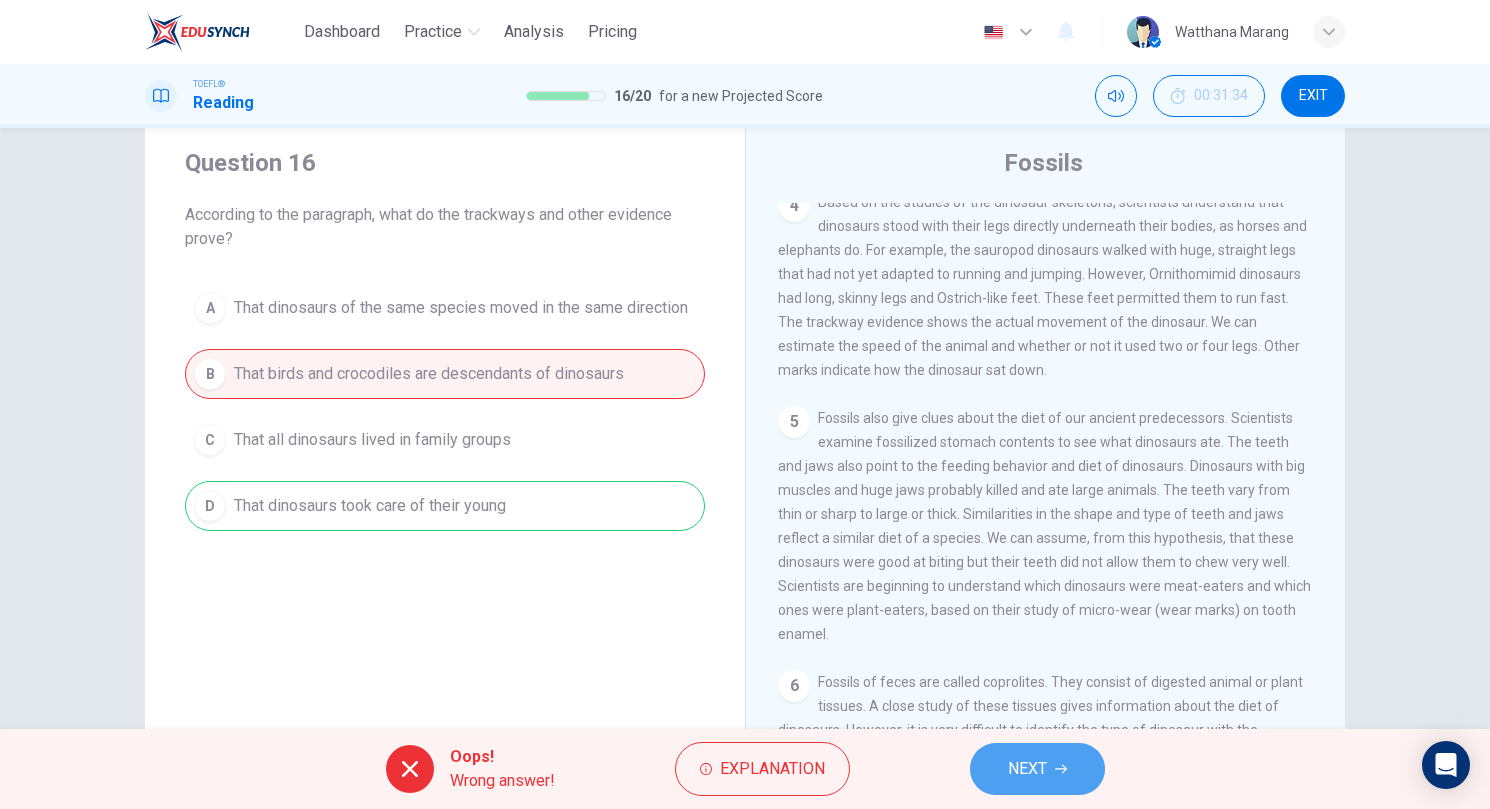 click on "NEXT" at bounding box center [1037, 769] 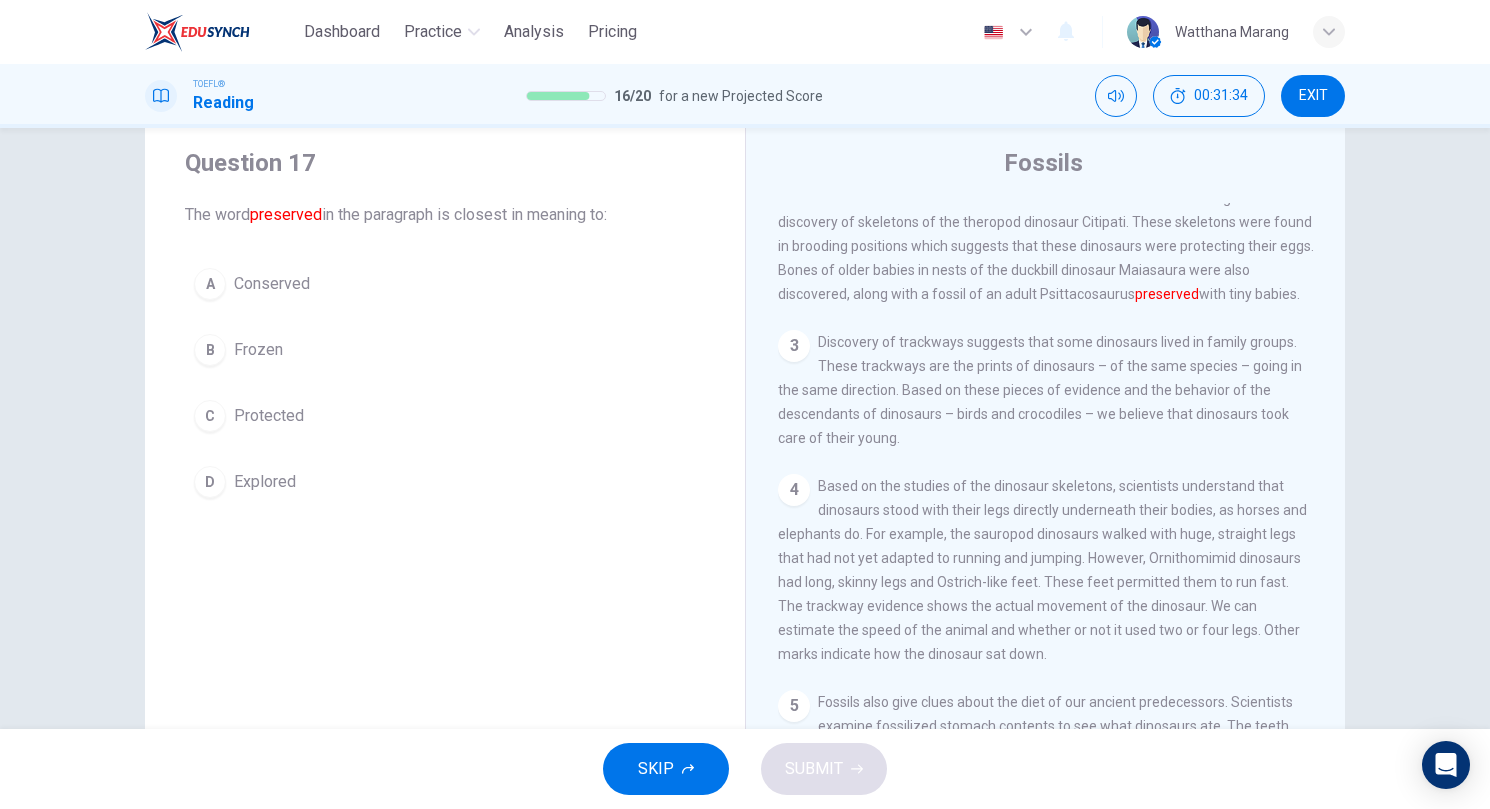 scroll, scrollTop: 199, scrollLeft: 0, axis: vertical 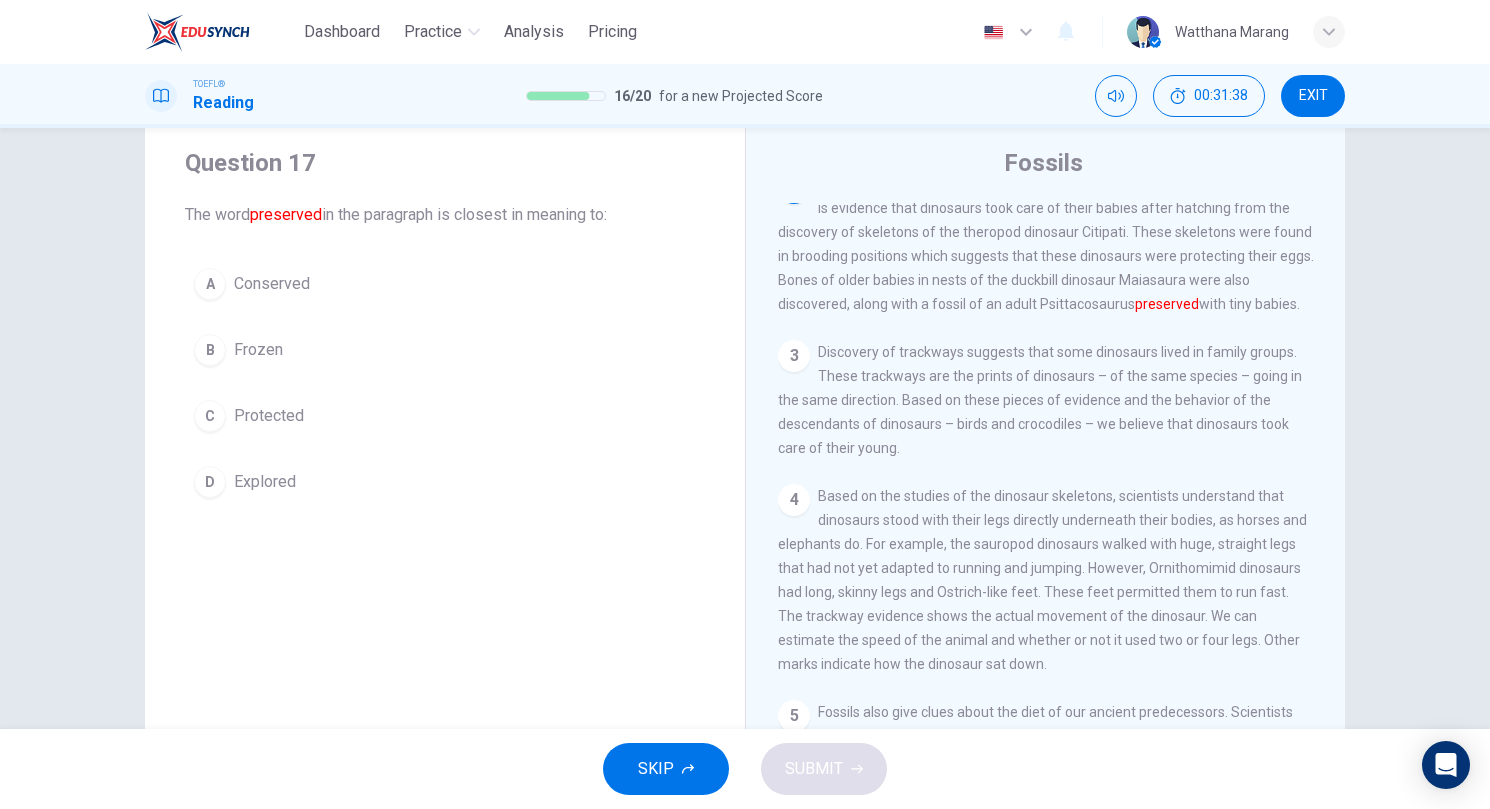 click on "C Protected" at bounding box center (445, 416) 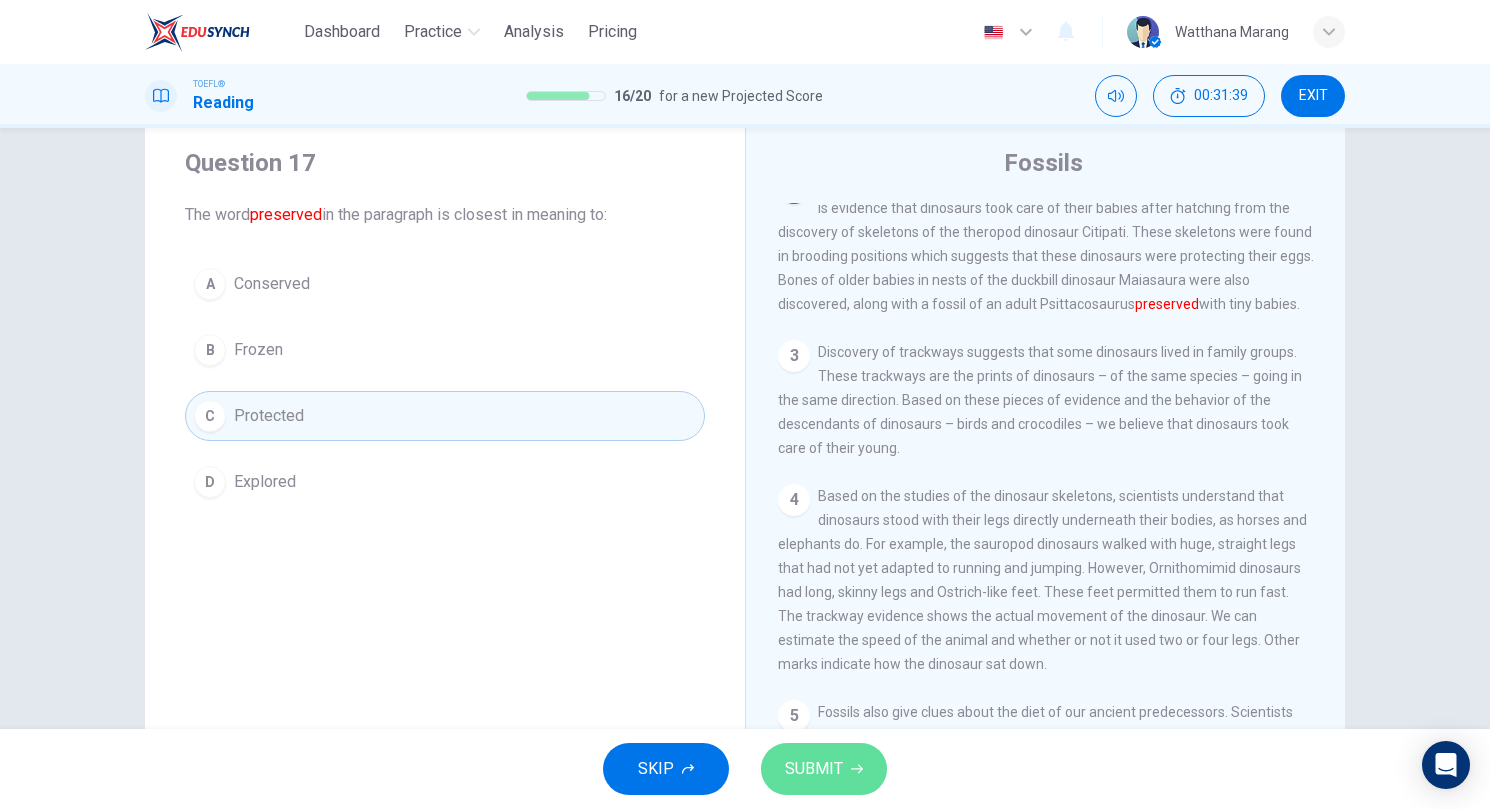 click on "SUBMIT" at bounding box center [814, 769] 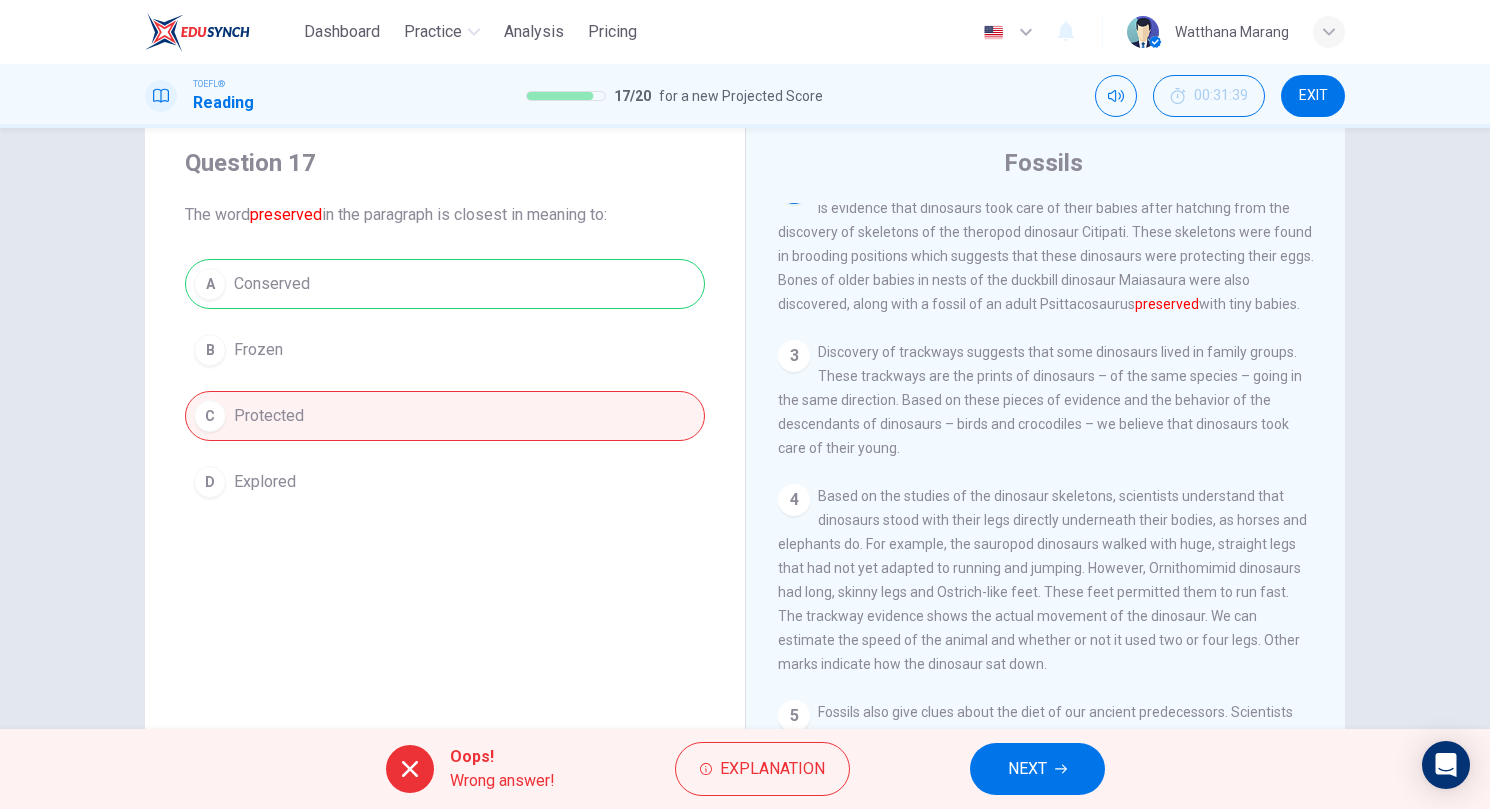 click on "NEXT" at bounding box center (1027, 769) 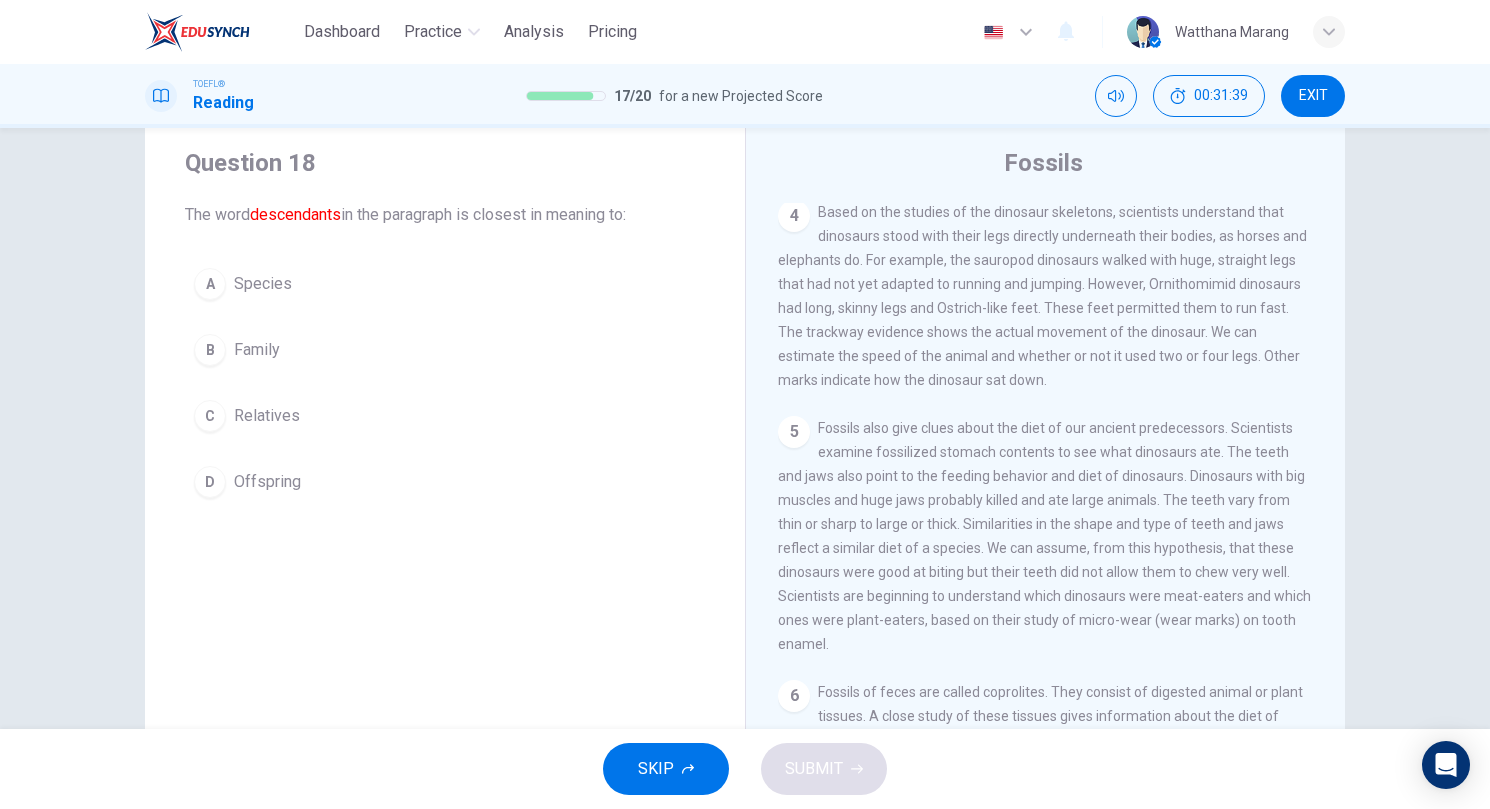 scroll, scrollTop: 373, scrollLeft: 0, axis: vertical 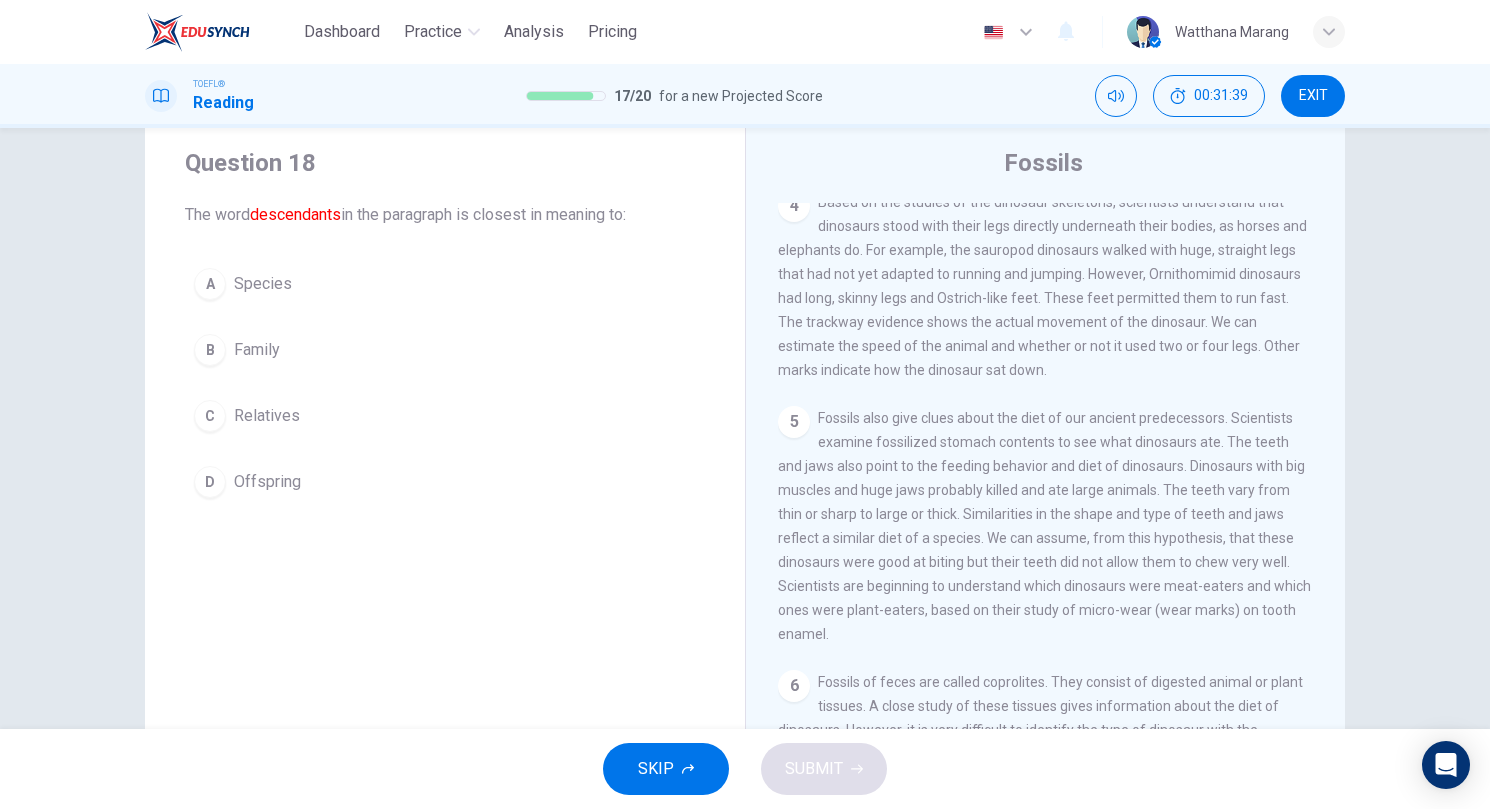 click on "A Species B Family C Relatives D Offspring" at bounding box center (445, 383) 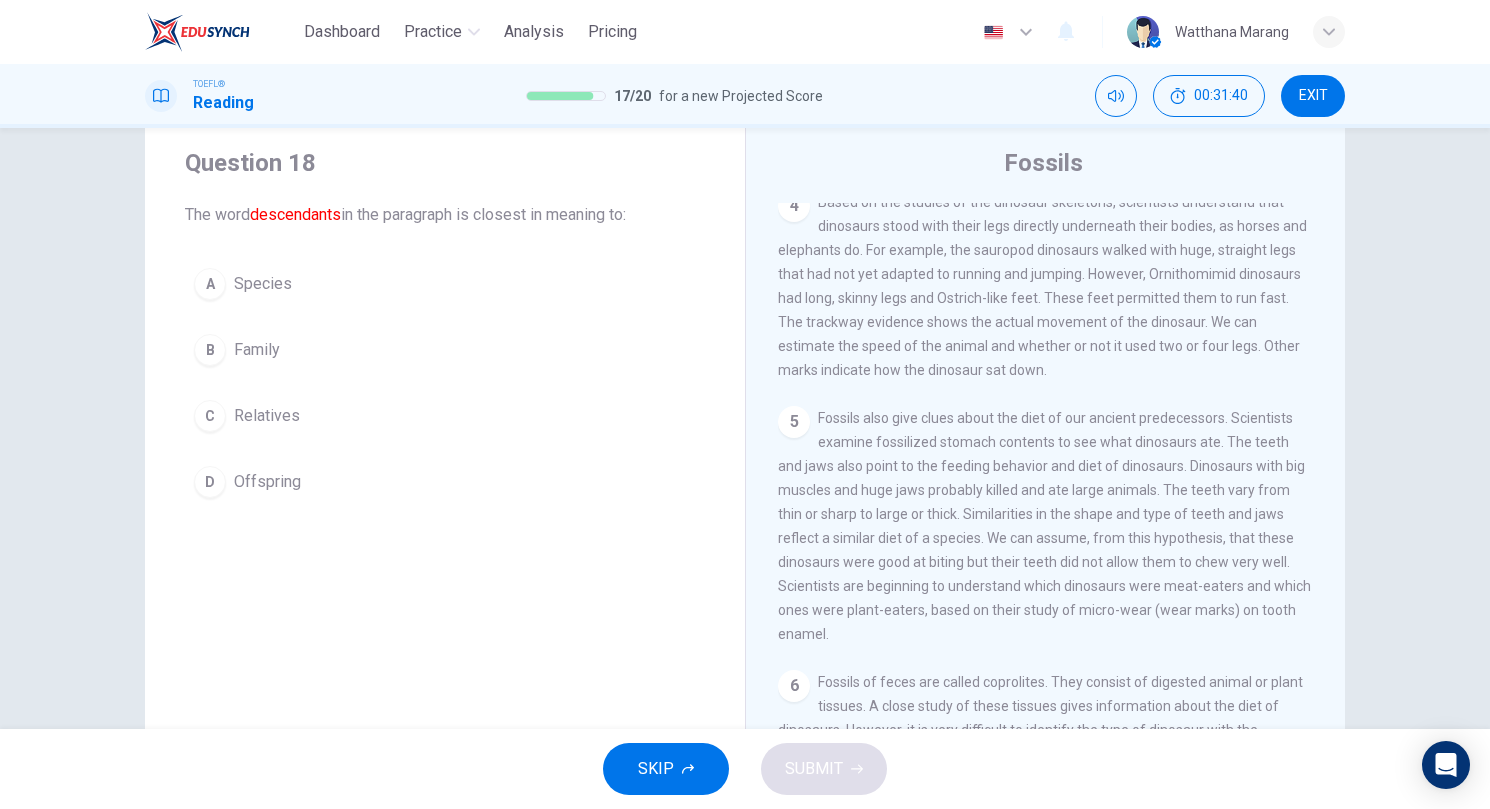 click on "C Relatives" at bounding box center (445, 416) 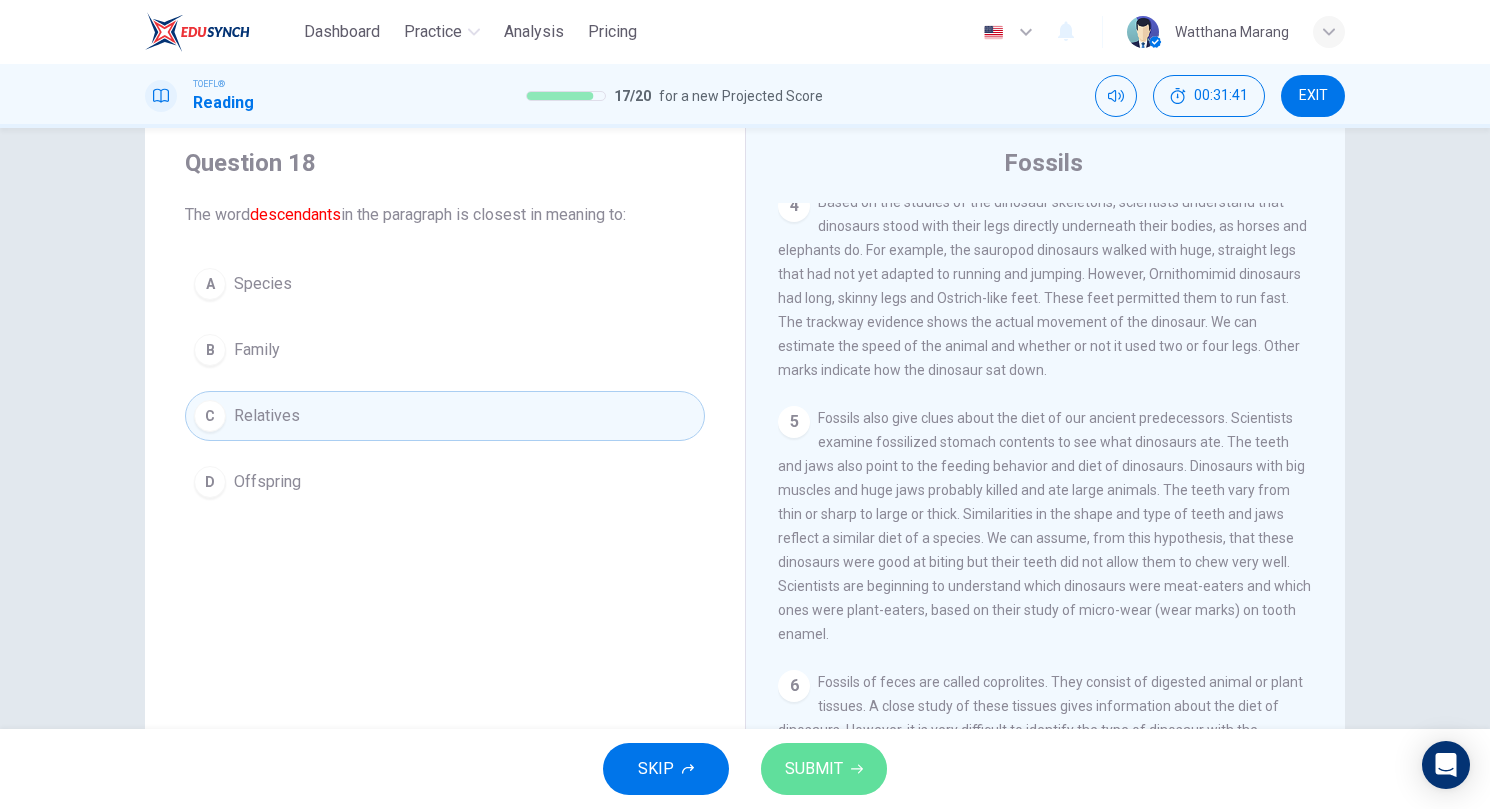 click on "SUBMIT" at bounding box center (814, 769) 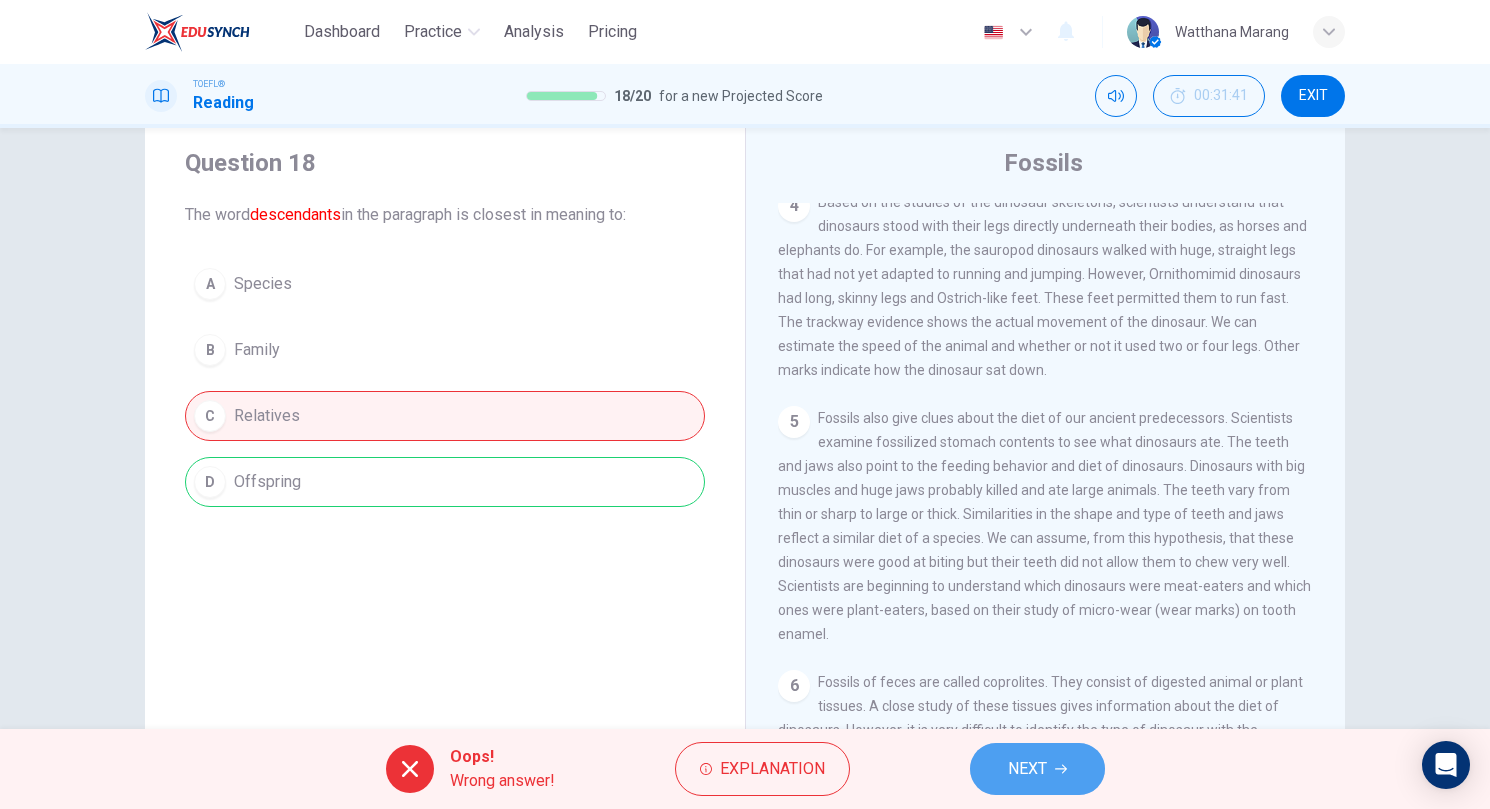 click on "NEXT" at bounding box center [1037, 769] 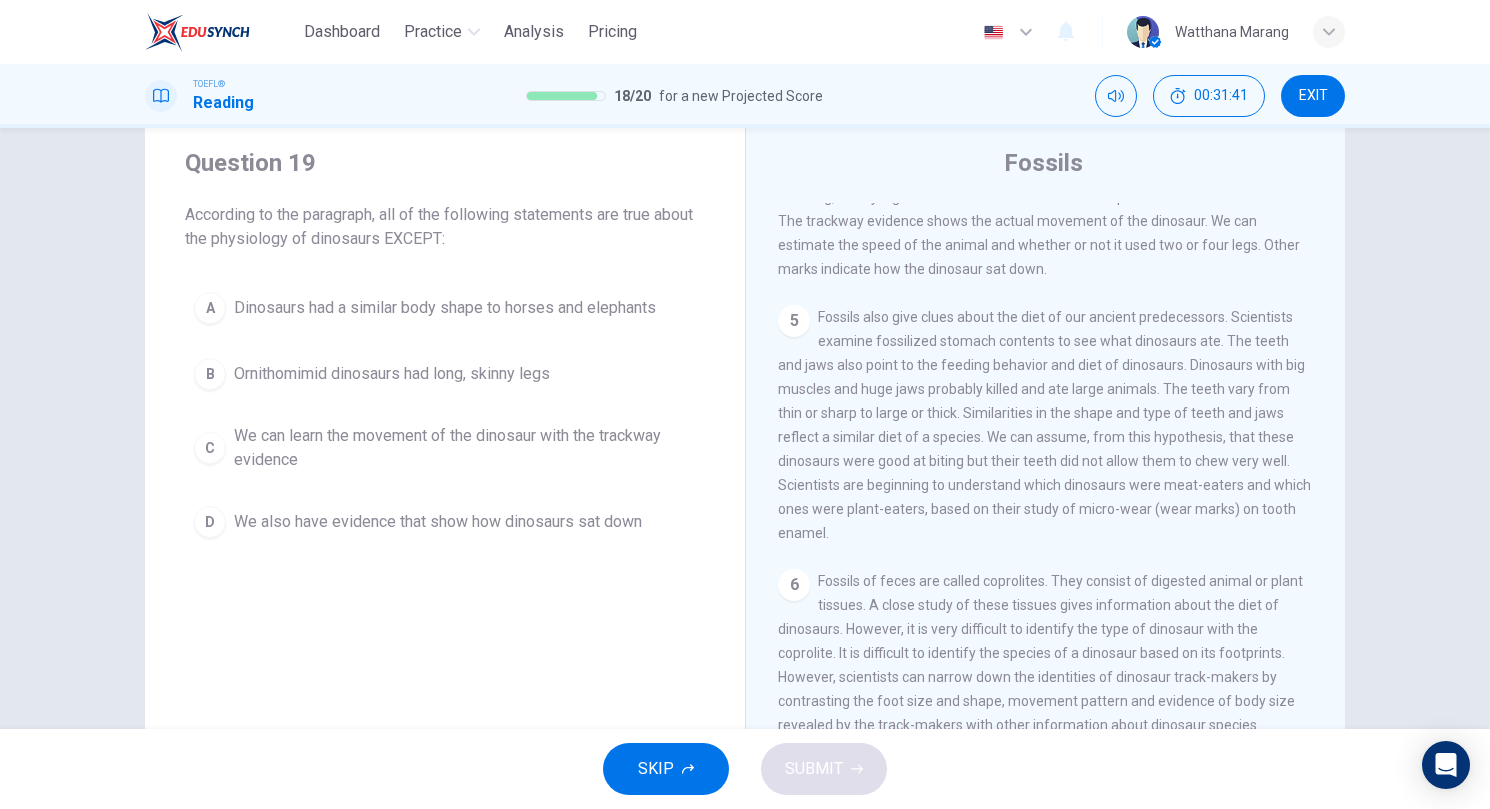 scroll, scrollTop: 522, scrollLeft: 0, axis: vertical 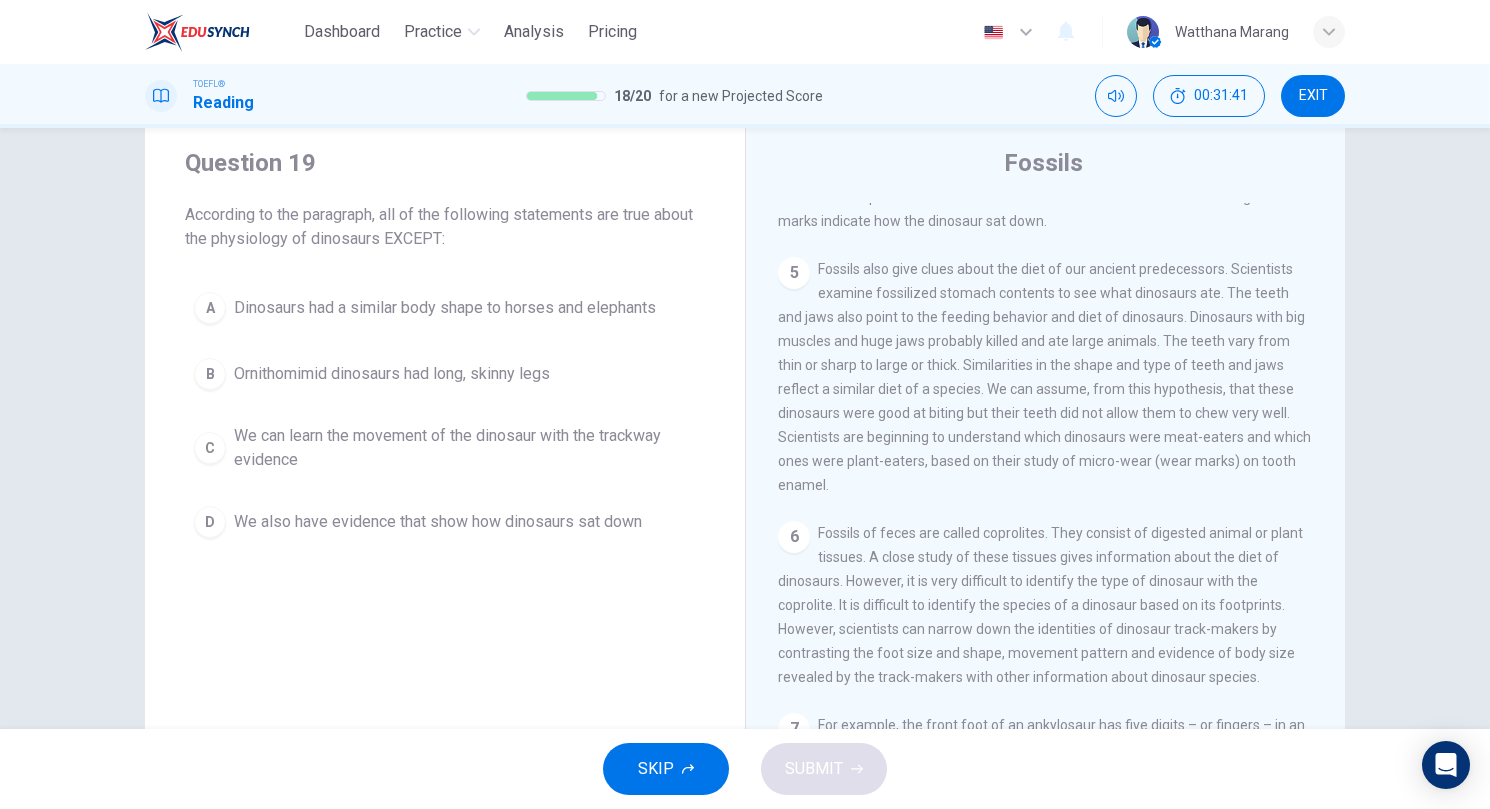 click on "A Dinosaurs had a similar body shape to horses and elephants" at bounding box center [445, 308] 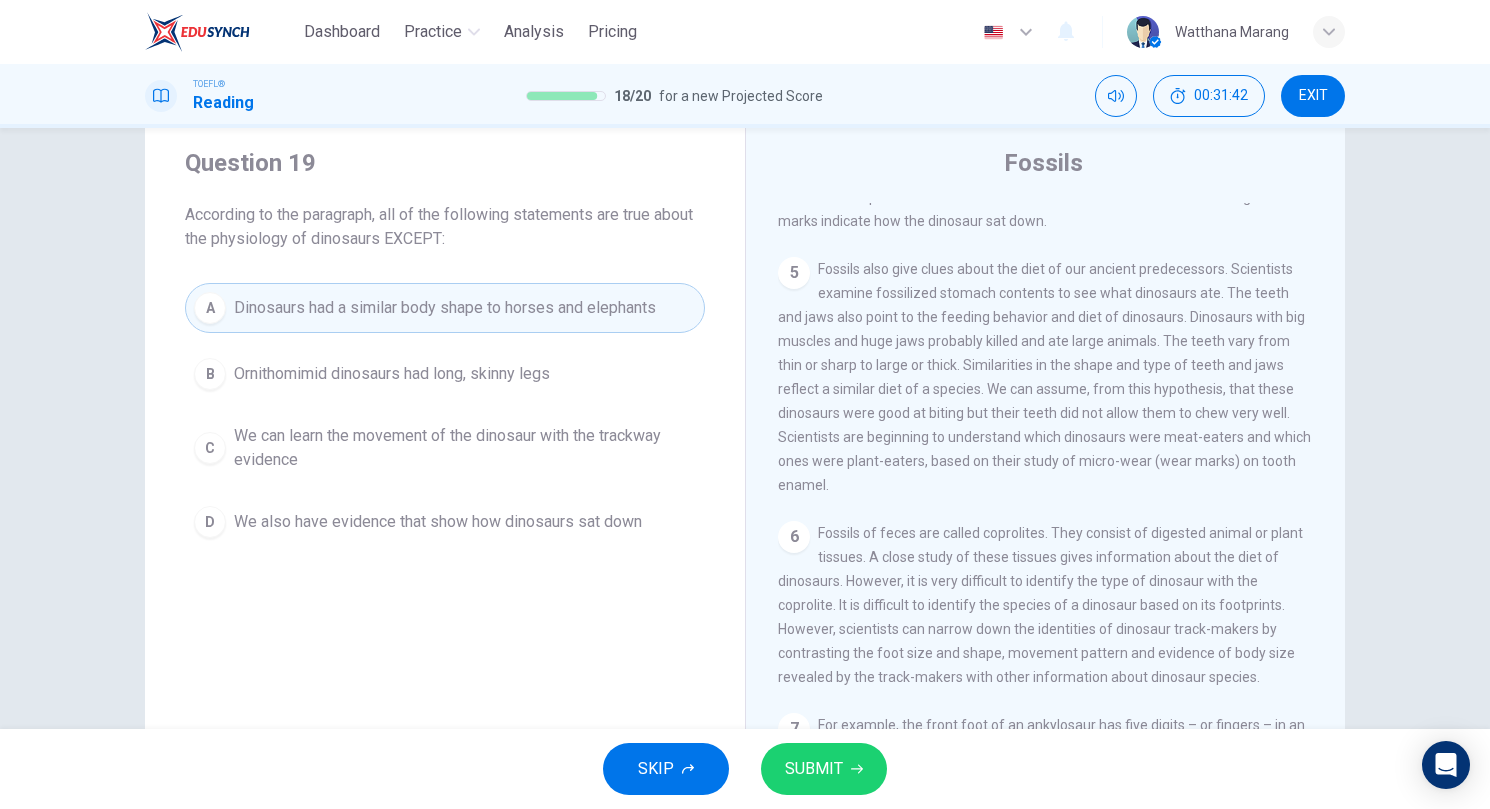 click on "SUBMIT" at bounding box center (814, 769) 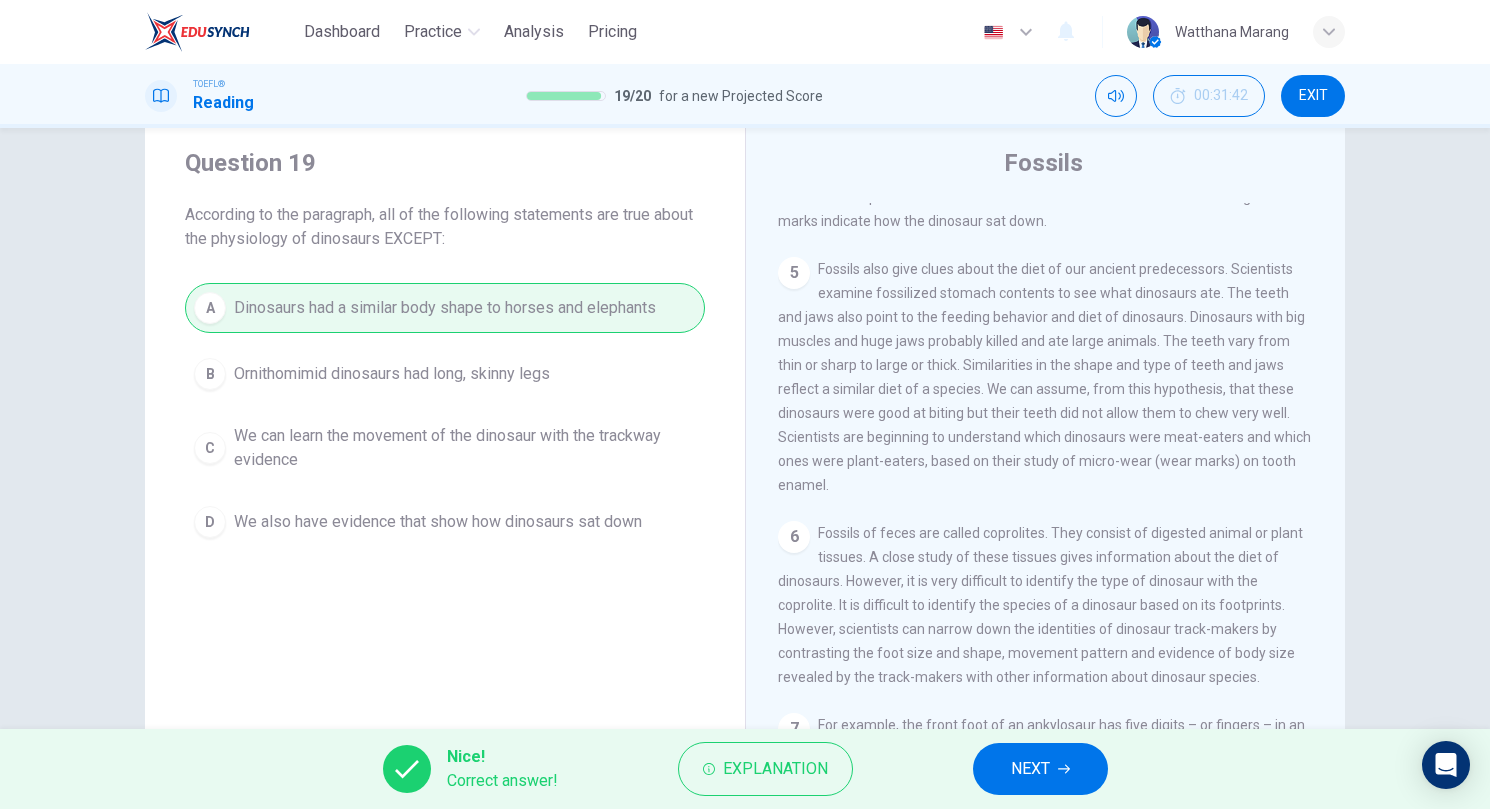 click on "NEXT" at bounding box center (1030, 769) 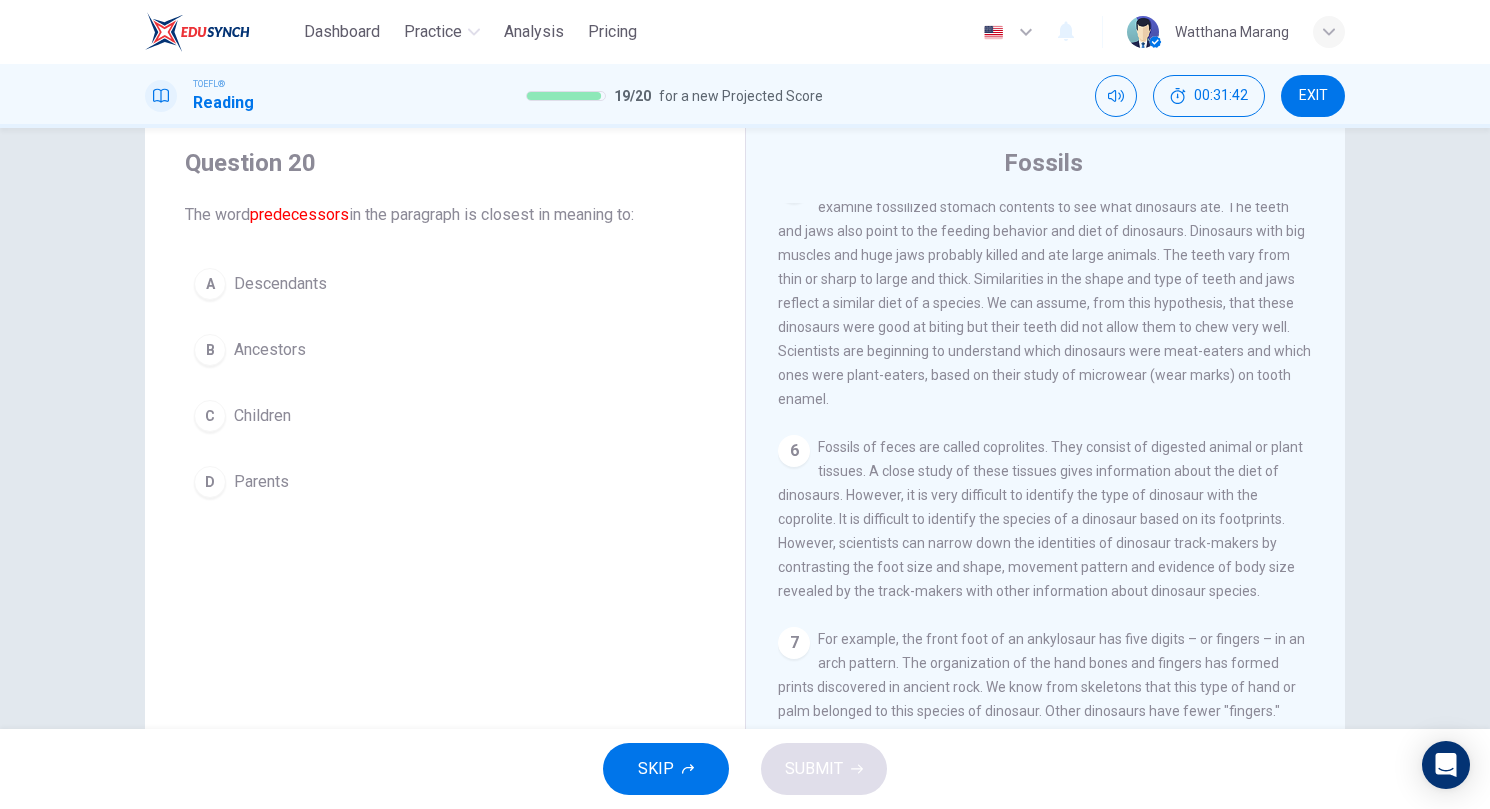 scroll, scrollTop: 621, scrollLeft: 0, axis: vertical 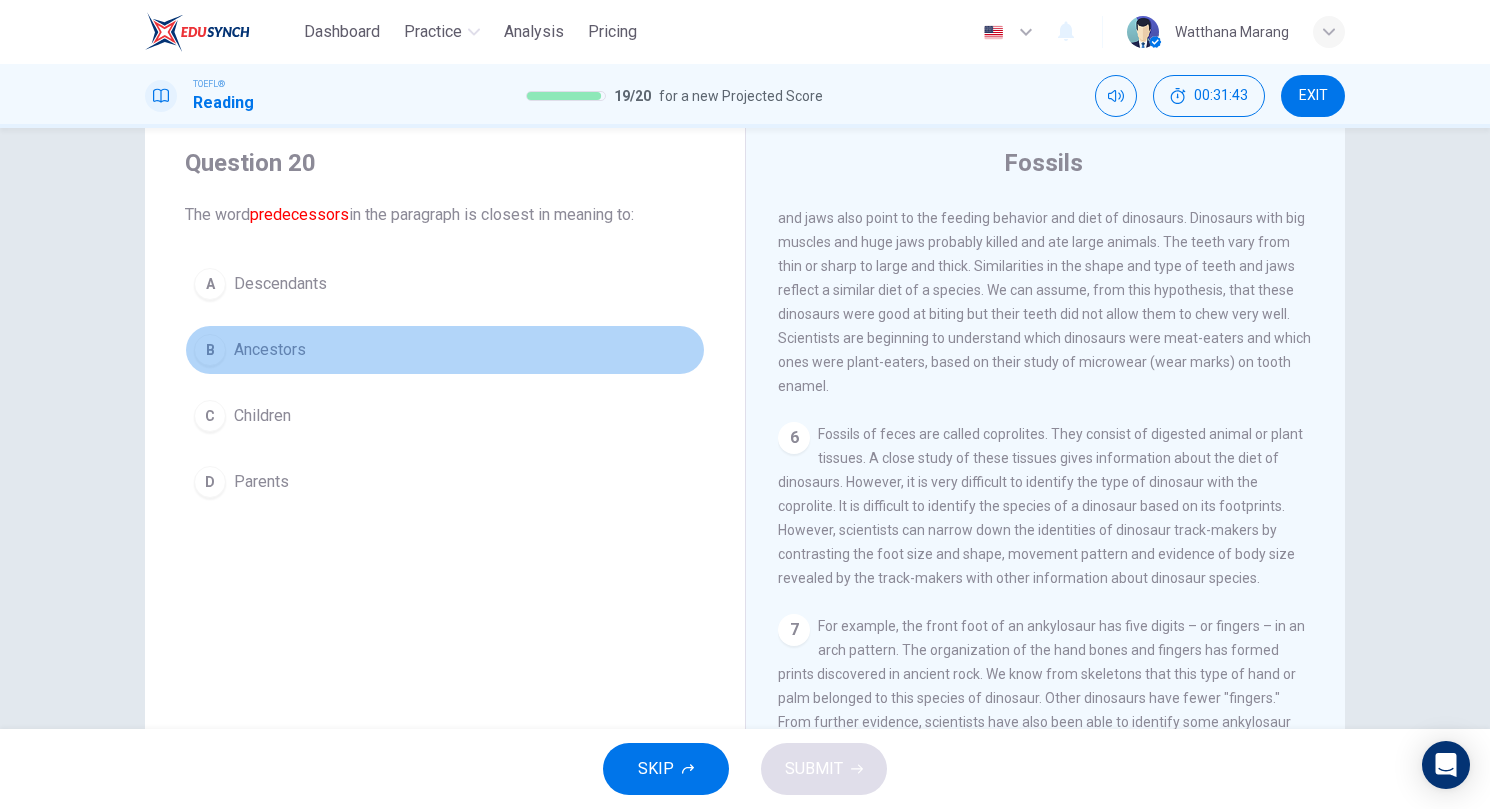 click on "B Ancestors" at bounding box center [445, 350] 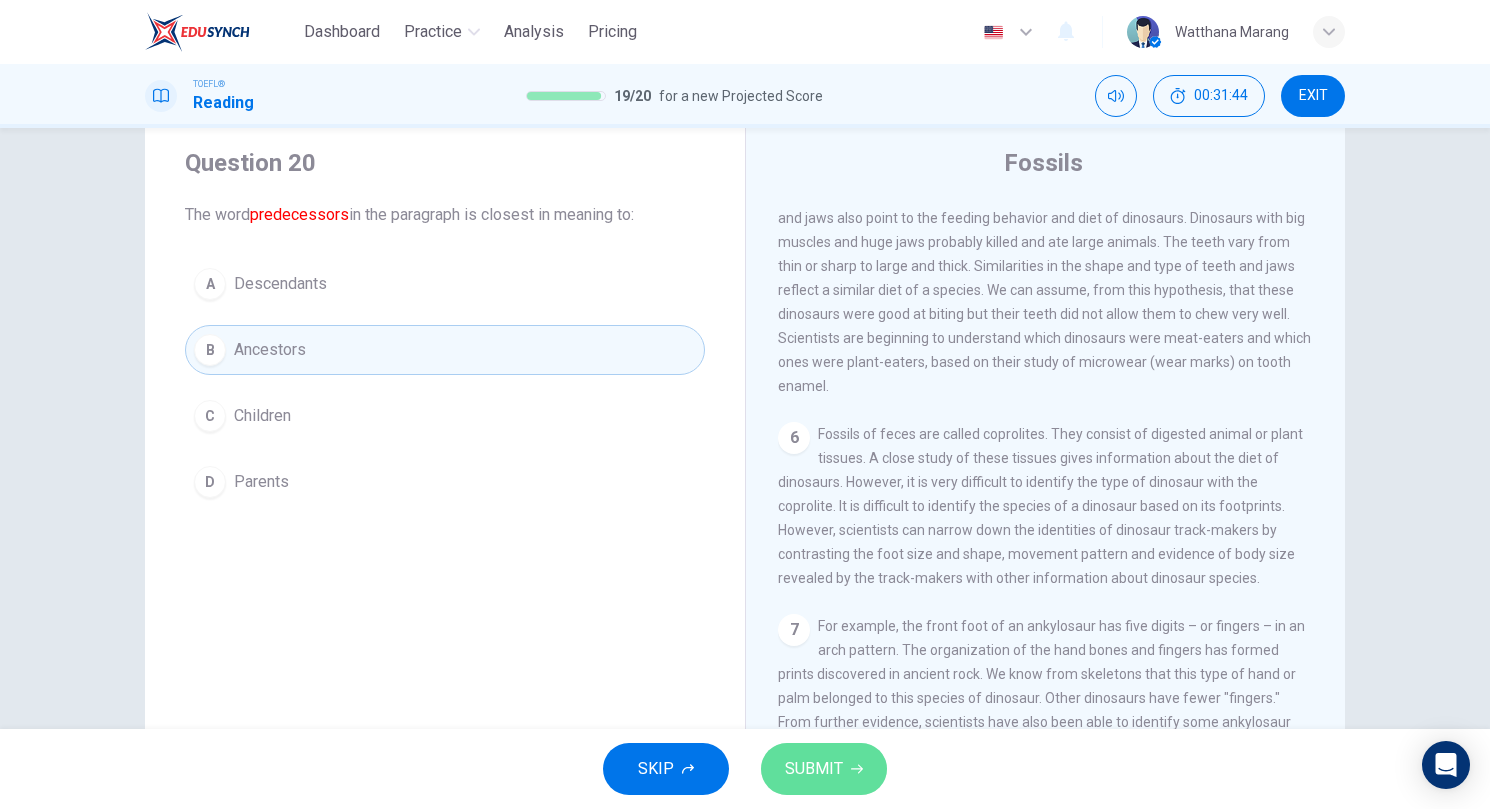 click on "SUBMIT" at bounding box center [814, 769] 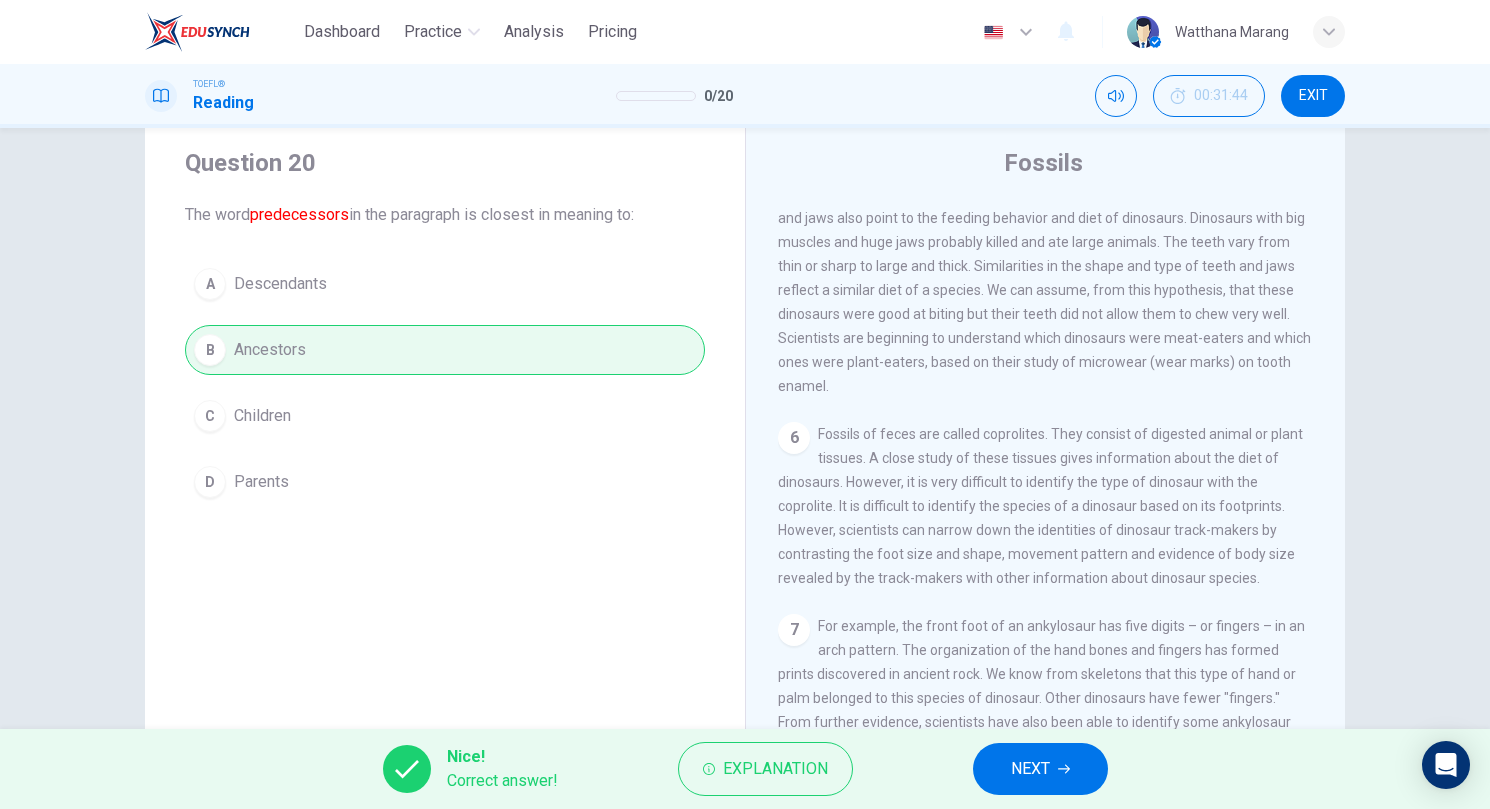 scroll, scrollTop: 0, scrollLeft: 0, axis: both 